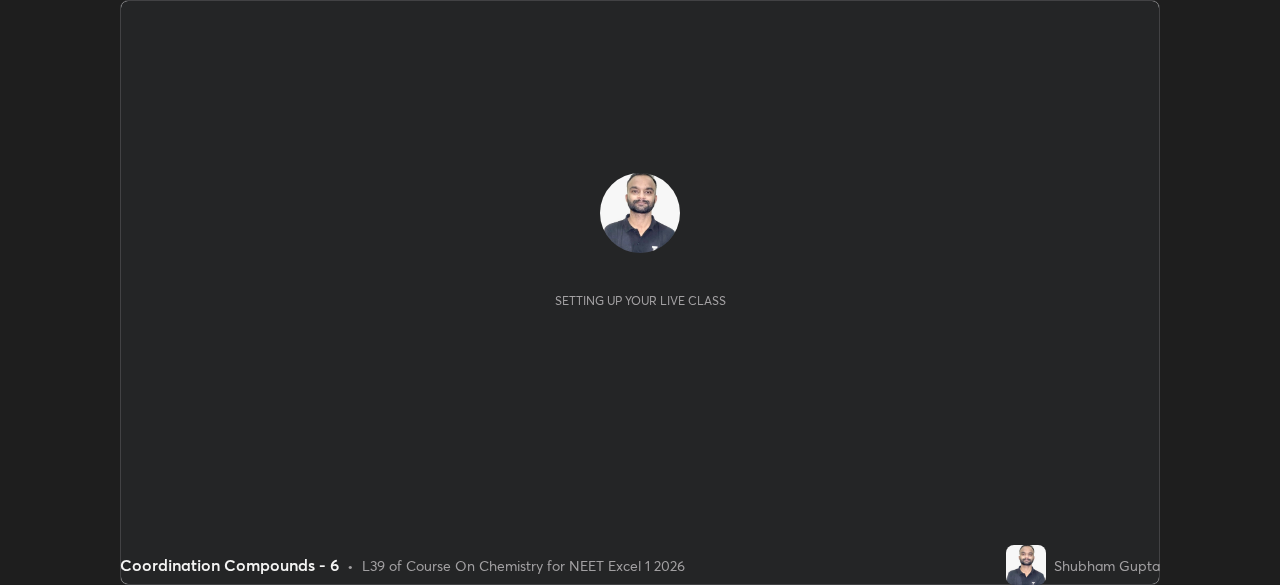 scroll, scrollTop: 0, scrollLeft: 0, axis: both 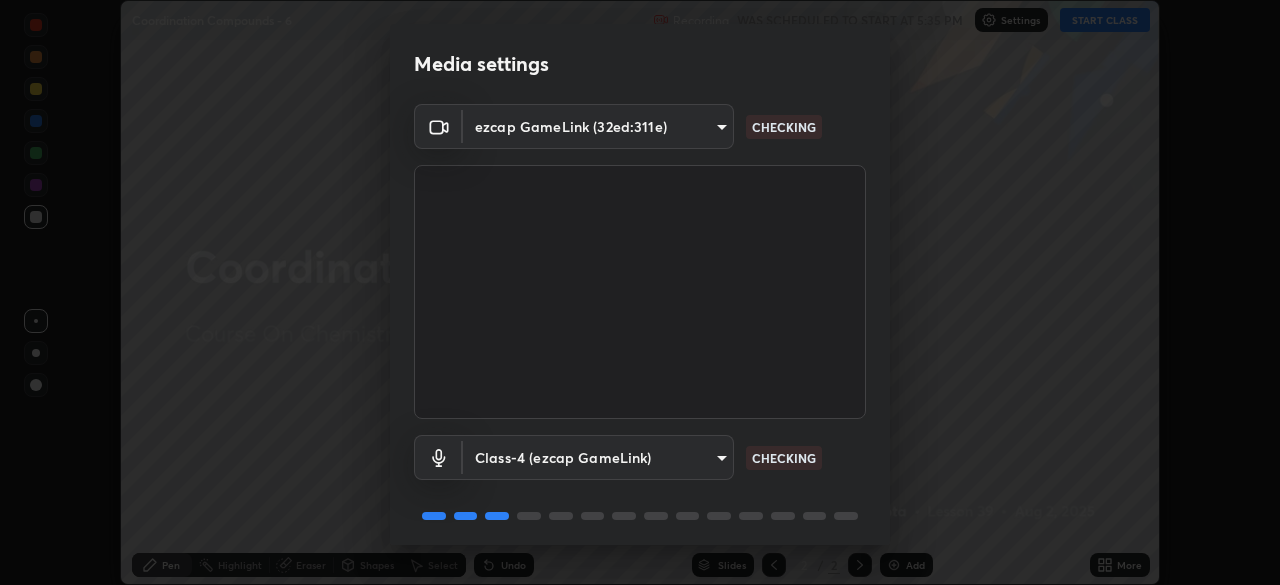 click at bounding box center (640, 292) 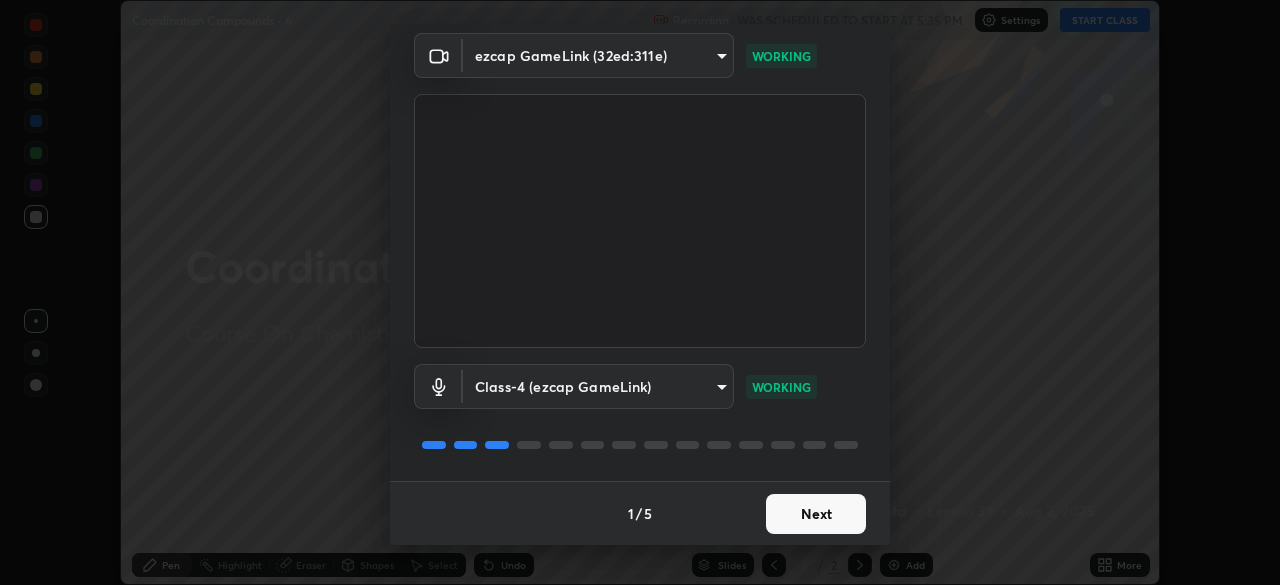 click on "Next" at bounding box center [816, 514] 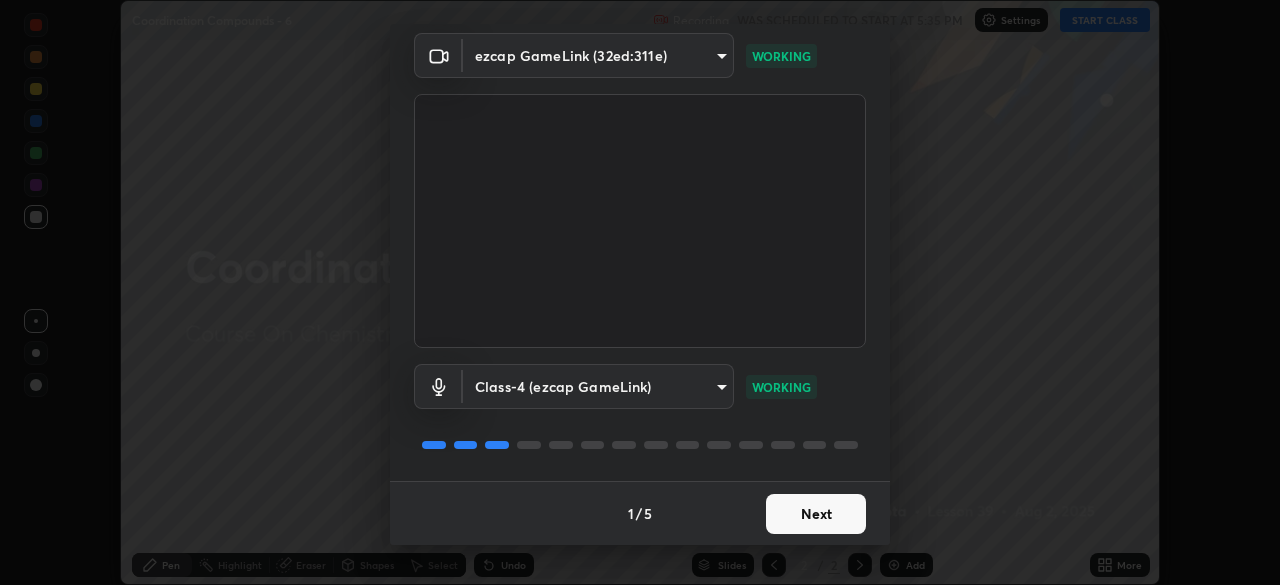 scroll, scrollTop: 0, scrollLeft: 0, axis: both 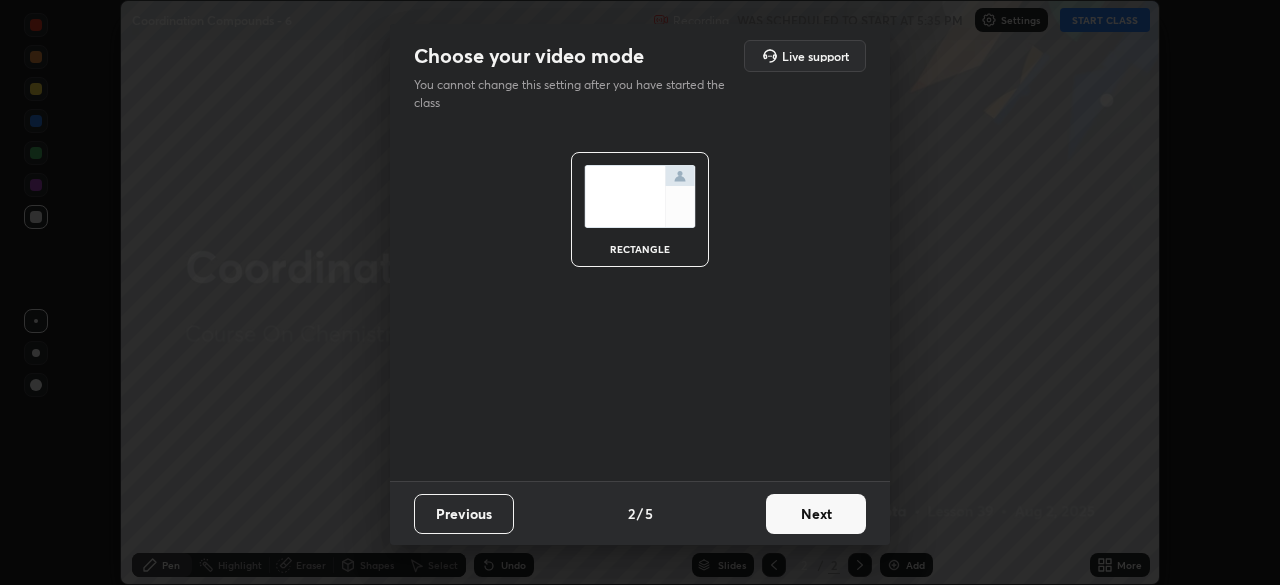 click on "Next" at bounding box center (816, 514) 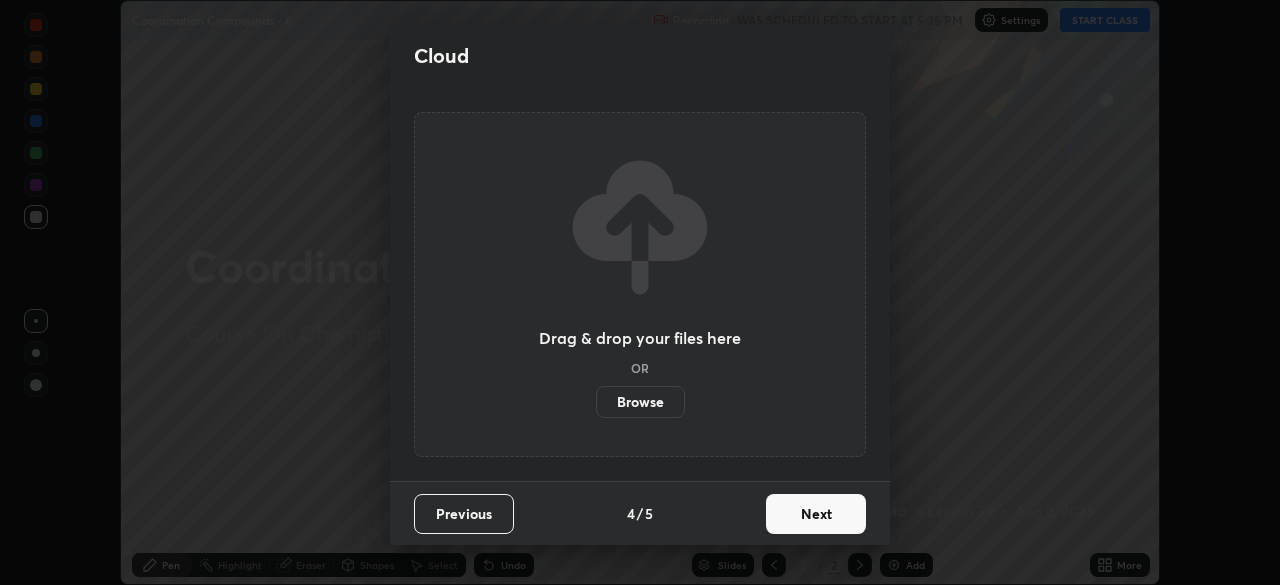 click on "Next" at bounding box center (816, 514) 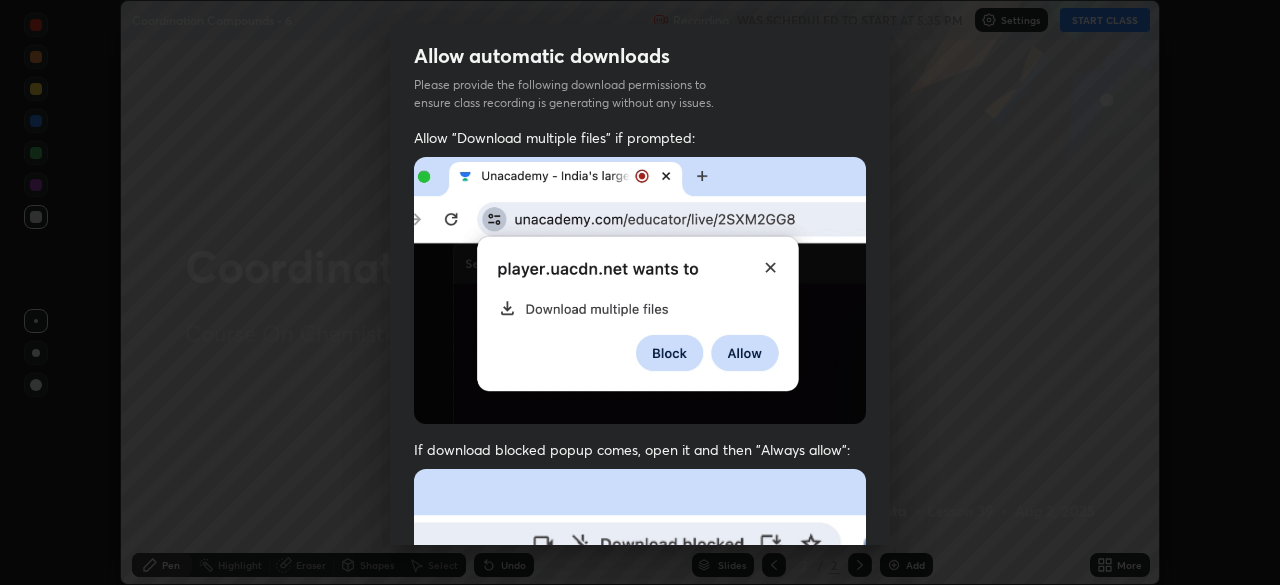 click at bounding box center [640, 687] 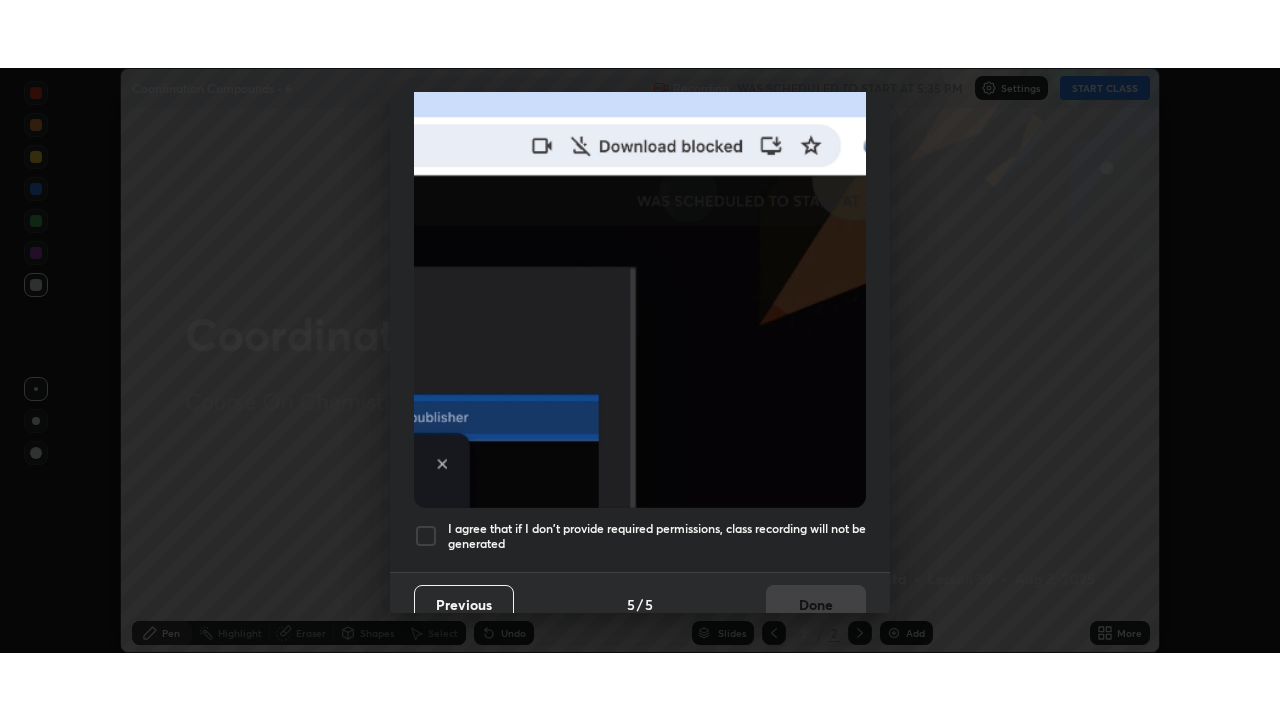 scroll, scrollTop: 479, scrollLeft: 0, axis: vertical 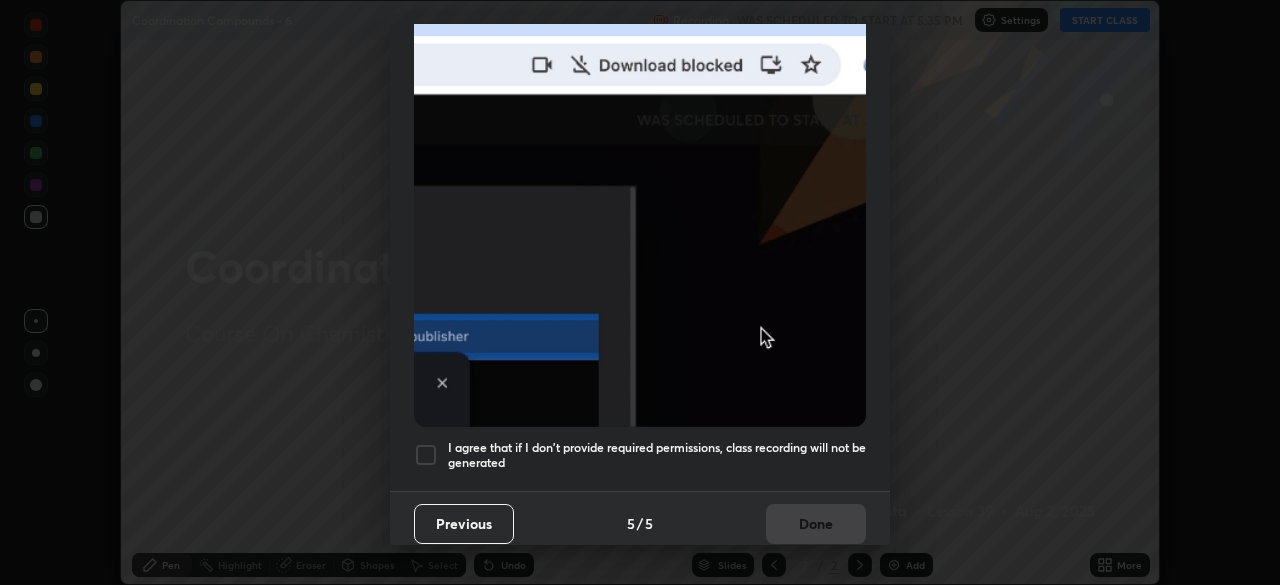 click on "I agree that if I don't provide required permissions, class recording will not be generated" at bounding box center [657, 455] 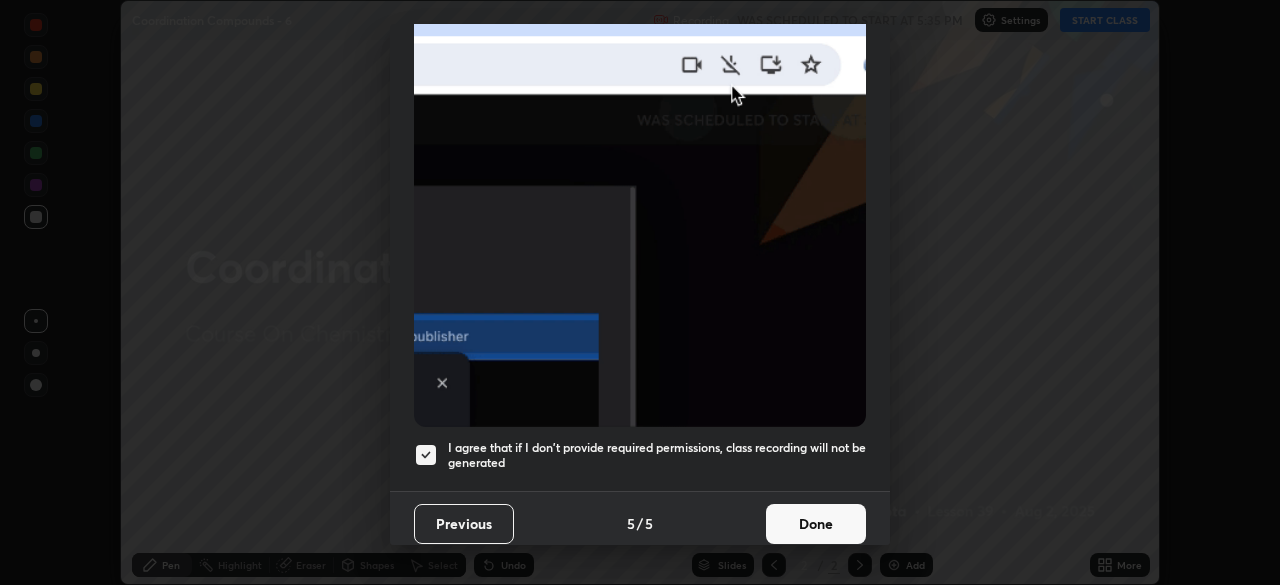 click on "Done" at bounding box center (816, 524) 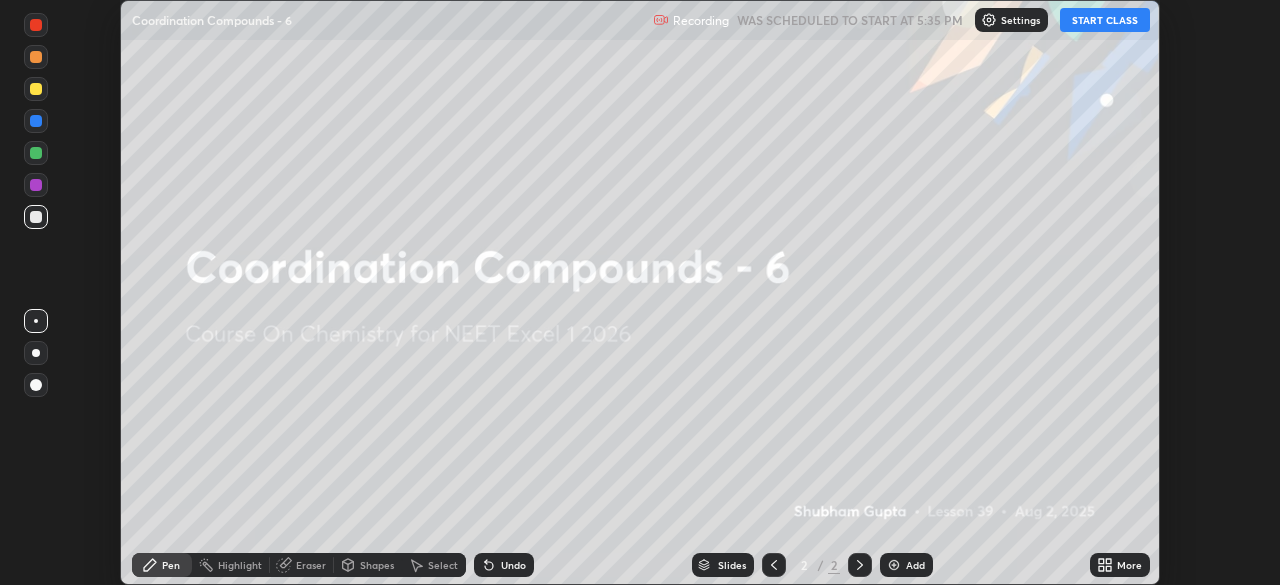 click on "START CLASS" at bounding box center (1105, 20) 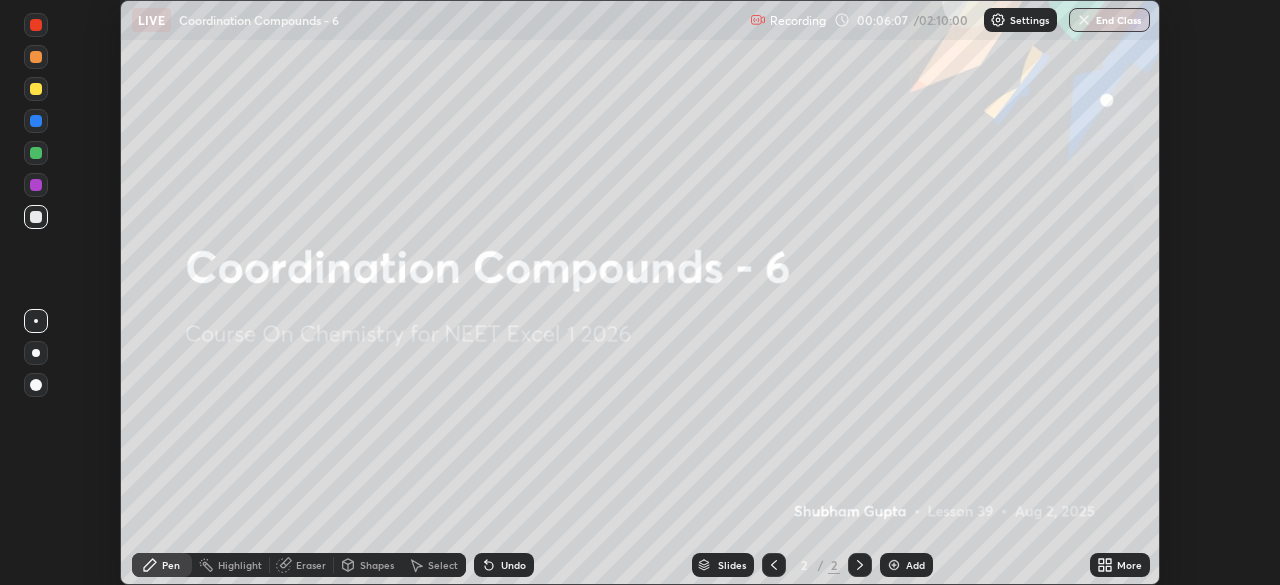 click on "Add" at bounding box center [906, 565] 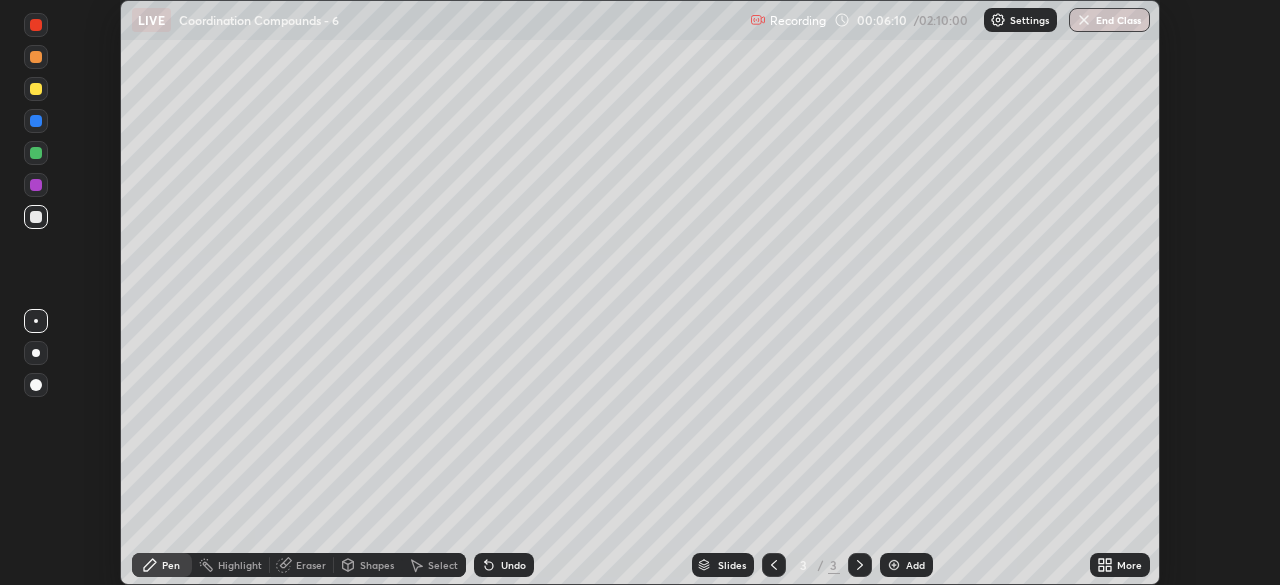 click at bounding box center (36, 385) 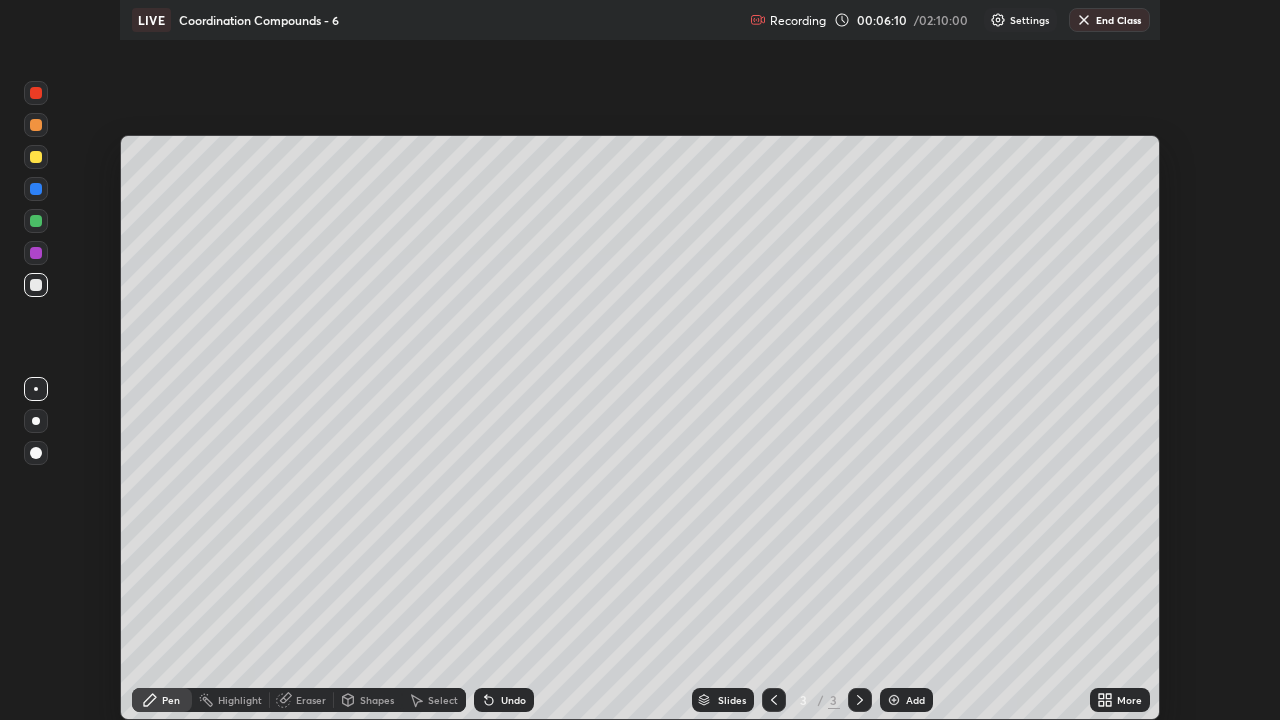 scroll, scrollTop: 99280, scrollLeft: 98720, axis: both 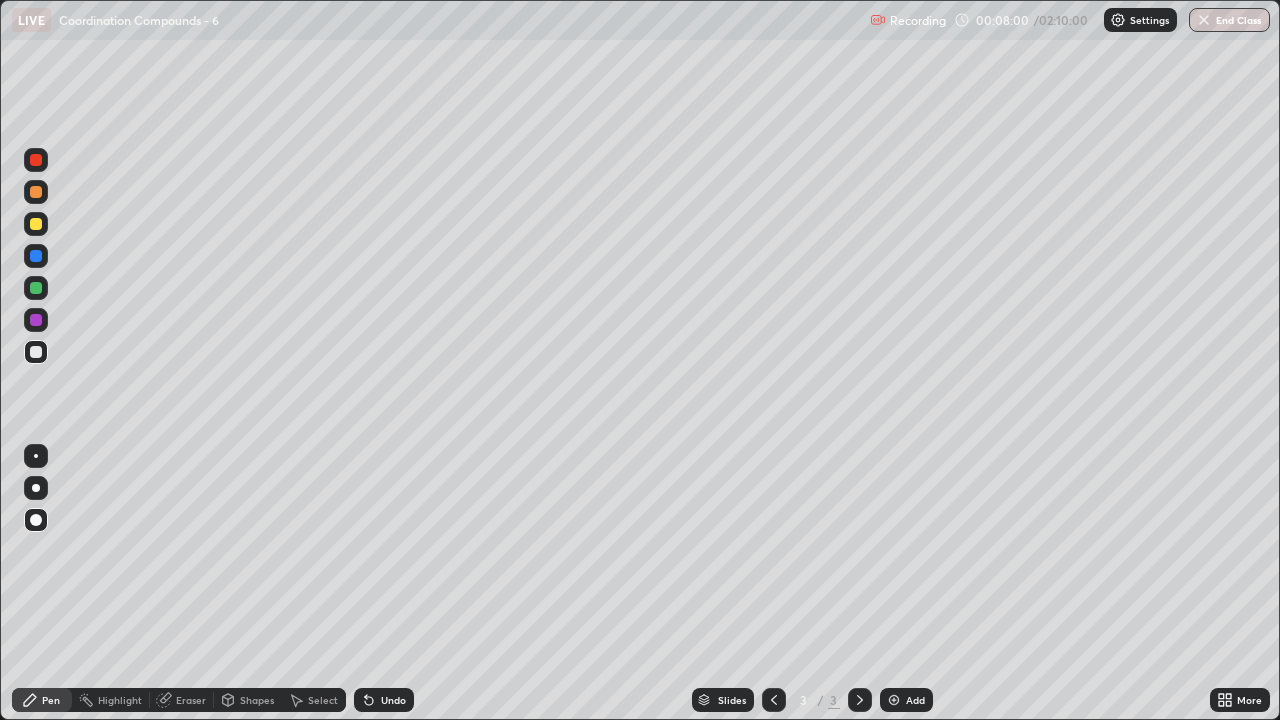 click on "Undo" at bounding box center (393, 700) 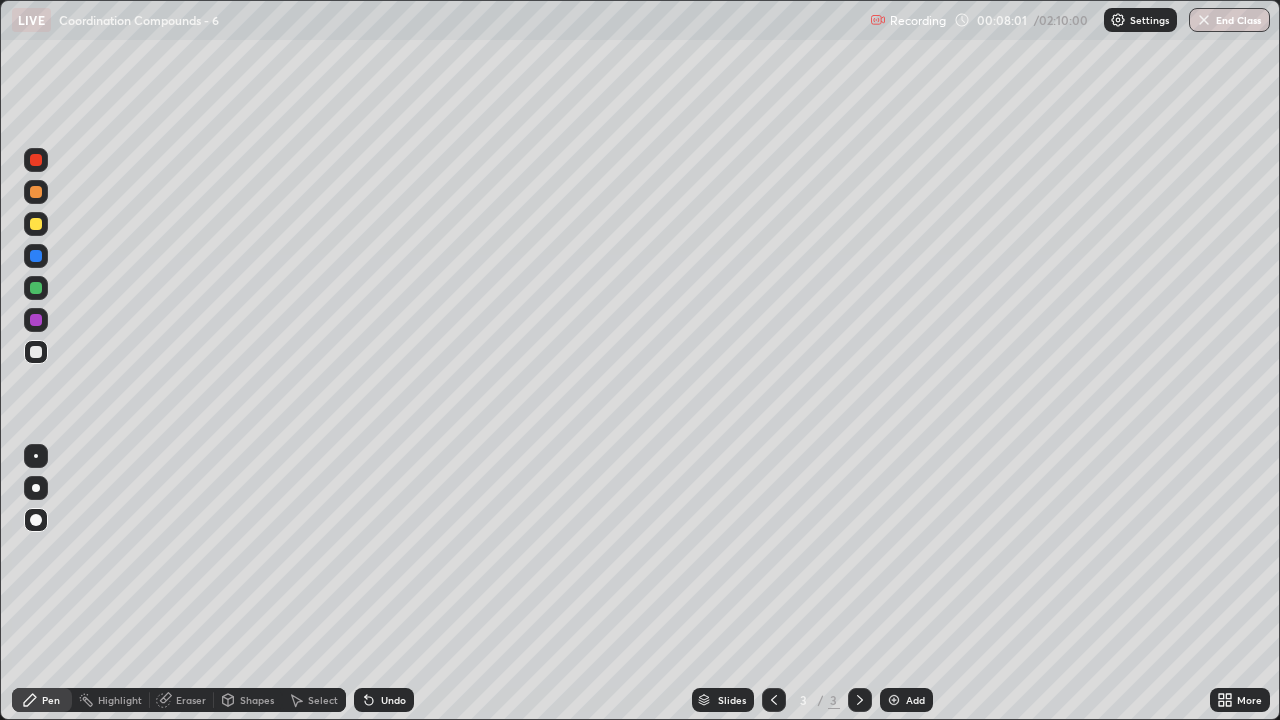 click on "Undo" at bounding box center (393, 700) 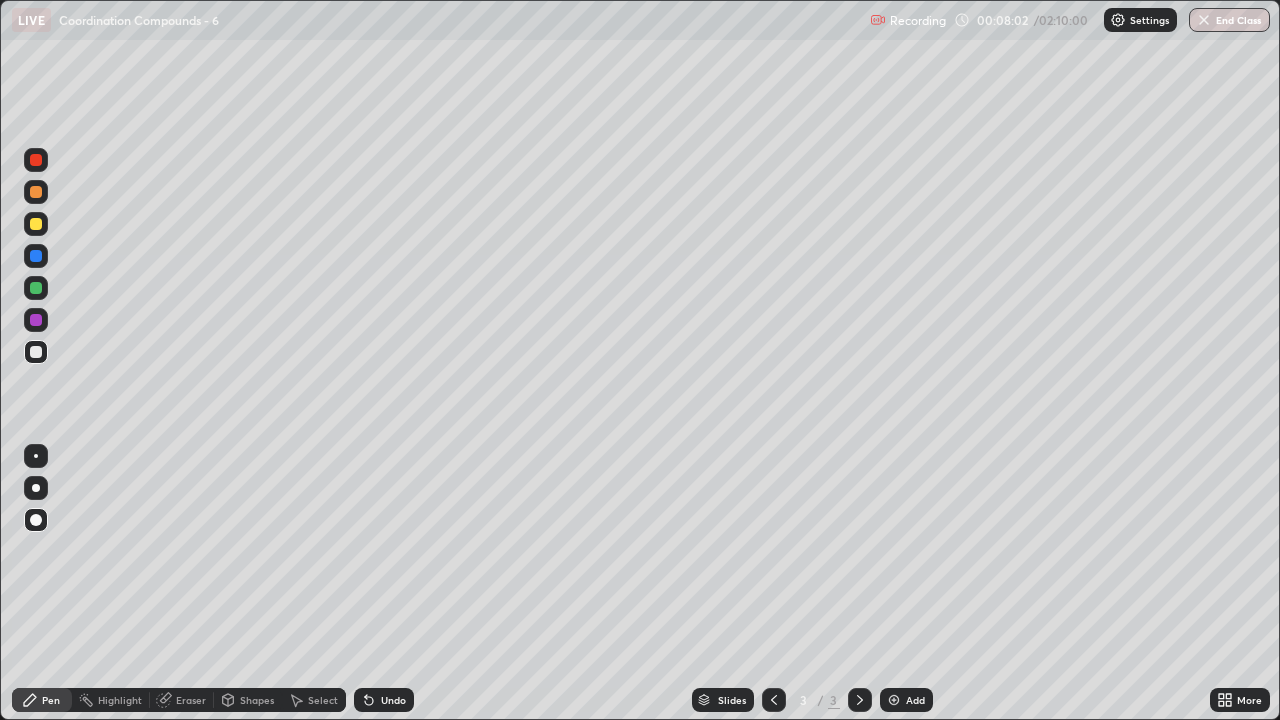 click on "Undo" at bounding box center (393, 700) 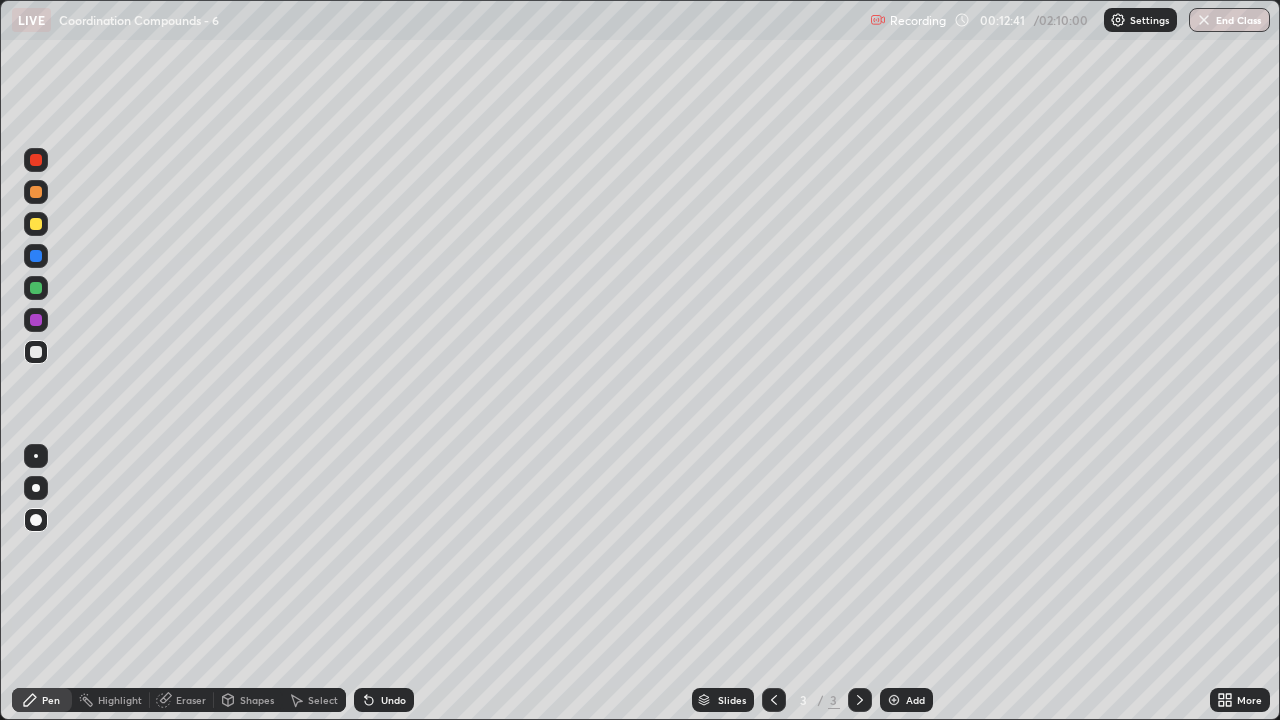 click at bounding box center [894, 700] 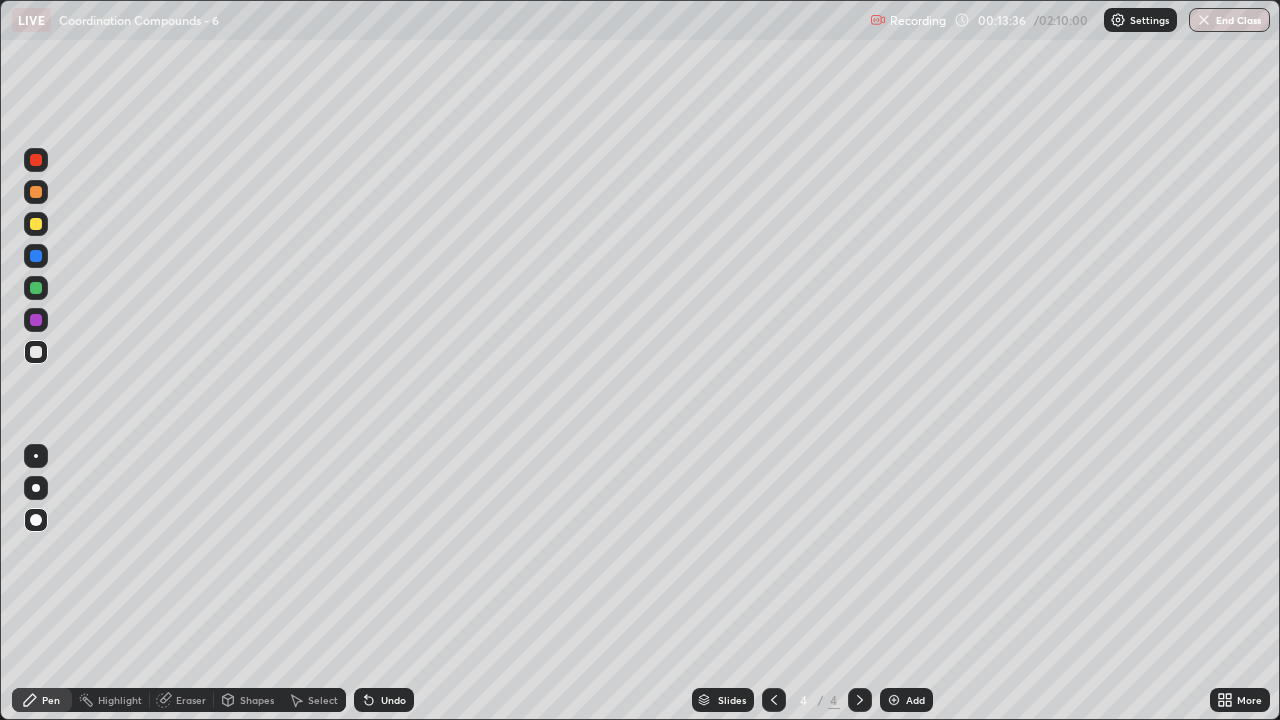click on "Undo" at bounding box center (393, 700) 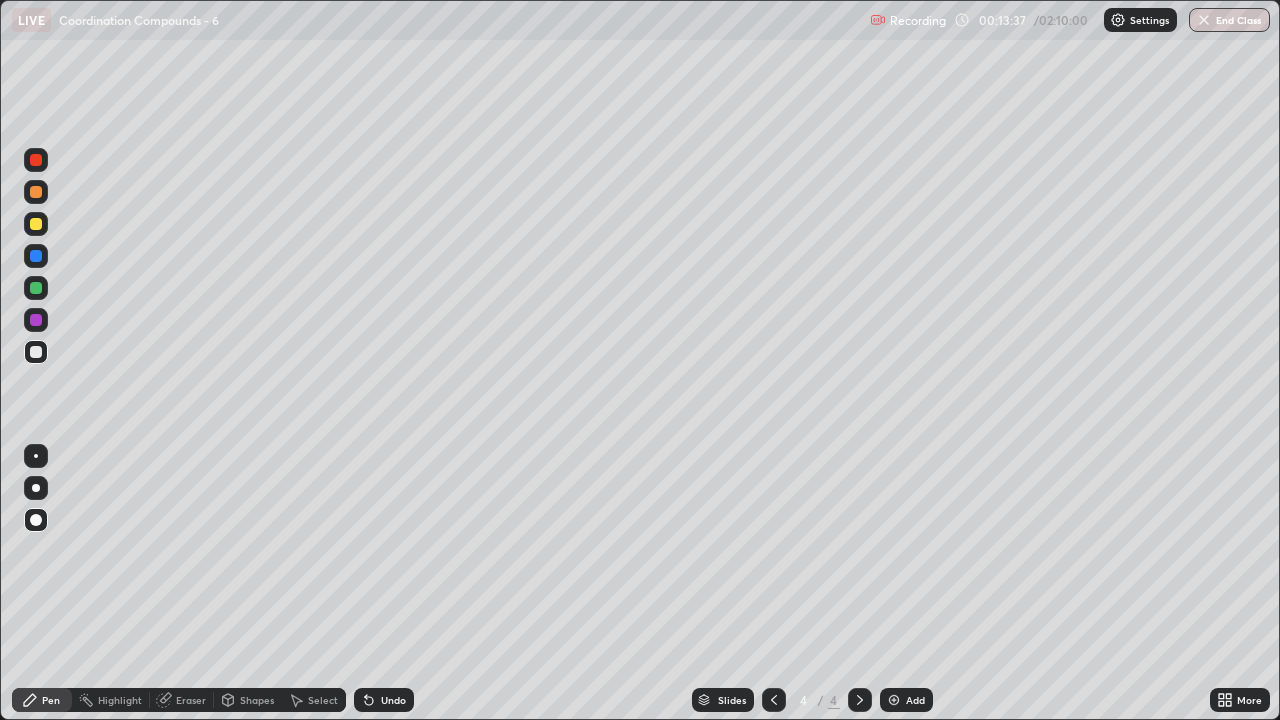 click at bounding box center [36, 288] 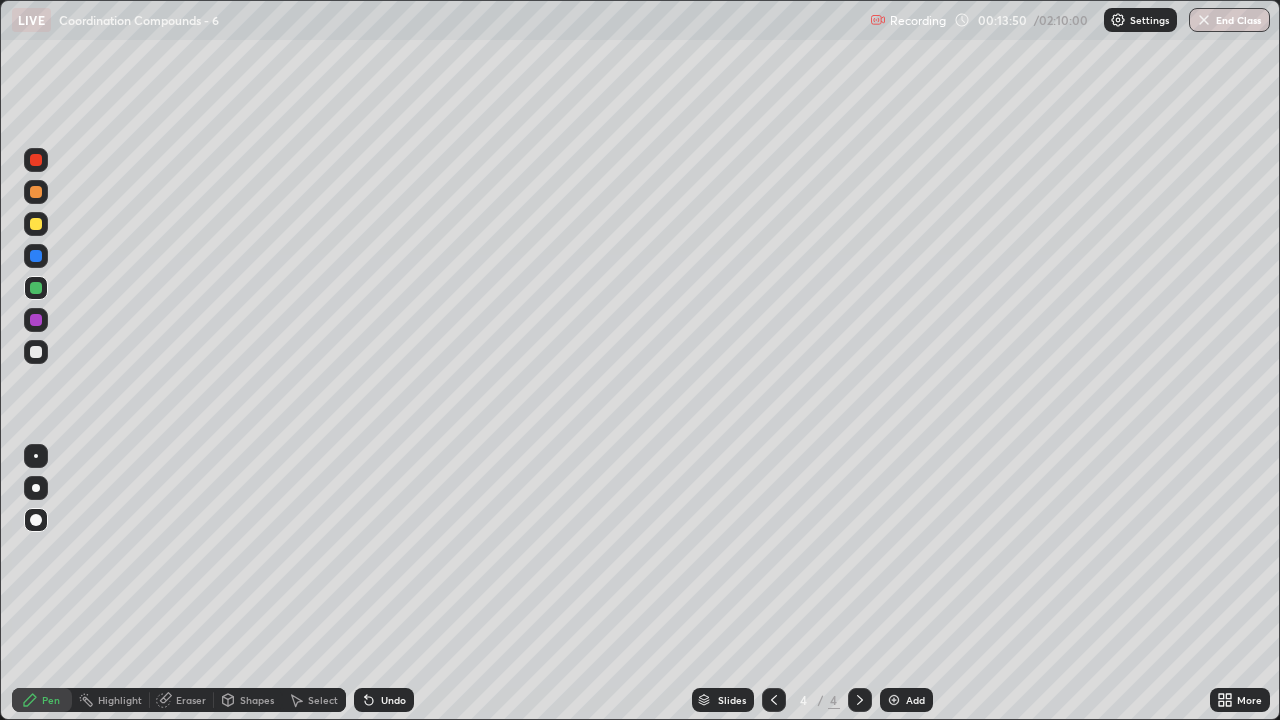 click at bounding box center (36, 320) 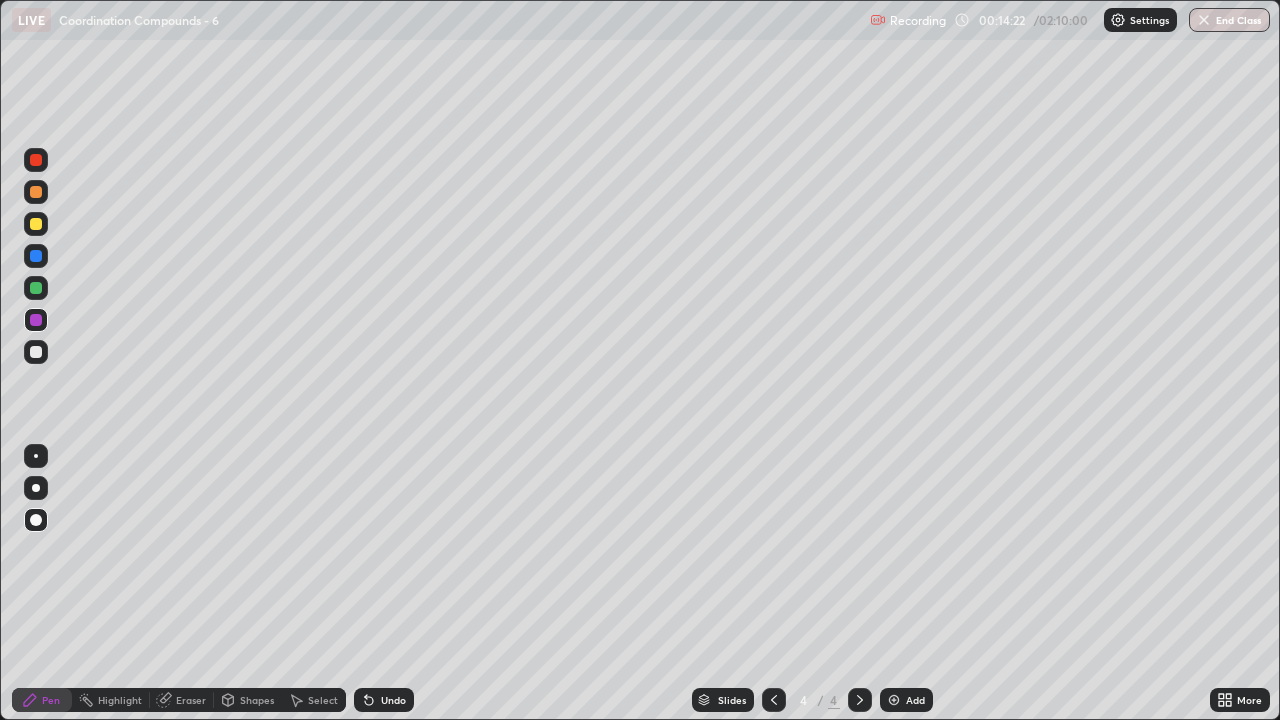 click at bounding box center (36, 352) 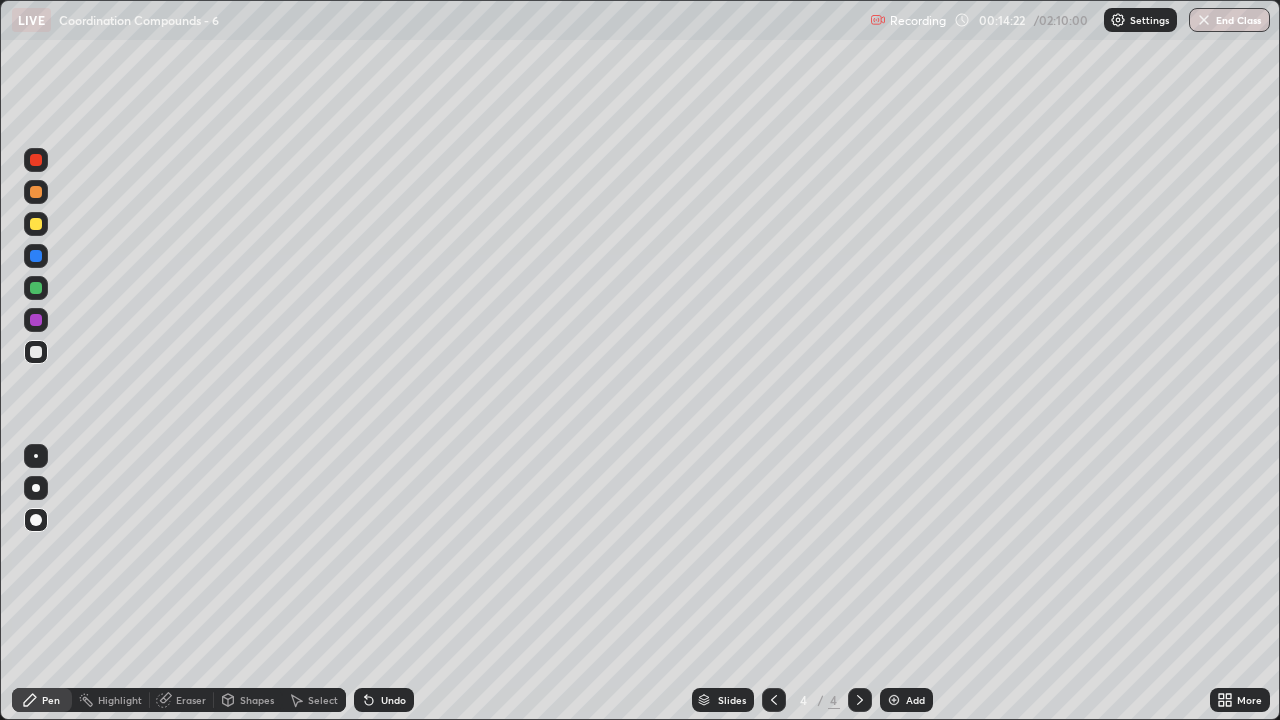 click at bounding box center [36, 352] 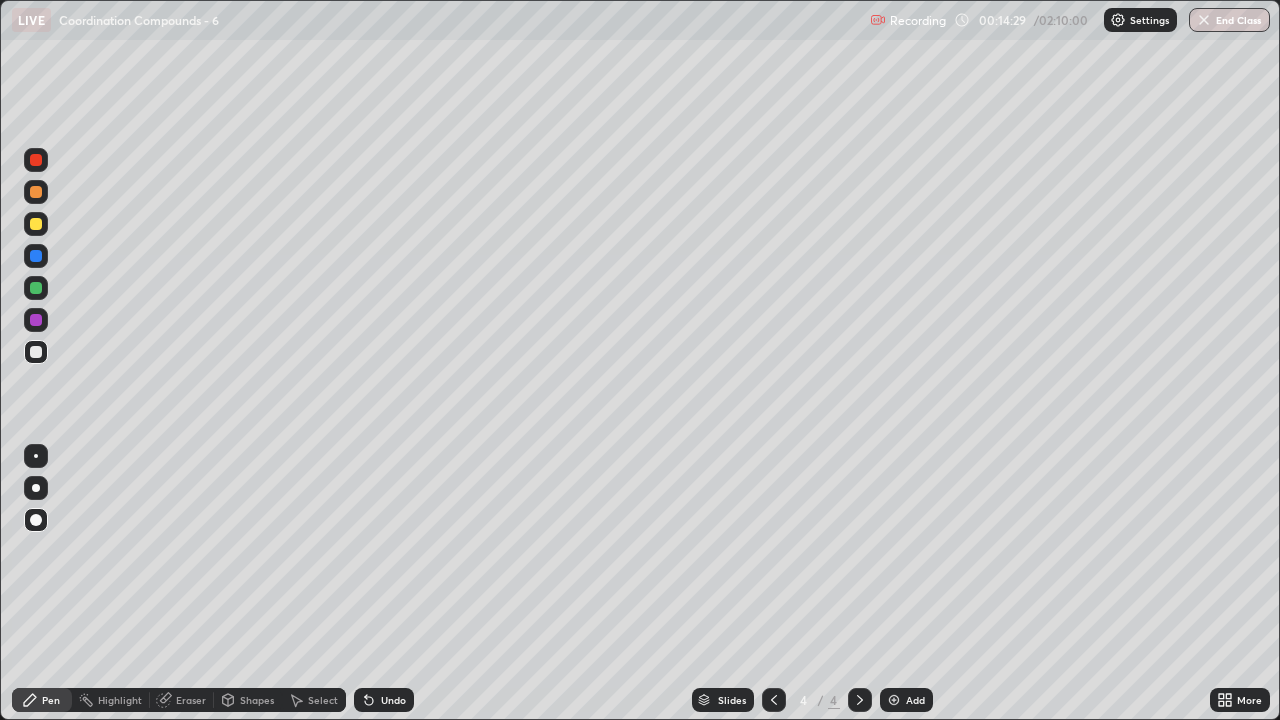 click at bounding box center (36, 320) 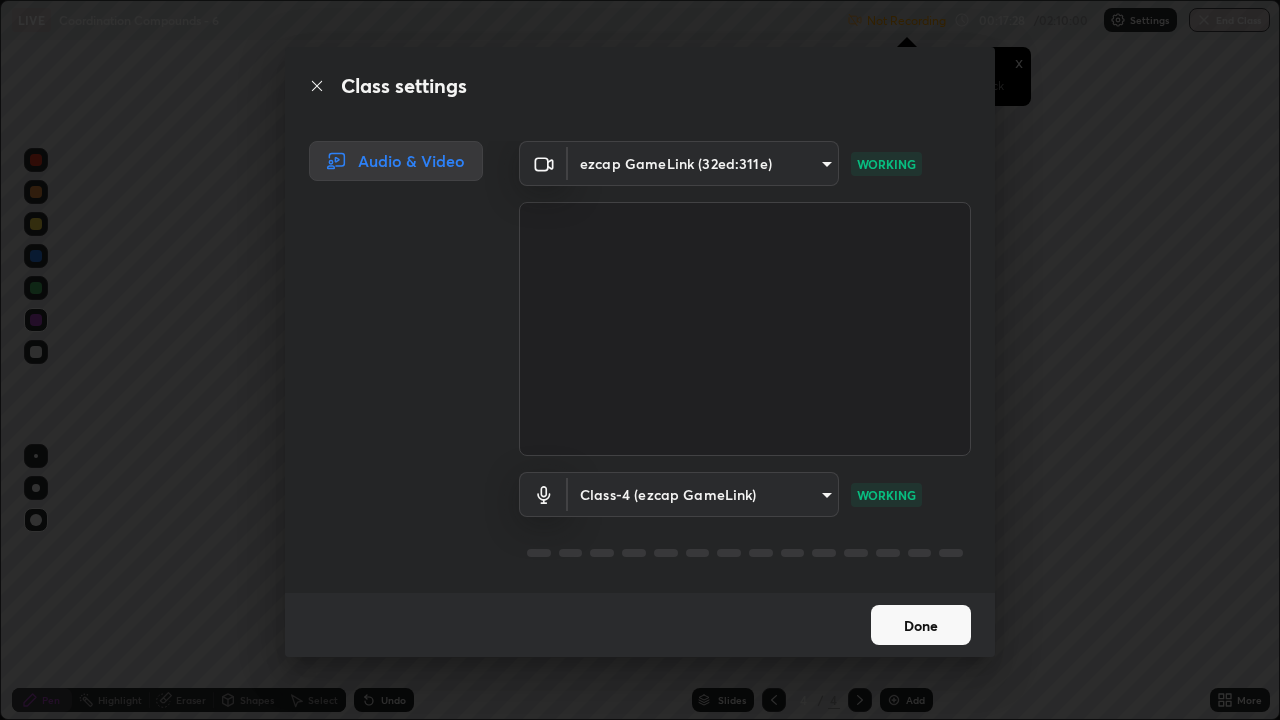 click on "Done" at bounding box center [921, 625] 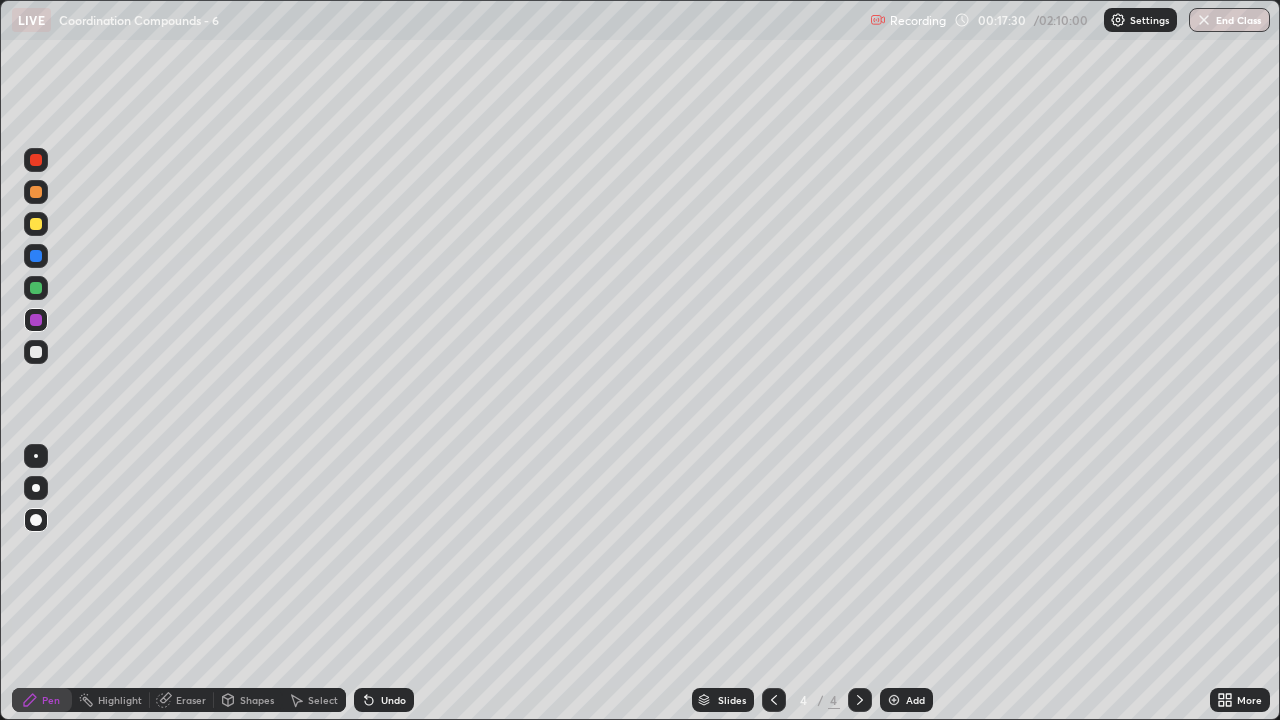 click at bounding box center (36, 352) 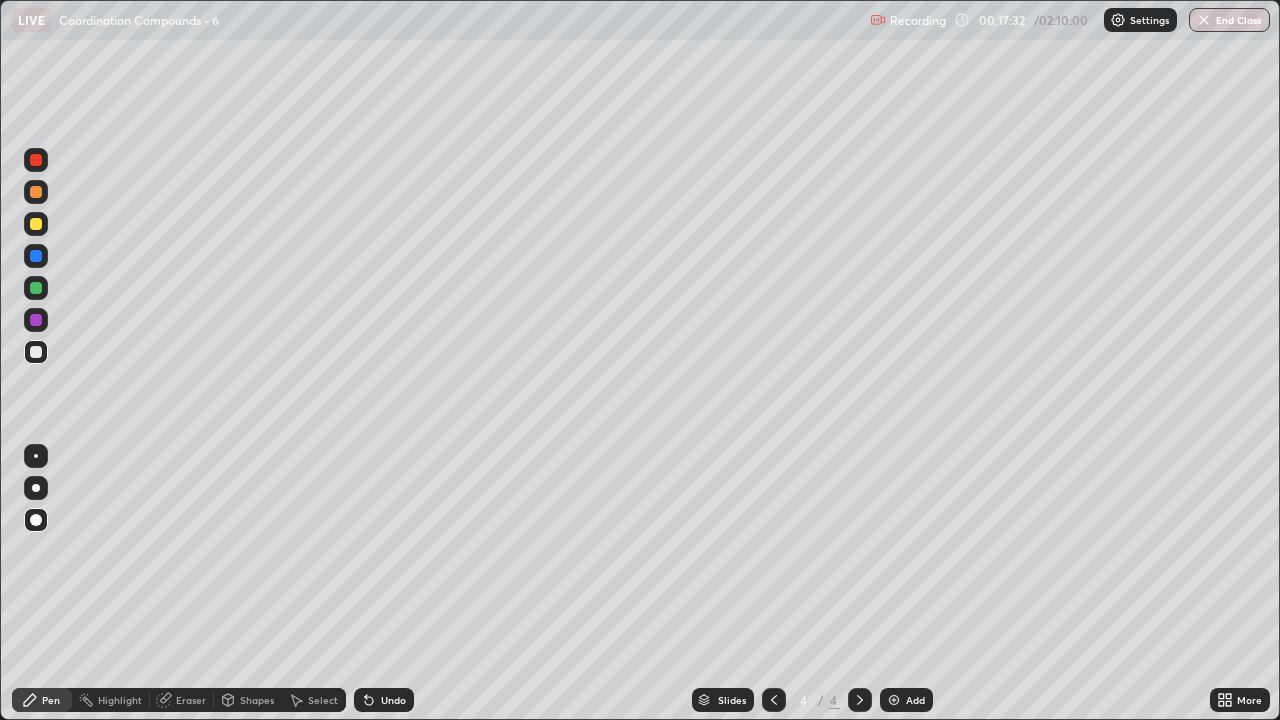 click at bounding box center [36, 352] 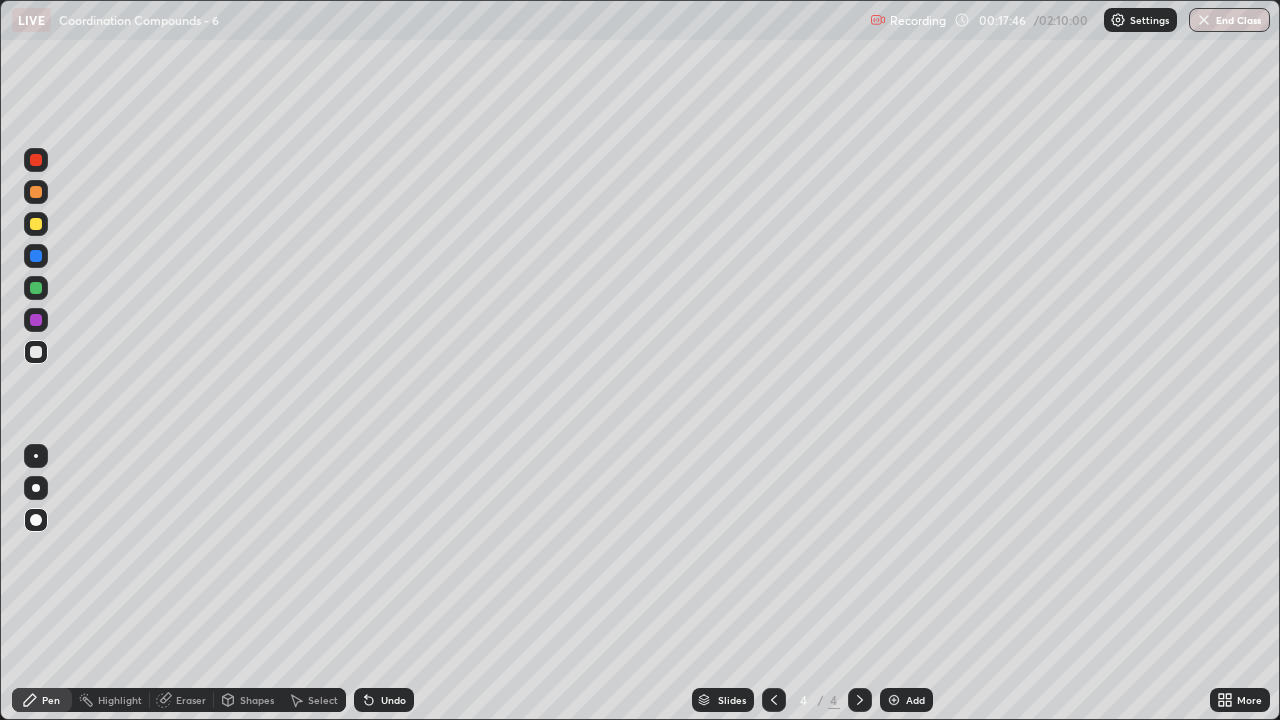 click at bounding box center (36, 160) 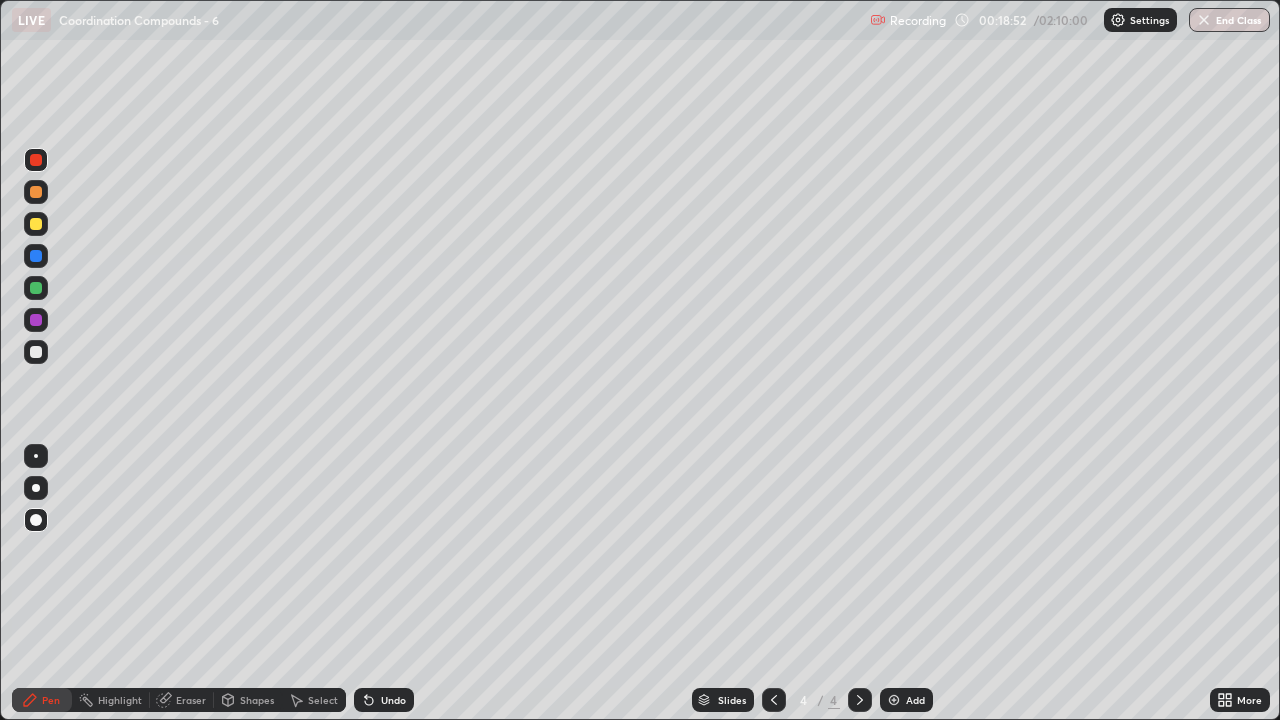 click at bounding box center (36, 352) 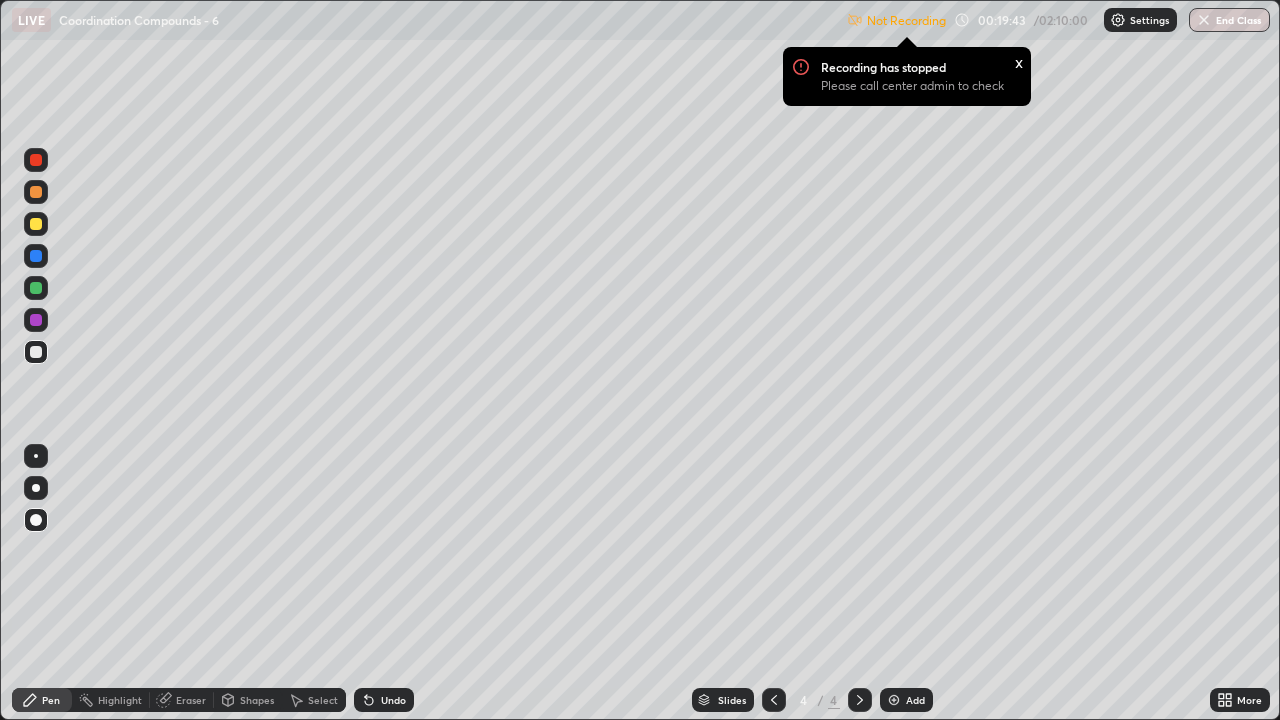 click on "Shapes" at bounding box center (257, 700) 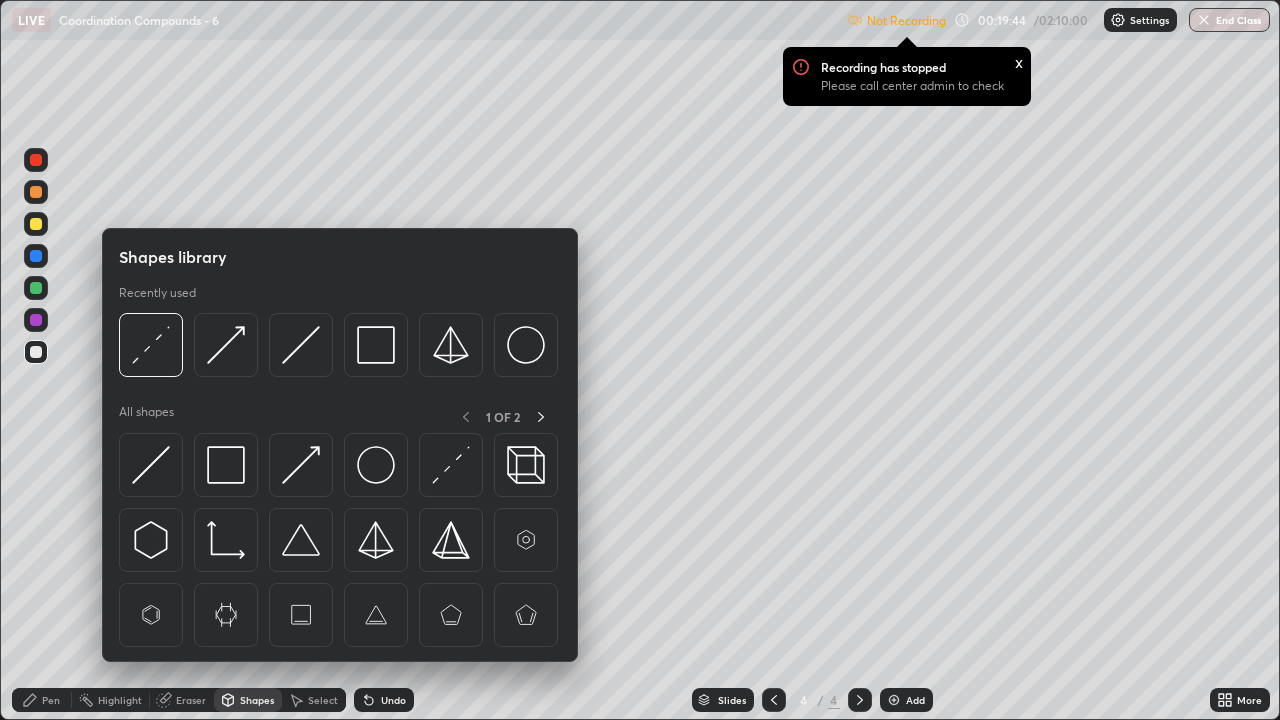 click on "Eraser" at bounding box center [191, 700] 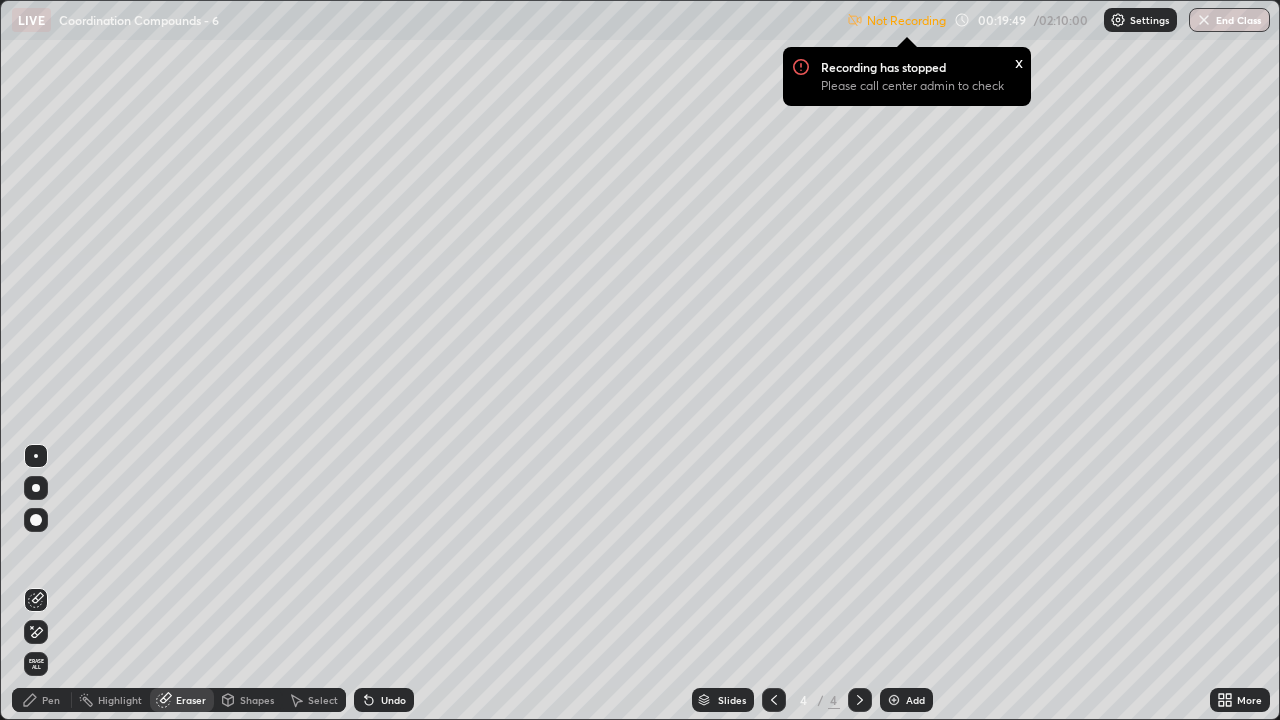 click 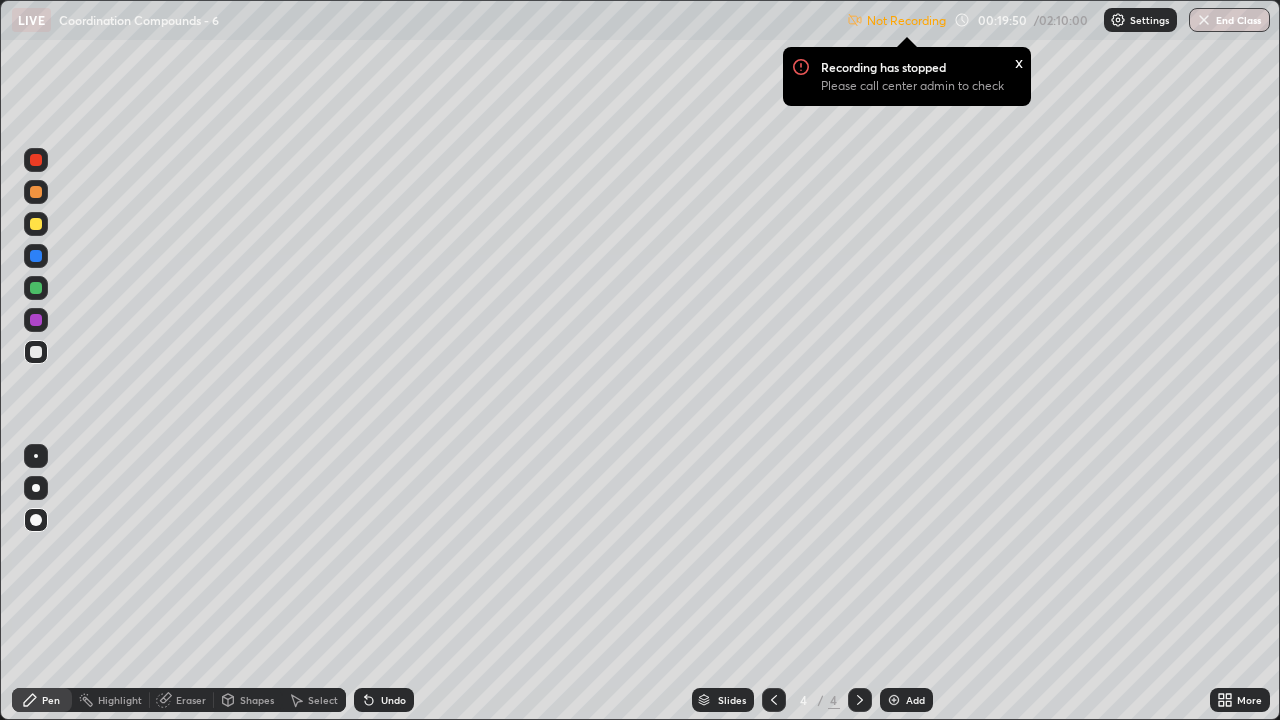 click at bounding box center [36, 520] 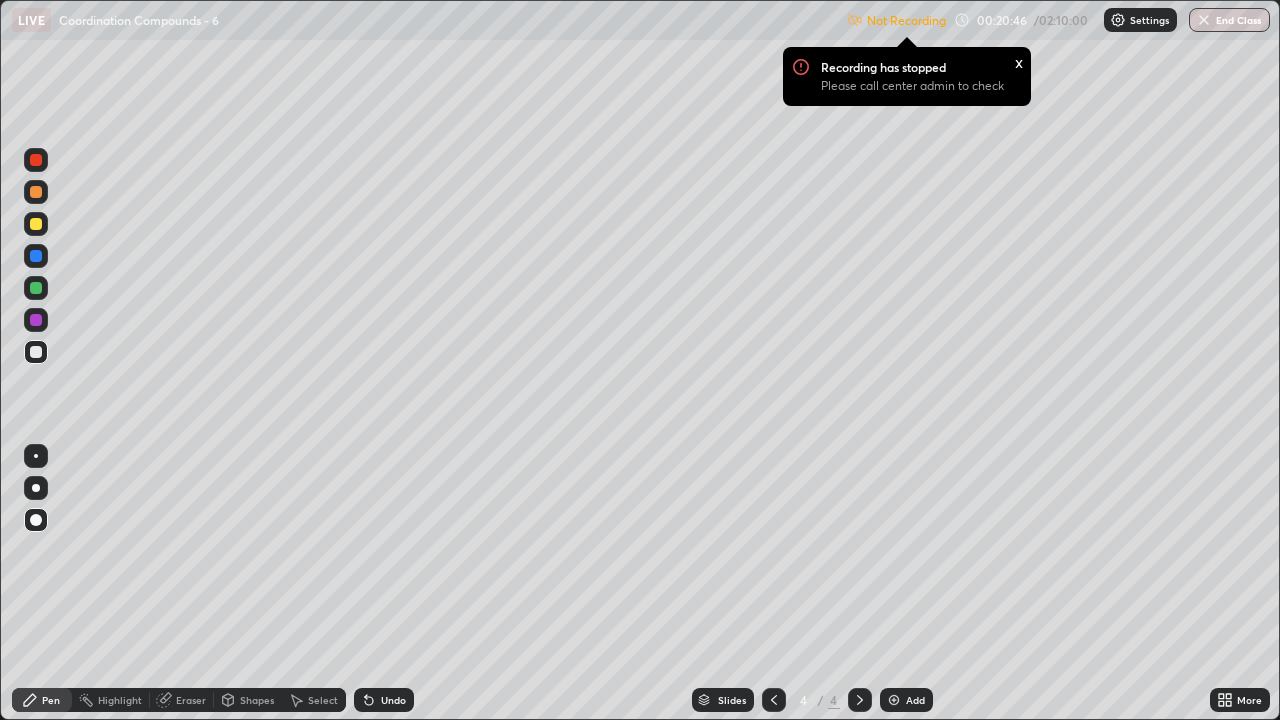 click at bounding box center (36, 224) 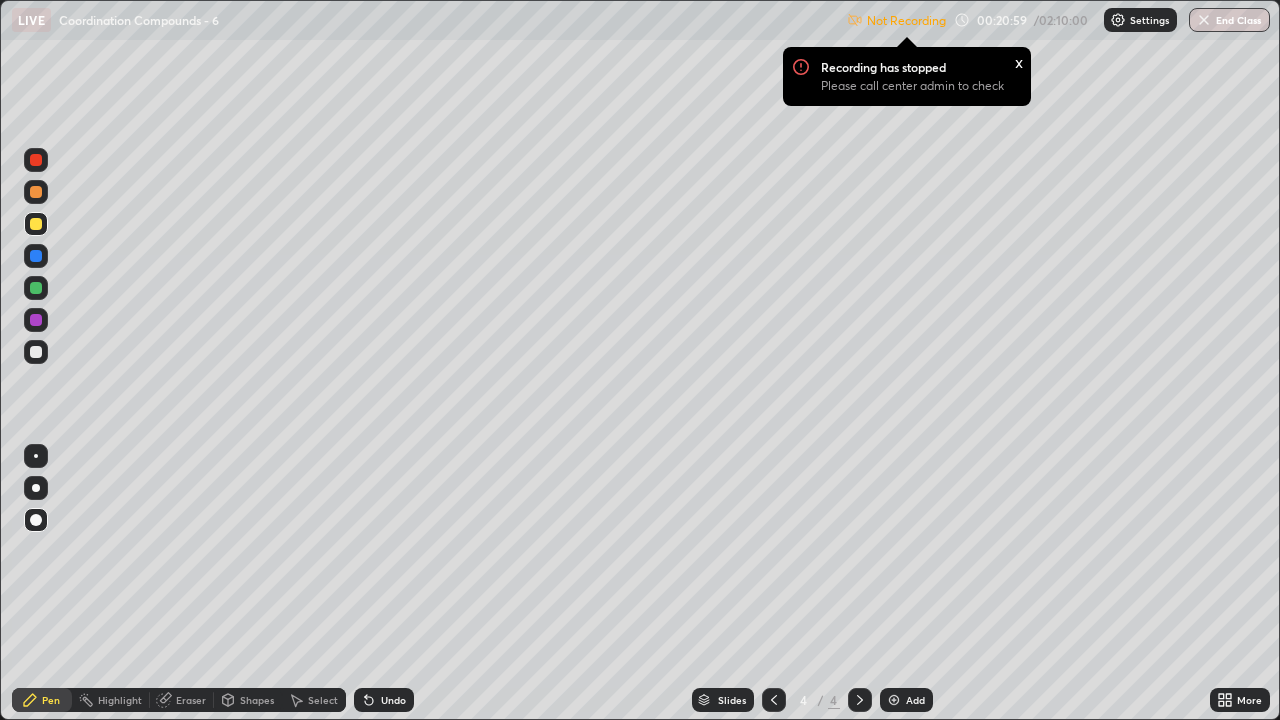 click at bounding box center [36, 352] 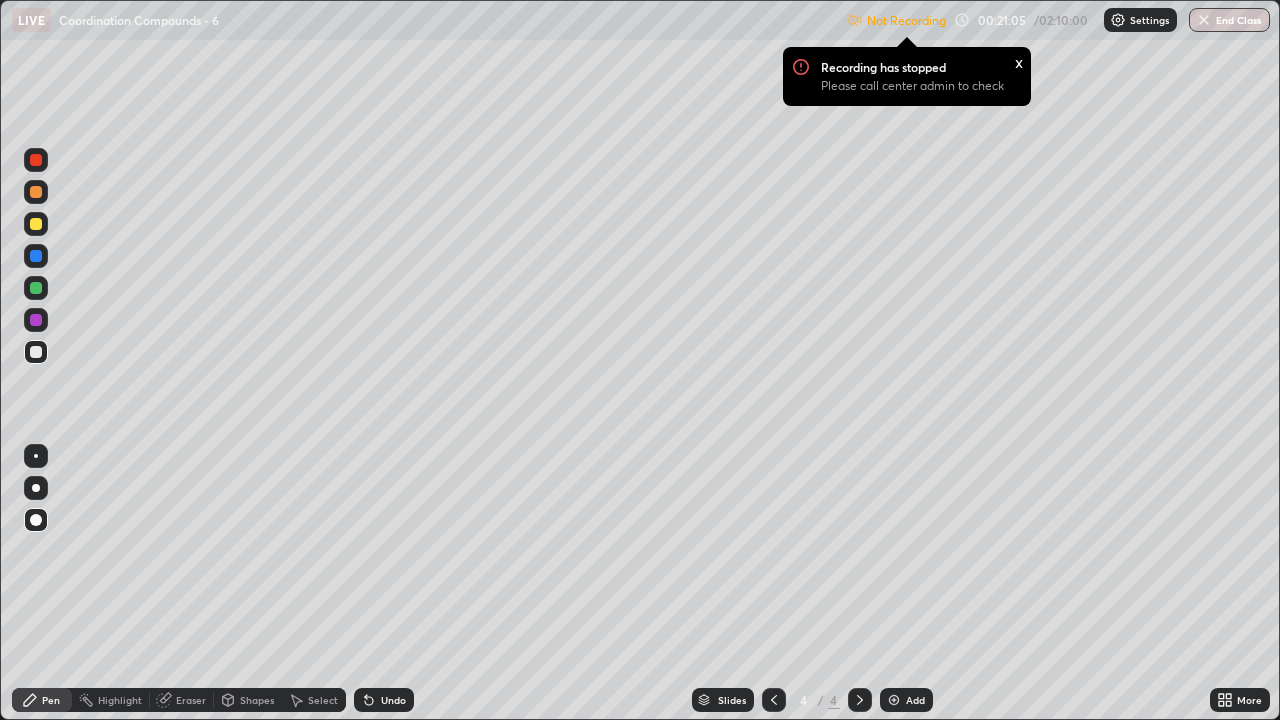 click on "Undo" at bounding box center [384, 700] 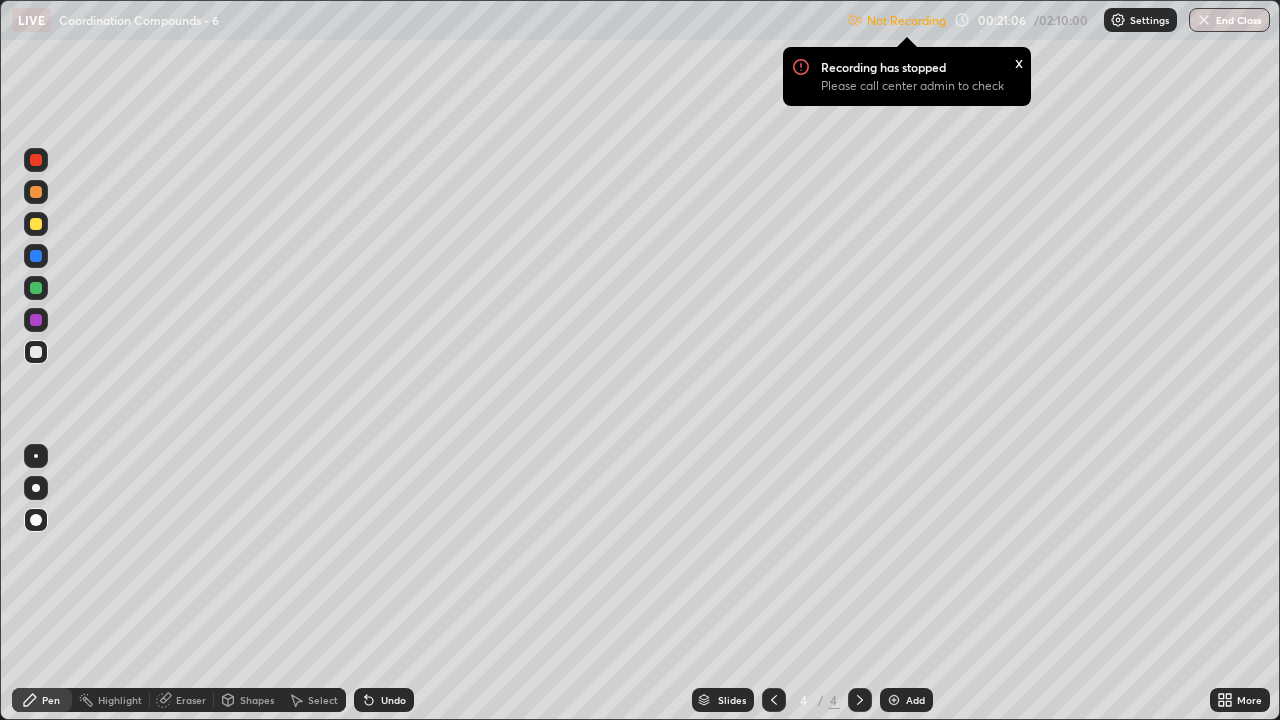 click on "Undo" at bounding box center [384, 700] 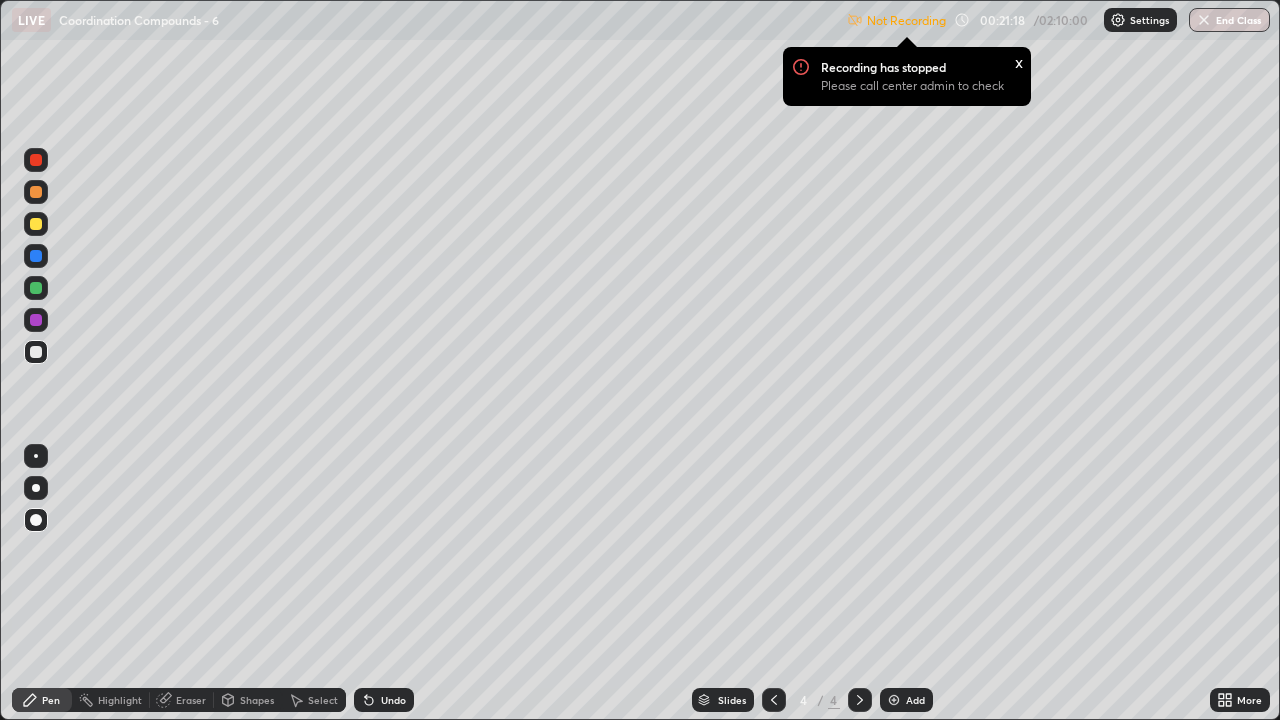 click at bounding box center (36, 224) 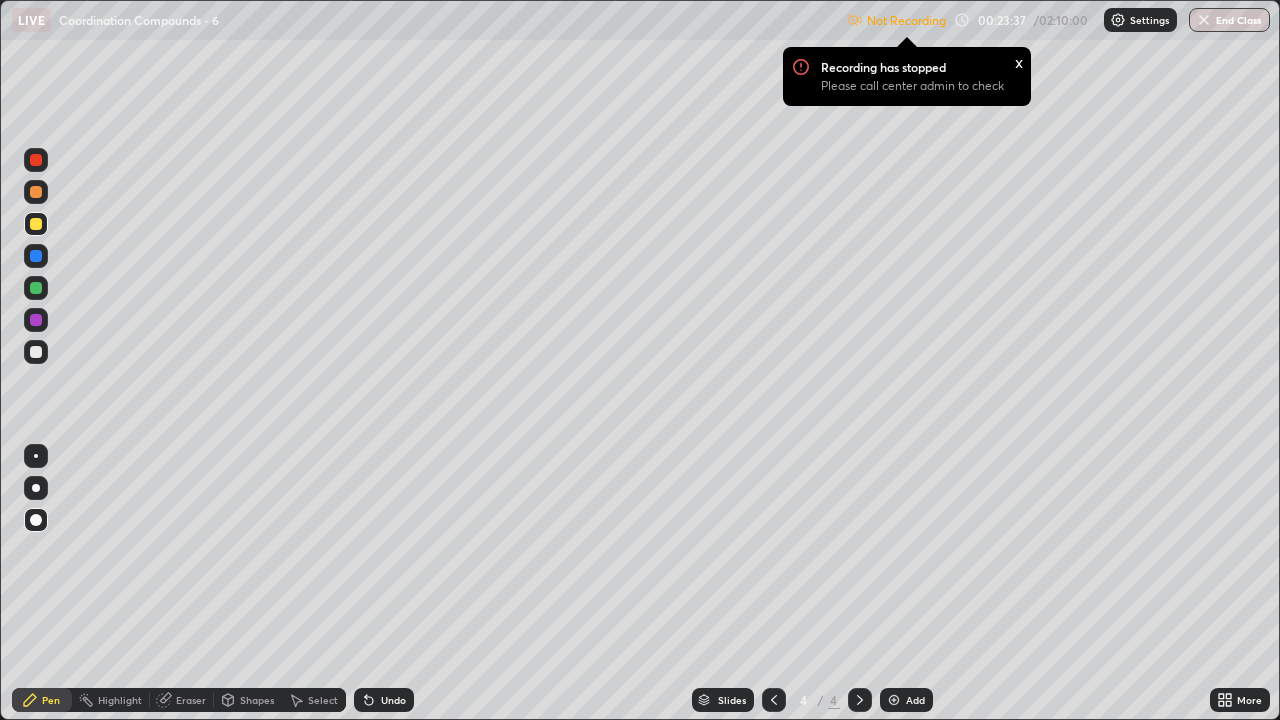 click at bounding box center [860, 700] 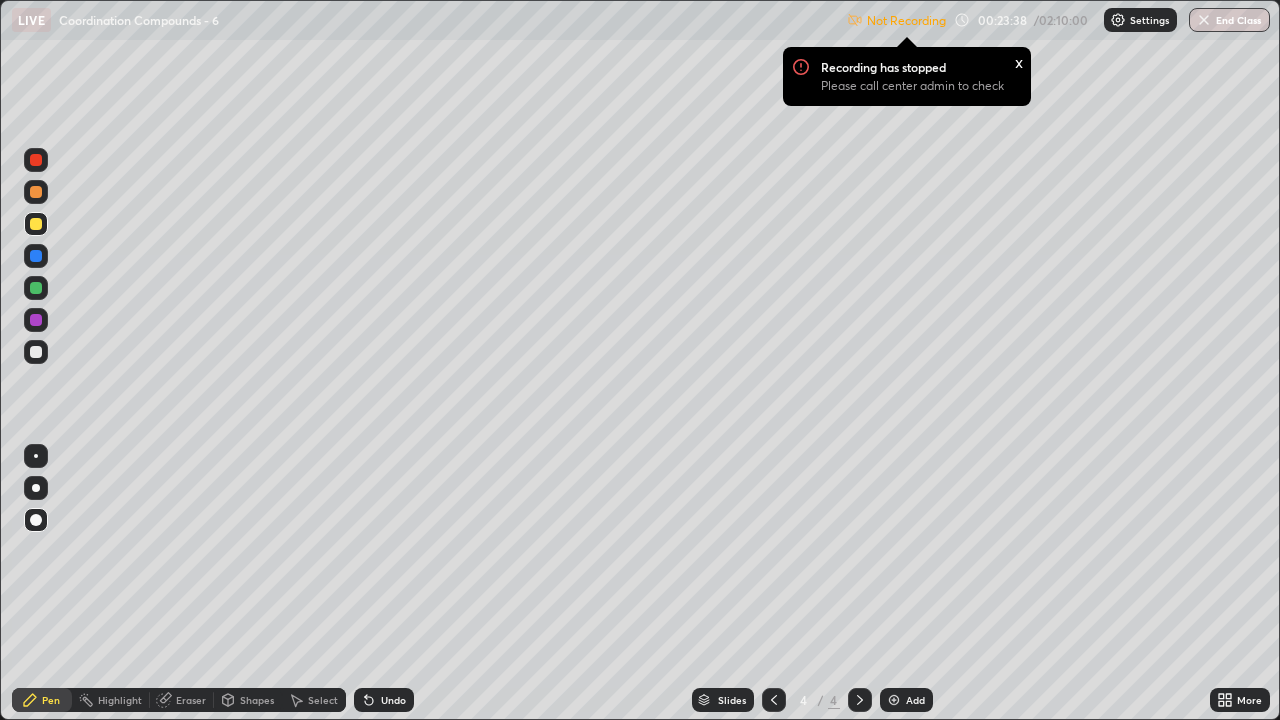 click on "Add" at bounding box center [906, 700] 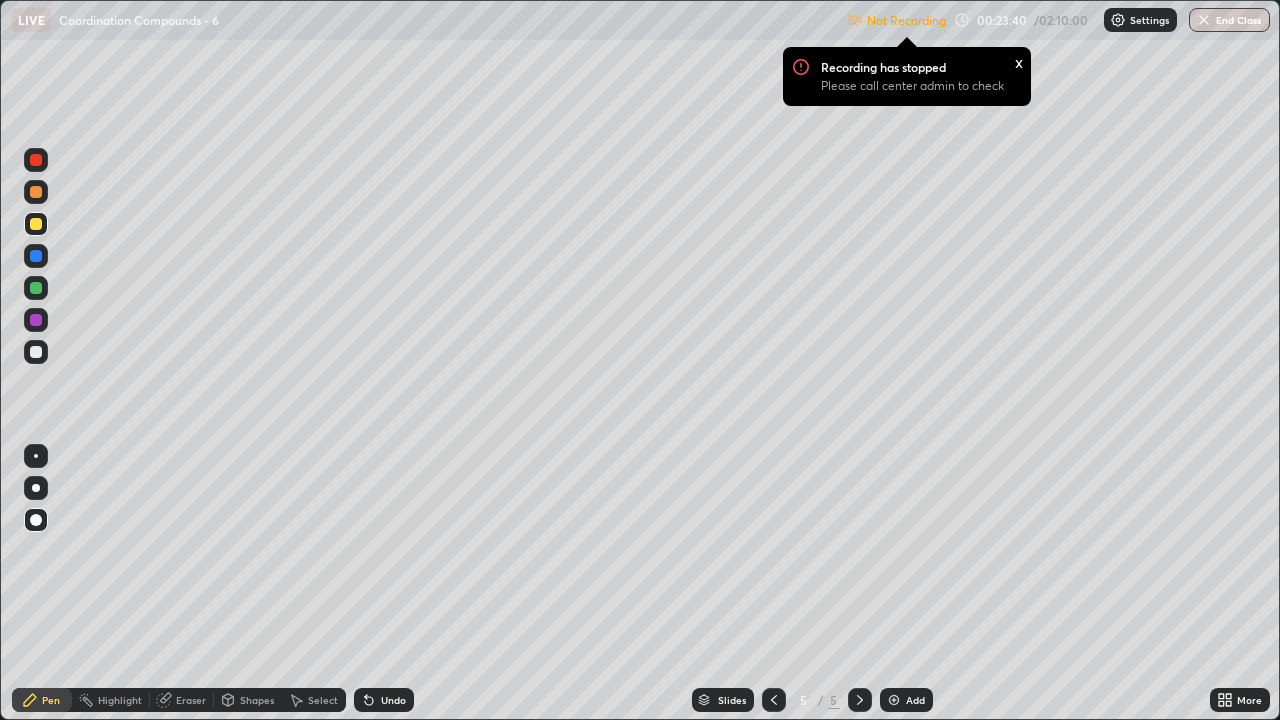 click 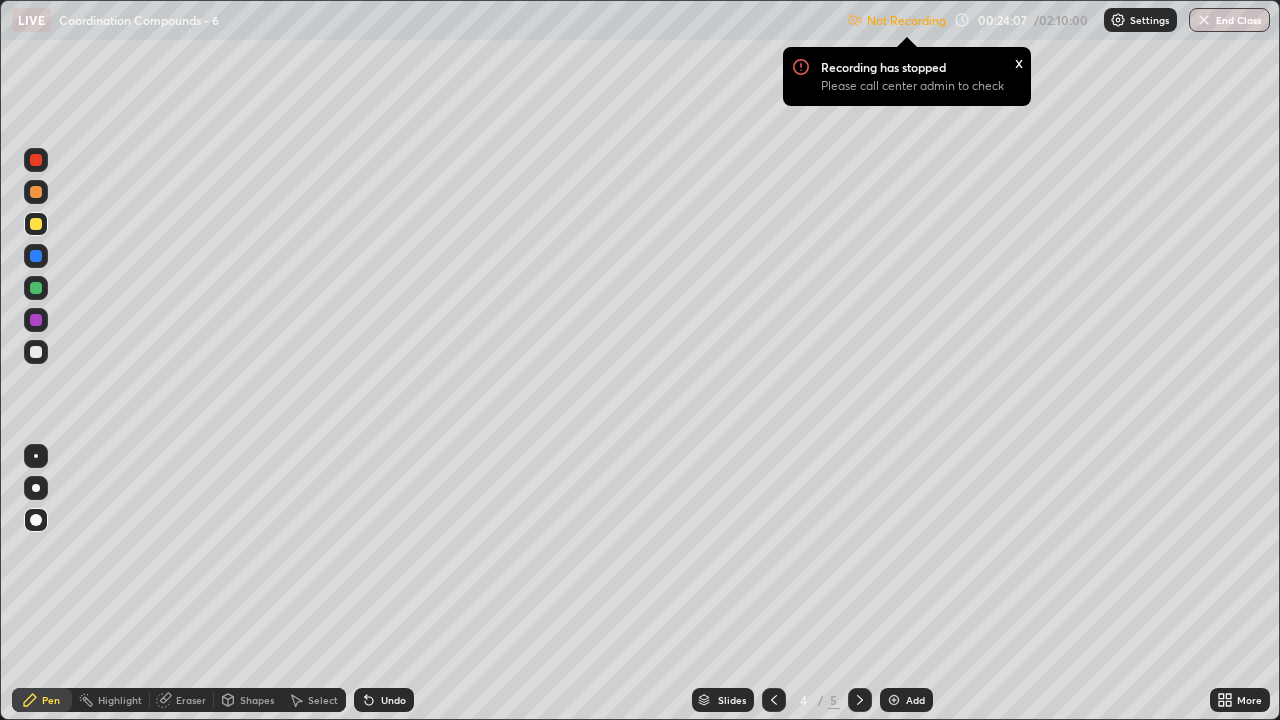click 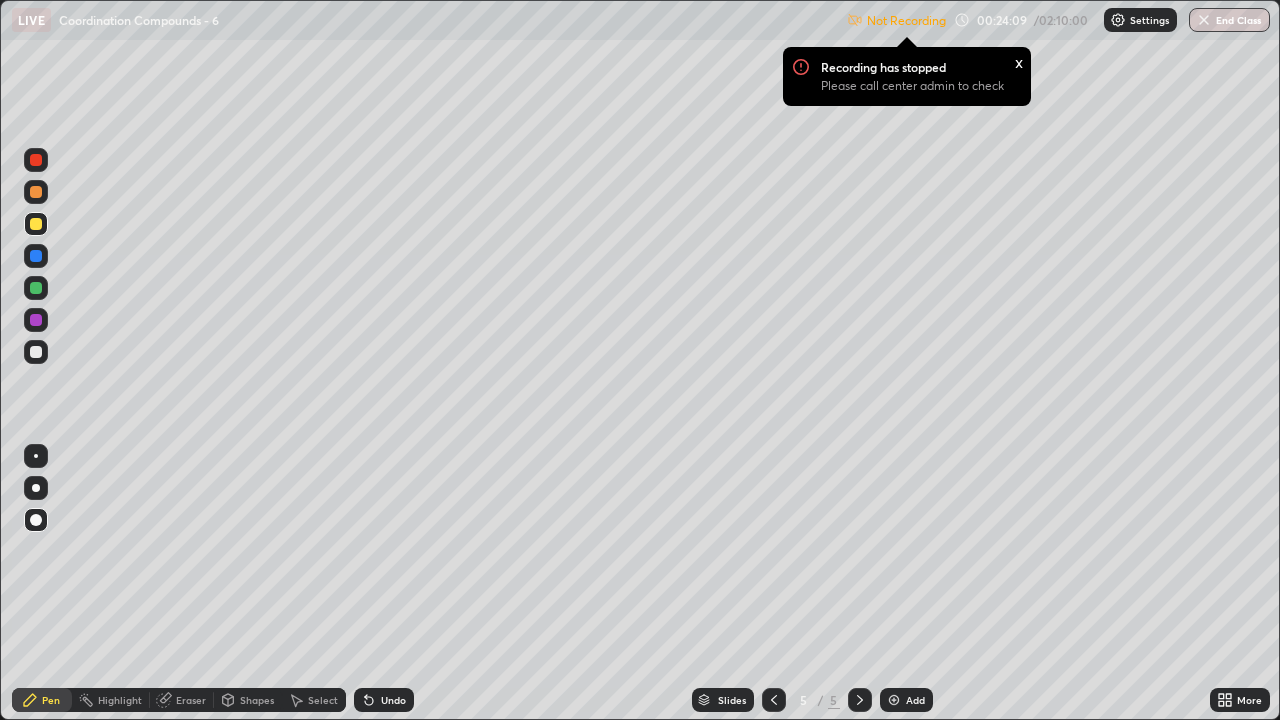 click at bounding box center [36, 352] 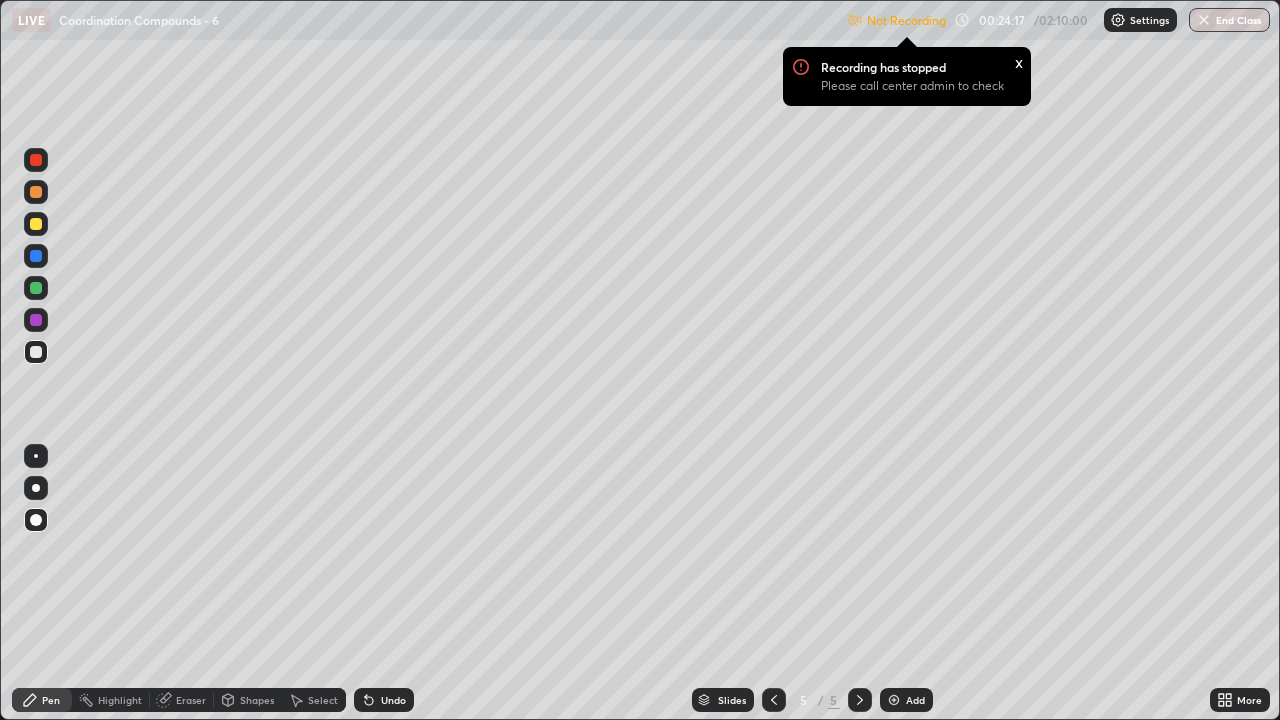 click at bounding box center (36, 224) 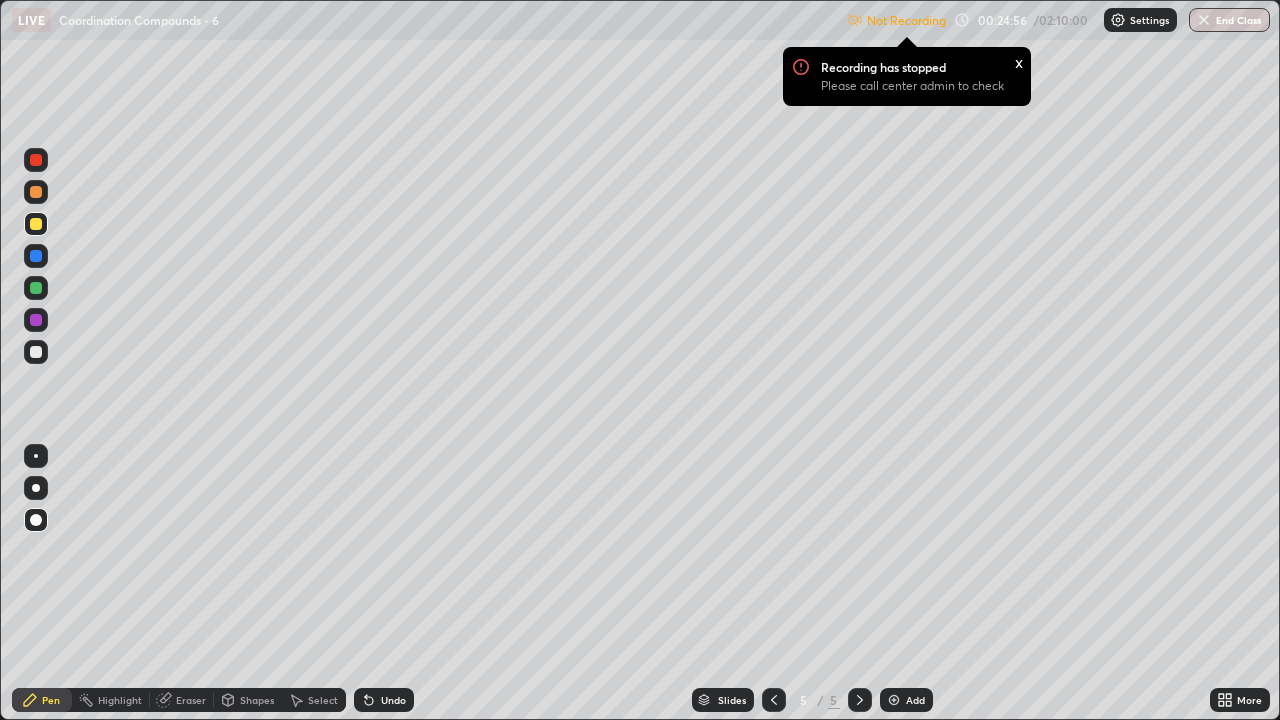 click at bounding box center (36, 160) 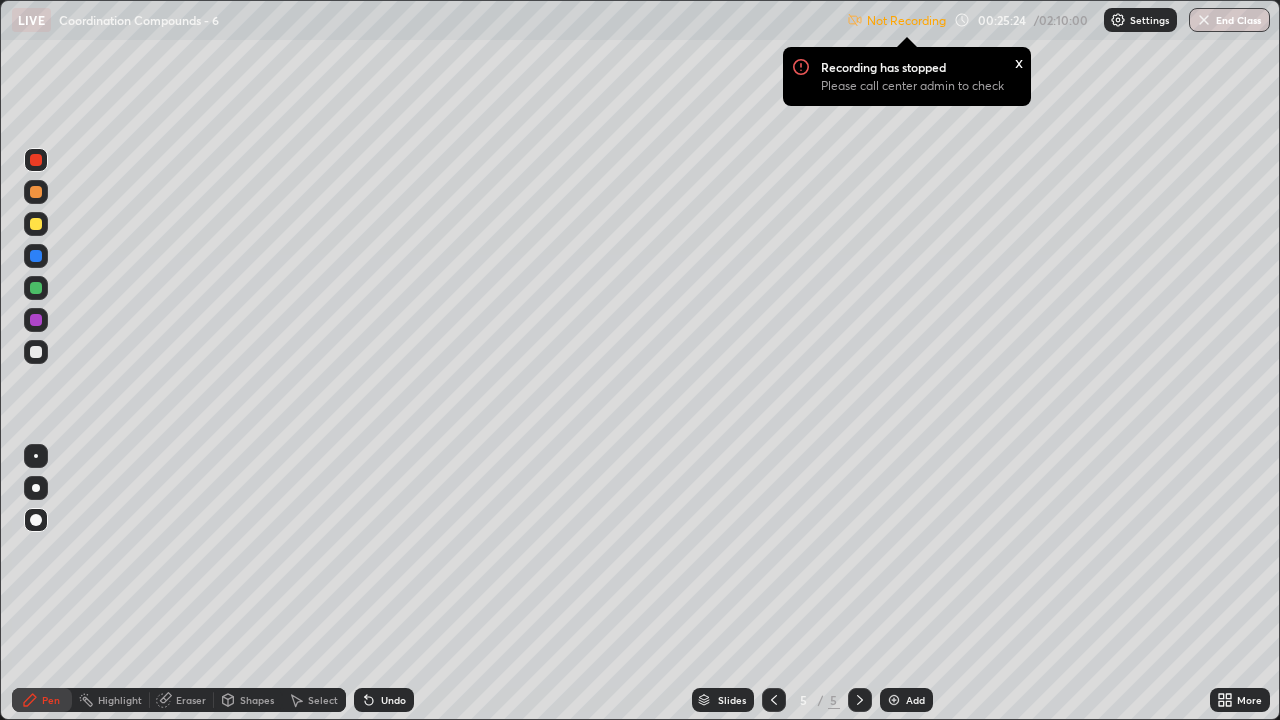 click at bounding box center [36, 352] 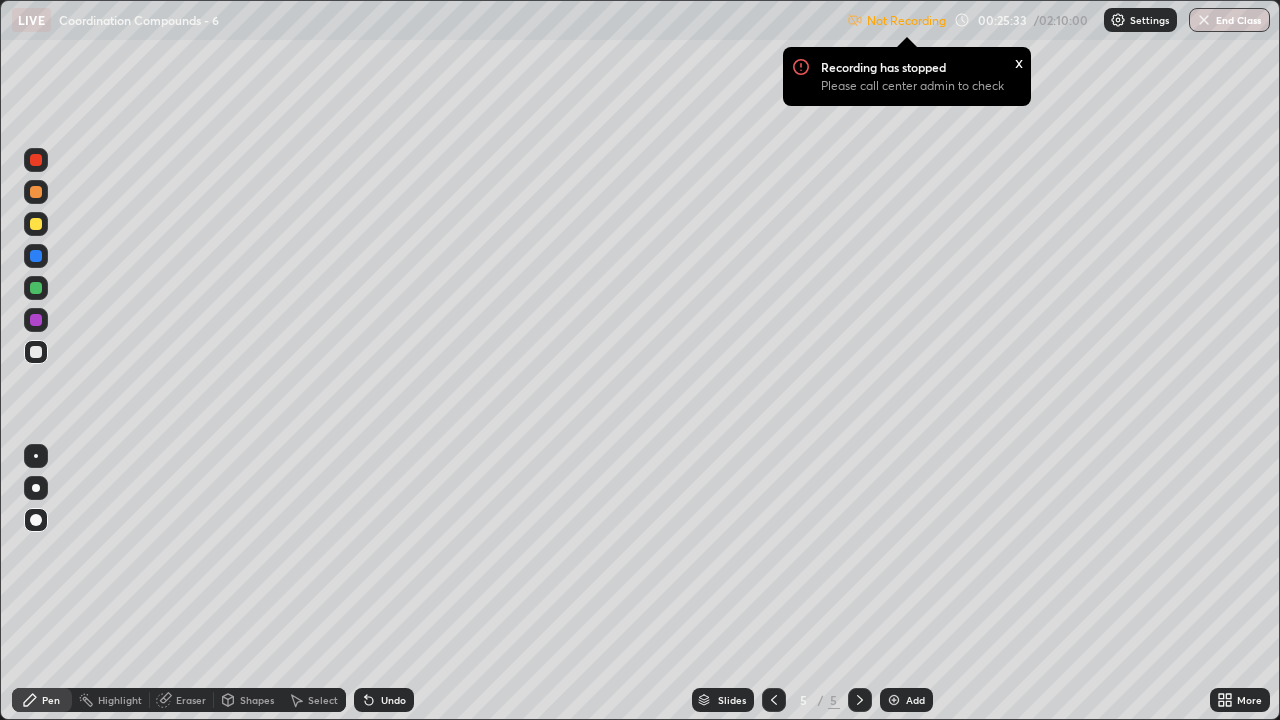 click at bounding box center (36, 352) 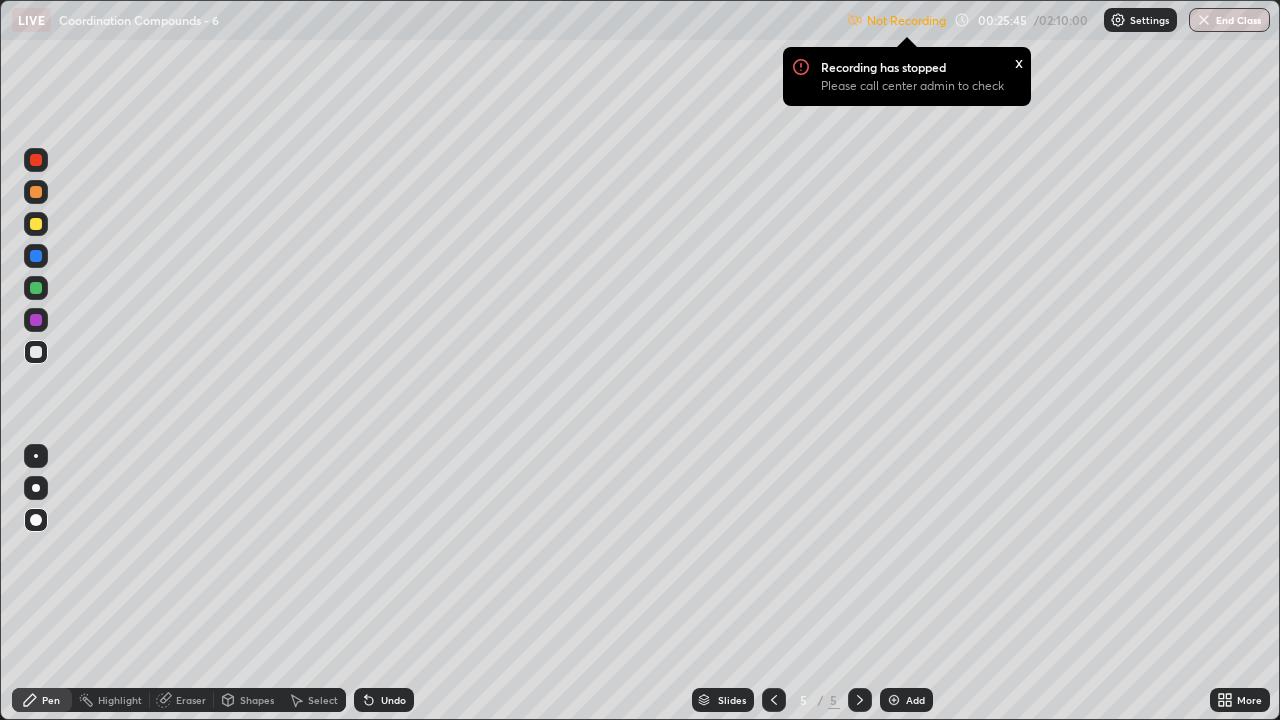 click on "Undo" at bounding box center (393, 700) 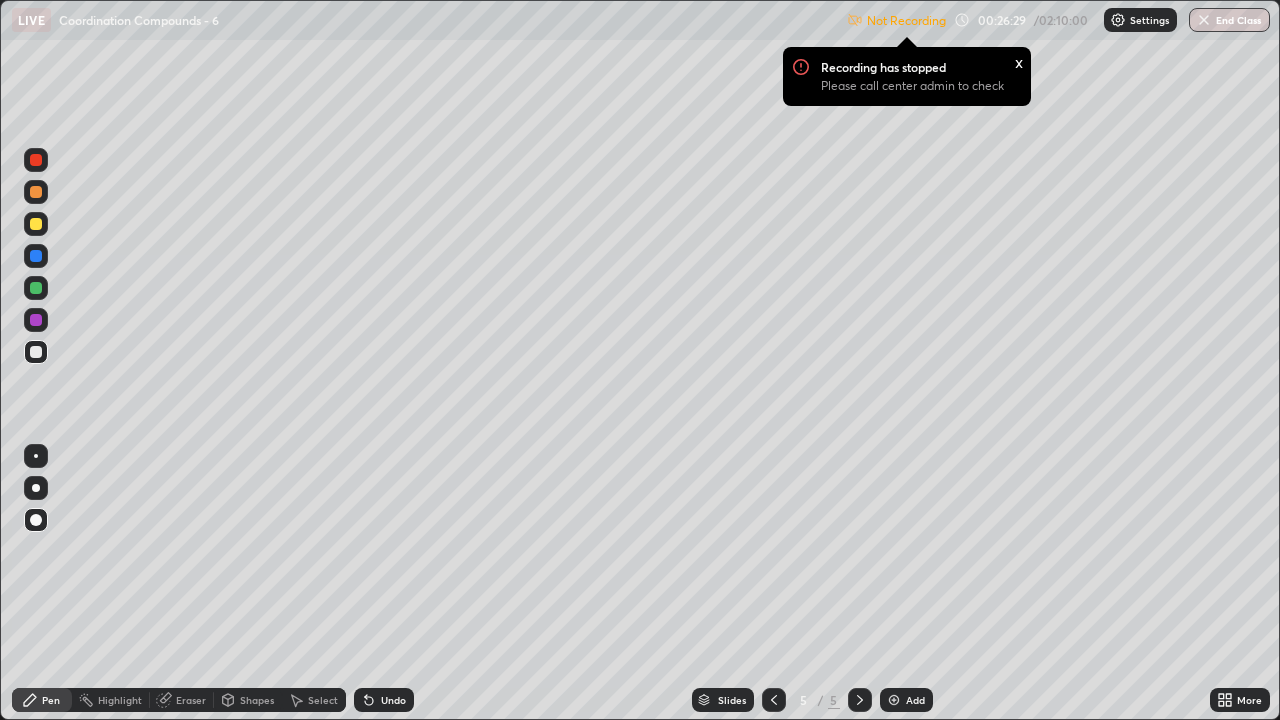click on "Eraser" at bounding box center (191, 700) 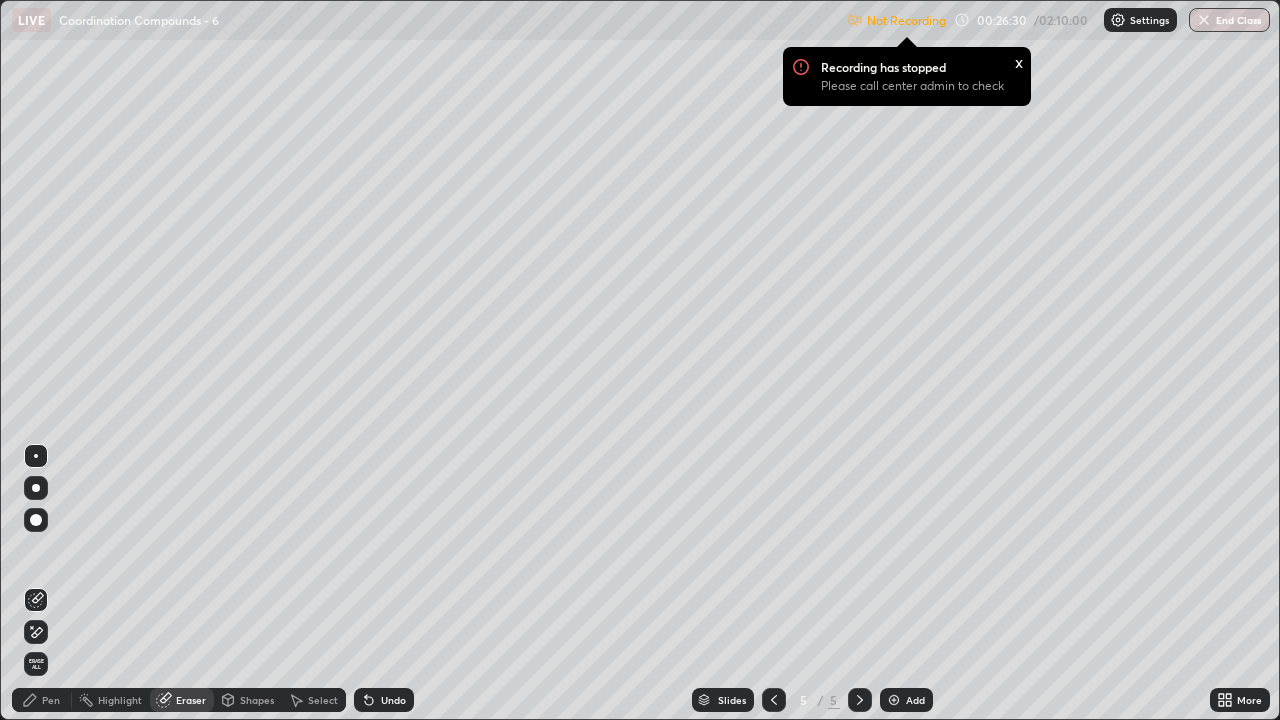 click 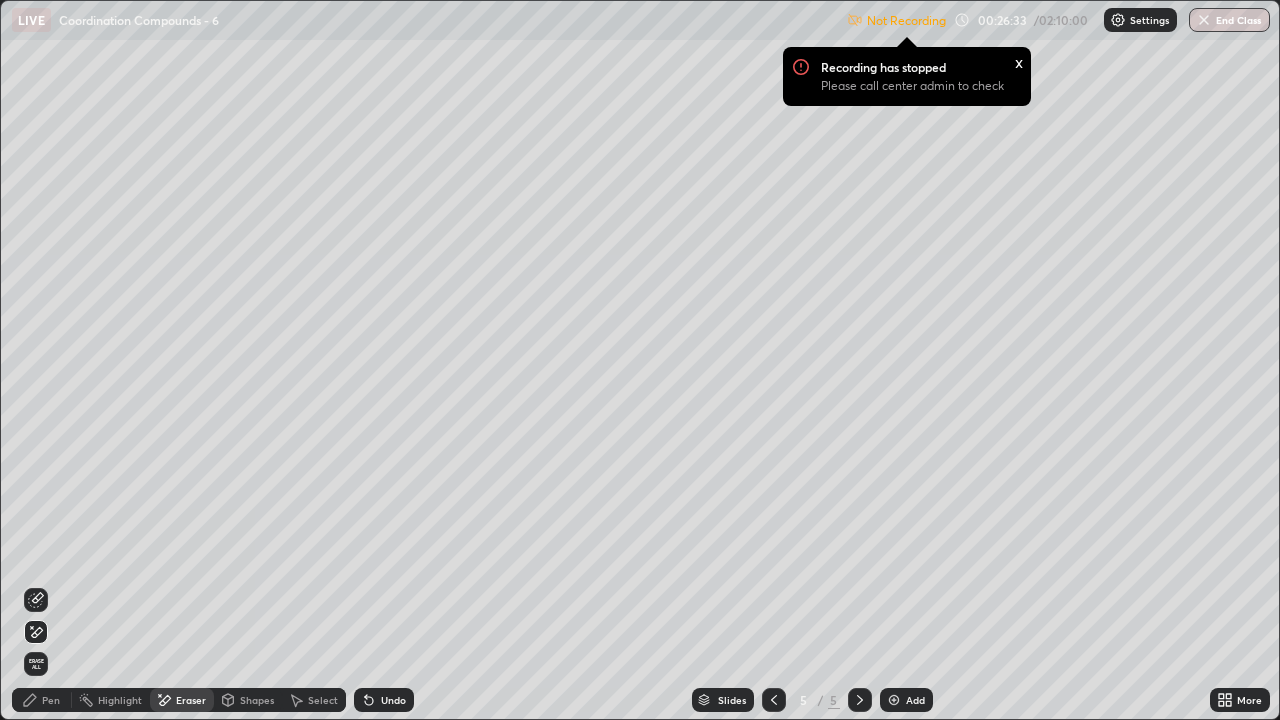 click on "Pen" at bounding box center [42, 700] 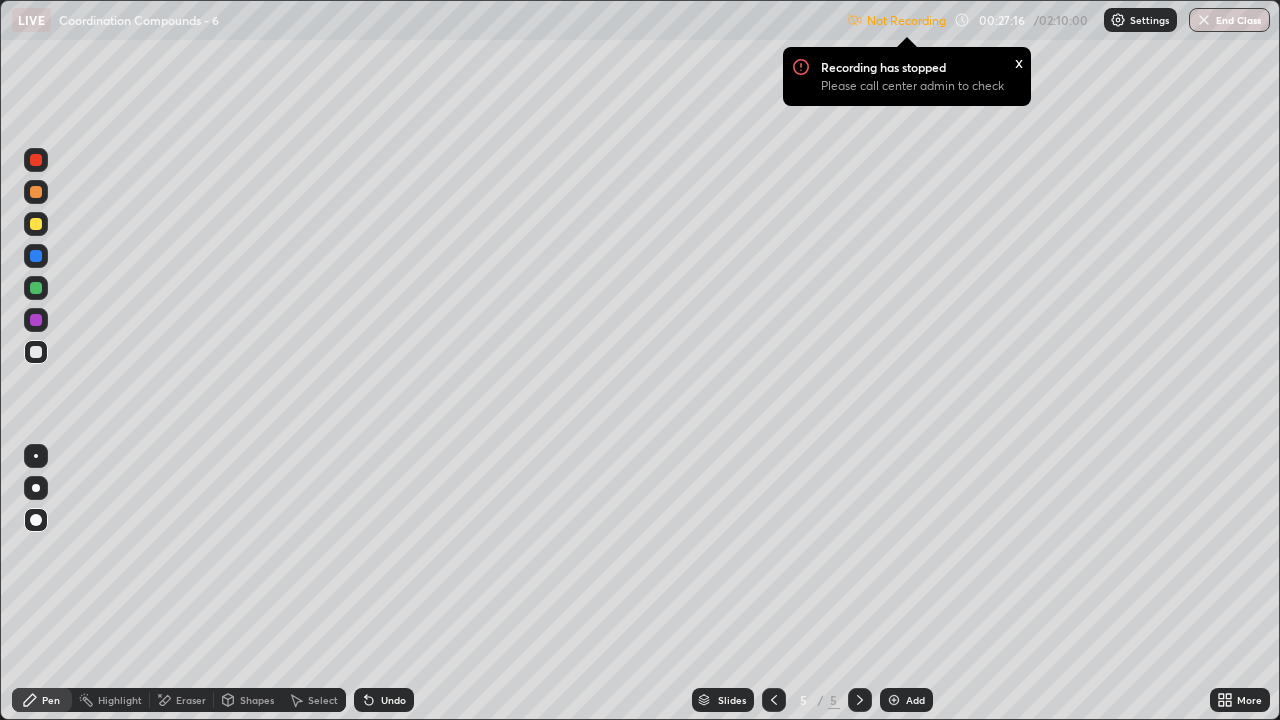 click at bounding box center [36, 320] 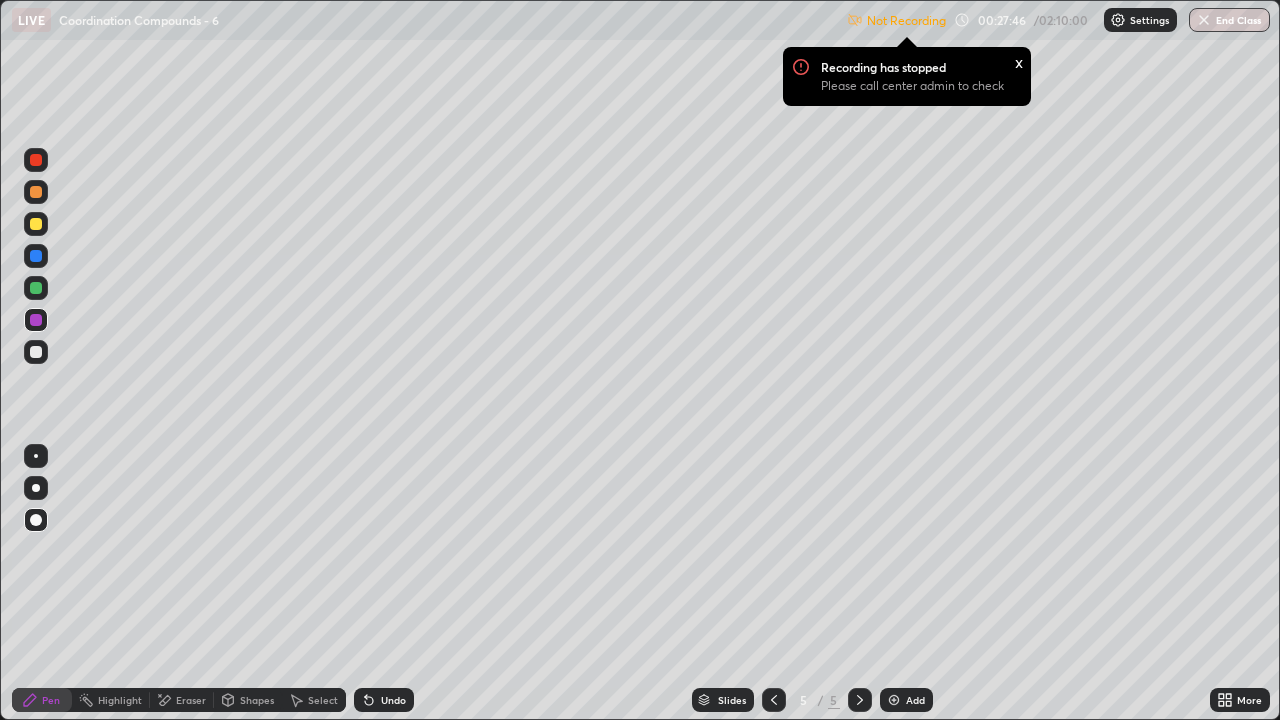 click at bounding box center [36, 352] 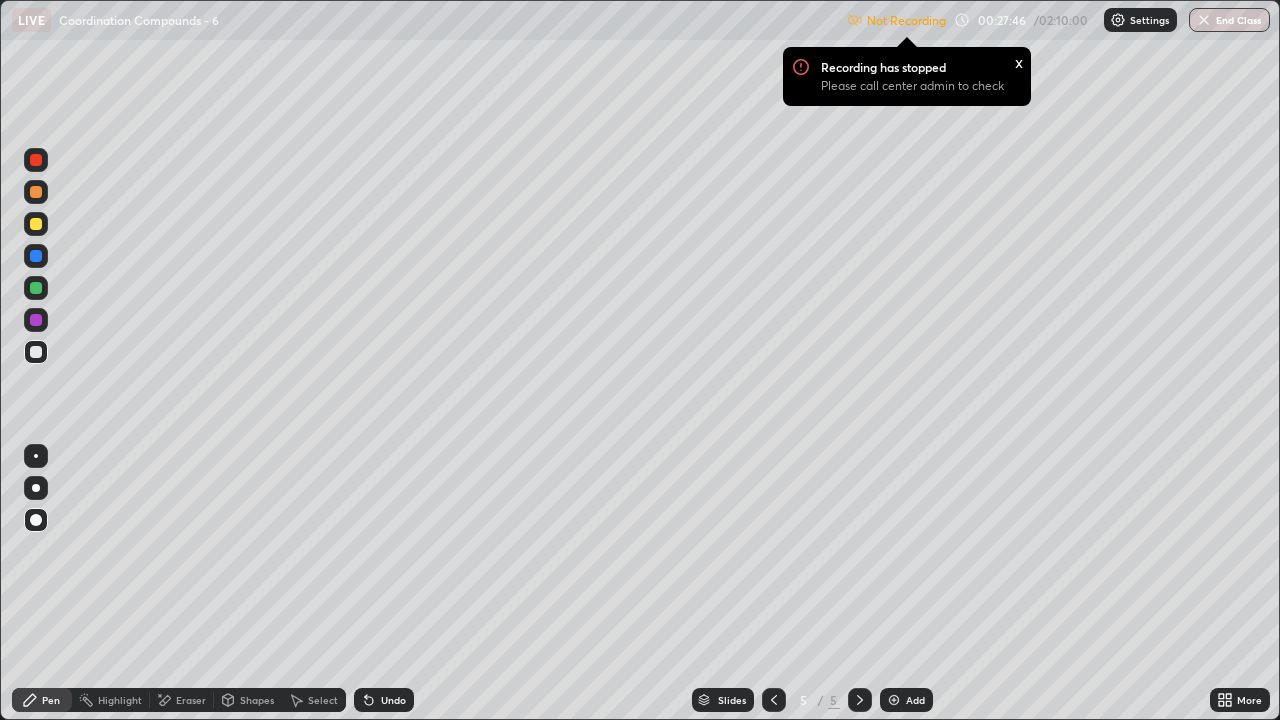 click at bounding box center [36, 352] 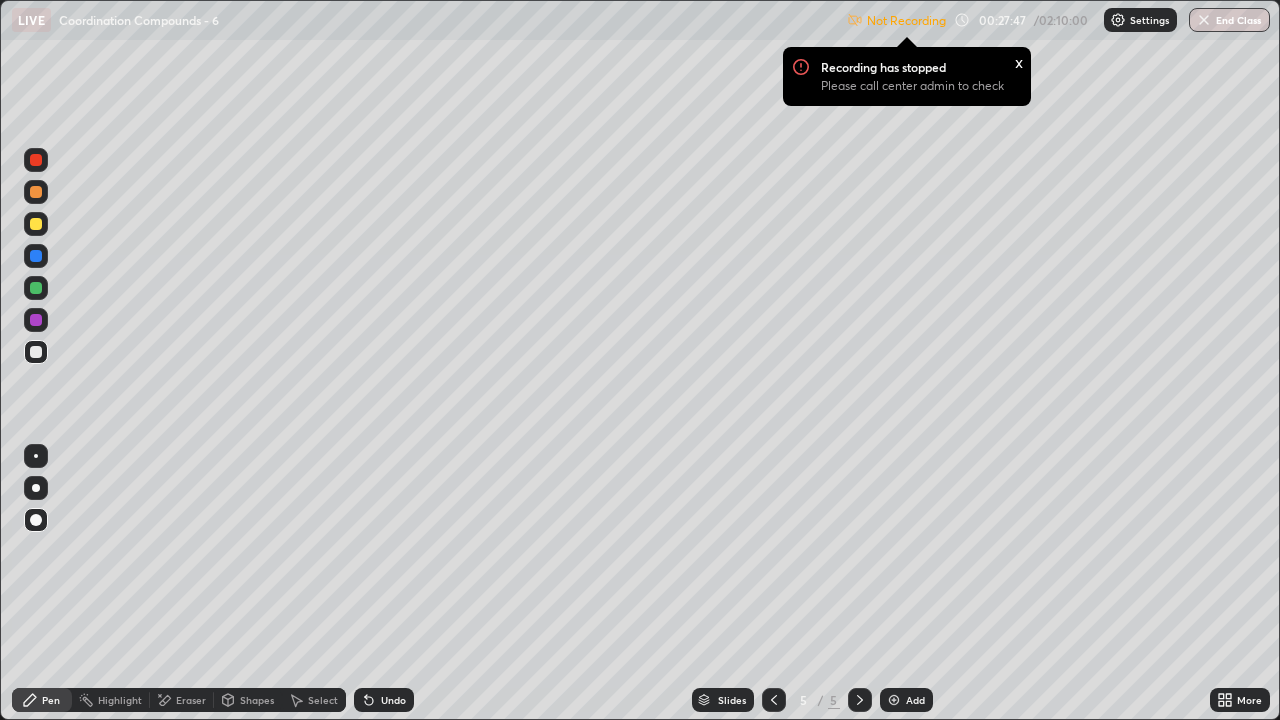 click at bounding box center [36, 352] 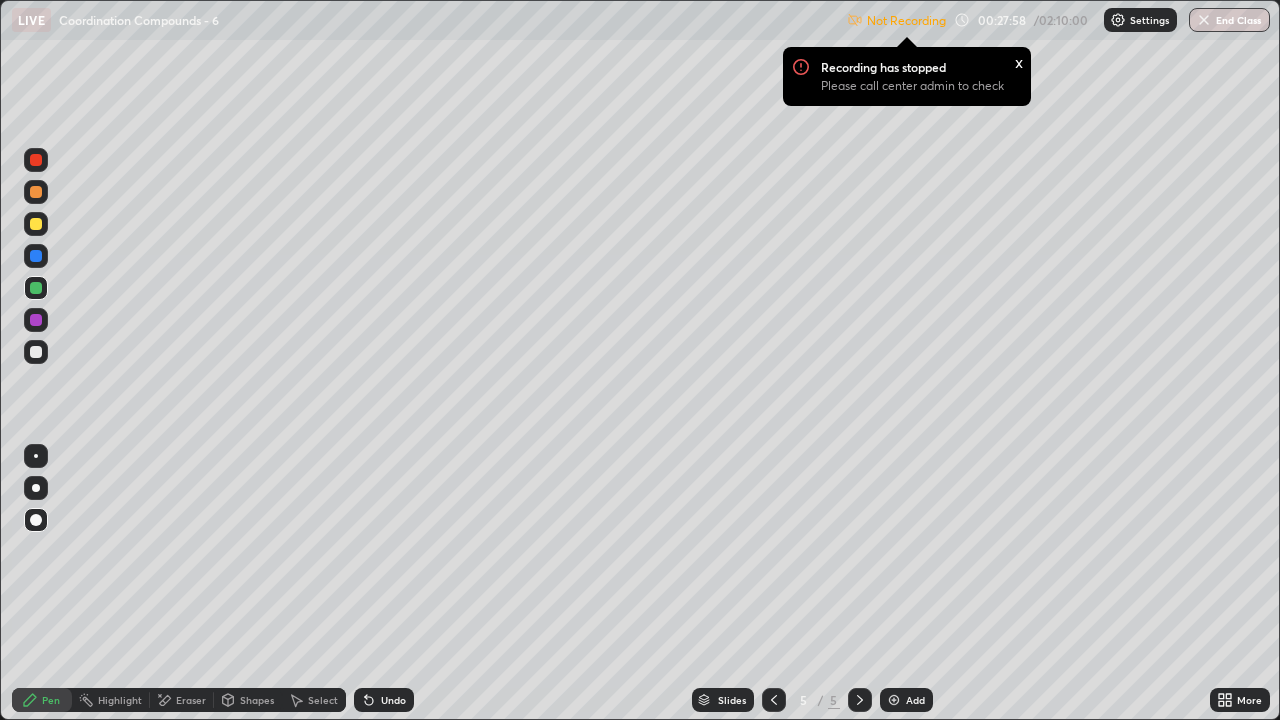 click at bounding box center [36, 320] 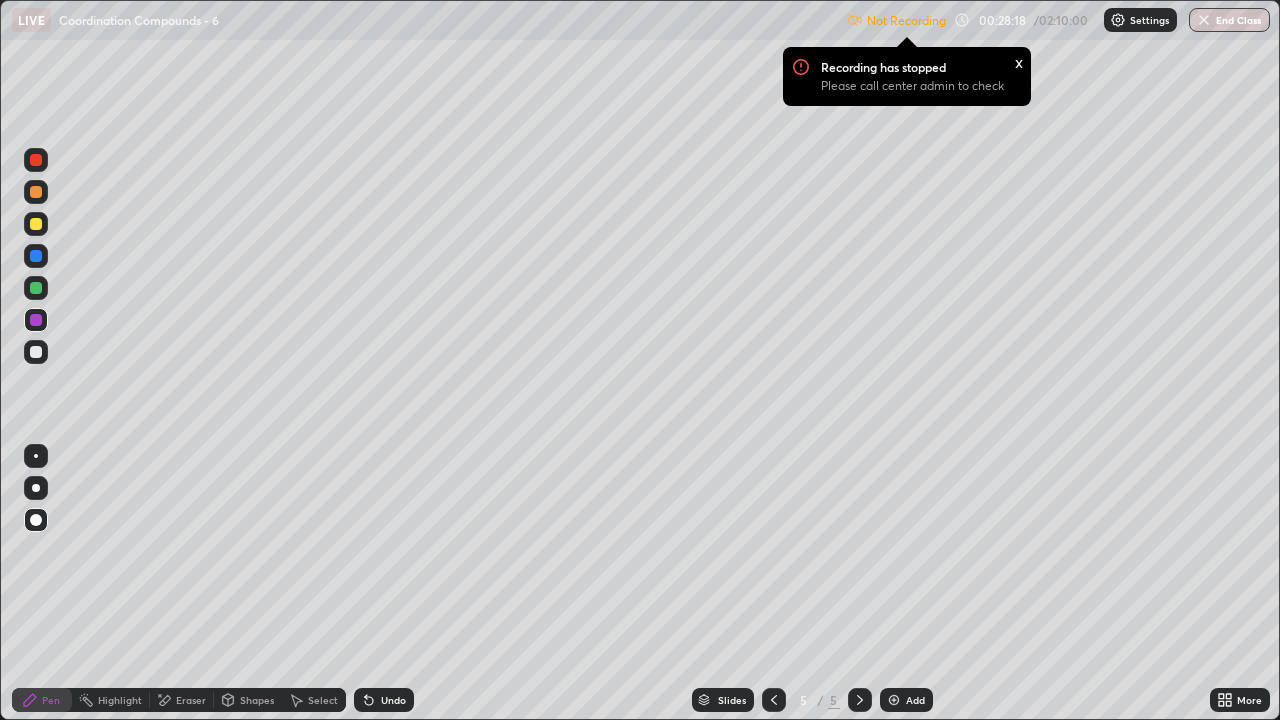 click at bounding box center (36, 224) 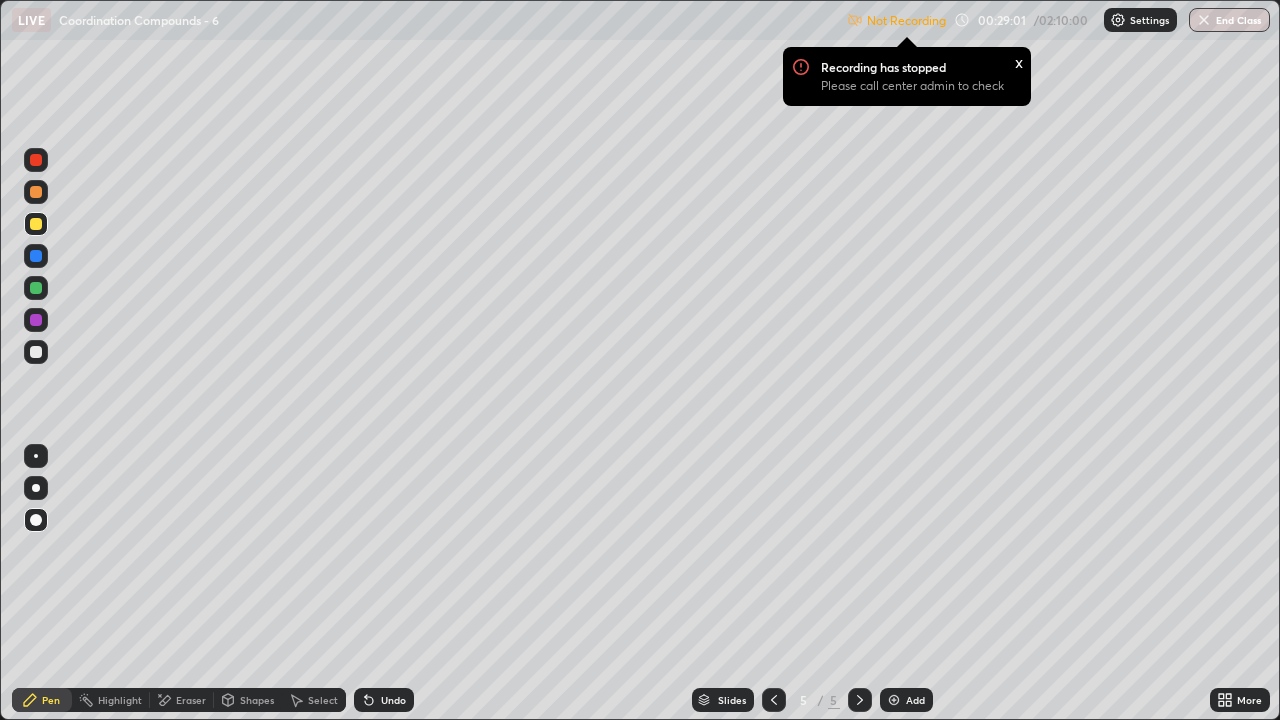 click at bounding box center [36, 352] 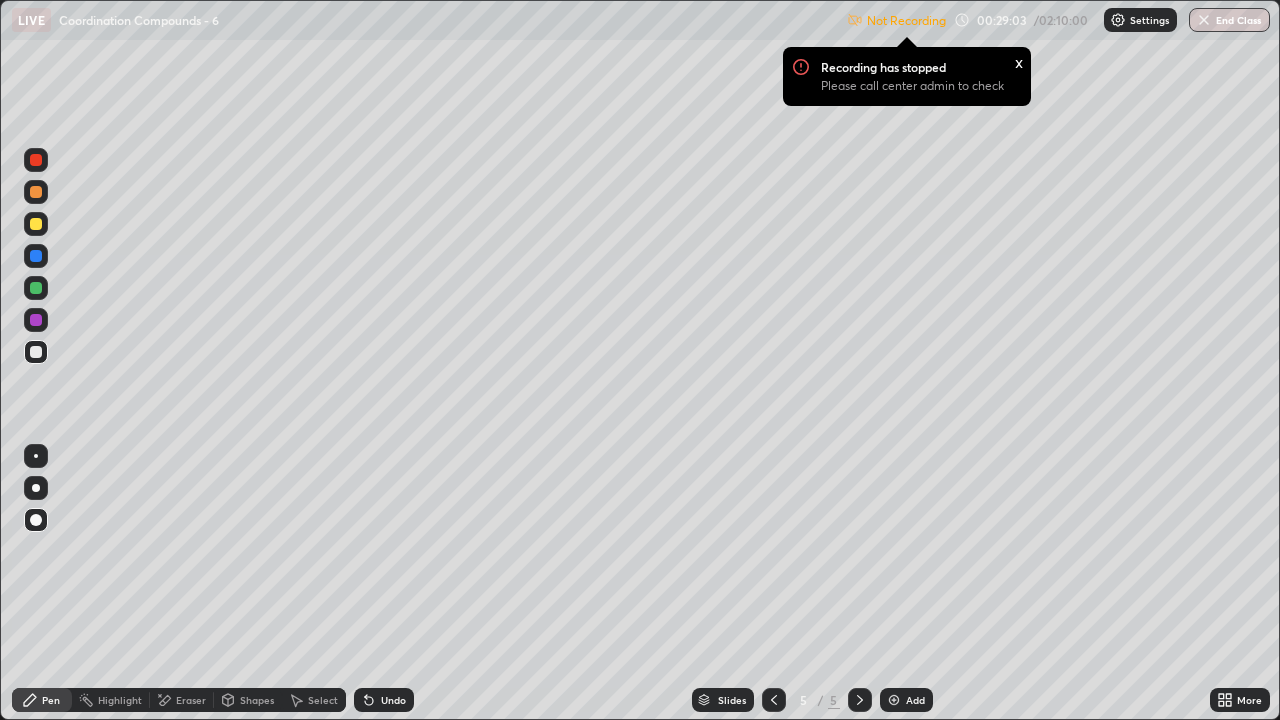 click at bounding box center [774, 700] 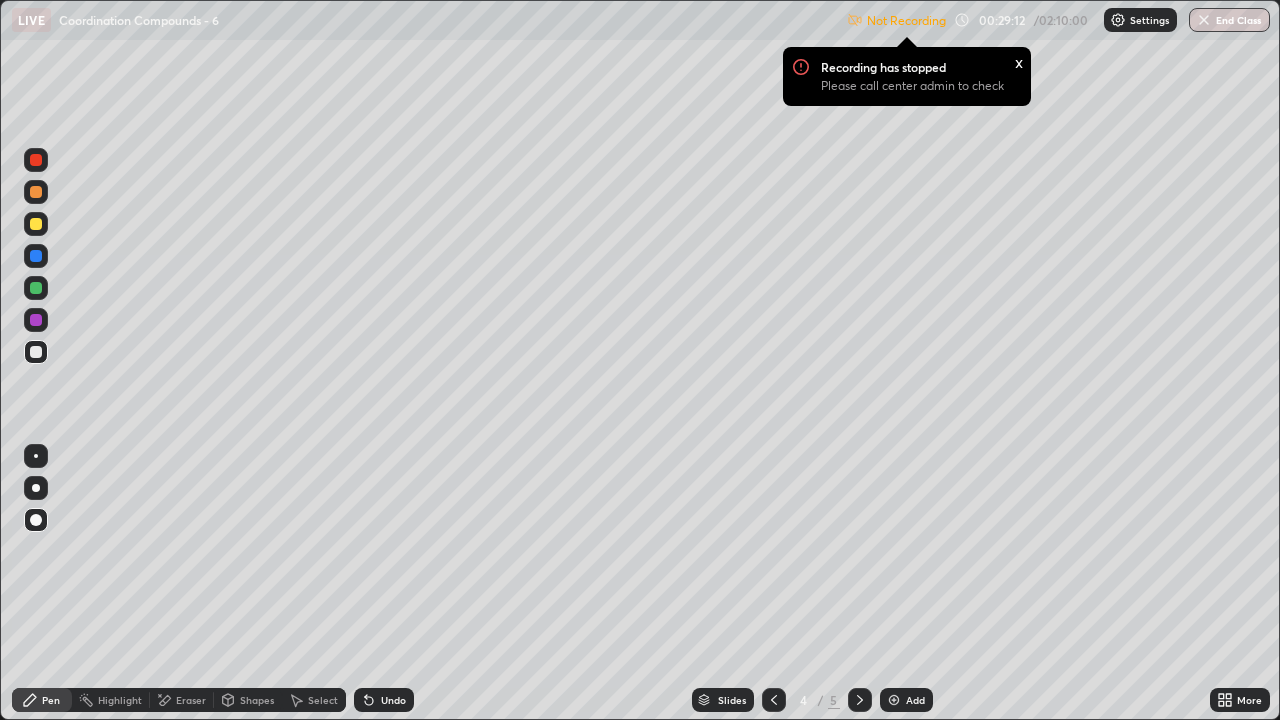 click at bounding box center [860, 700] 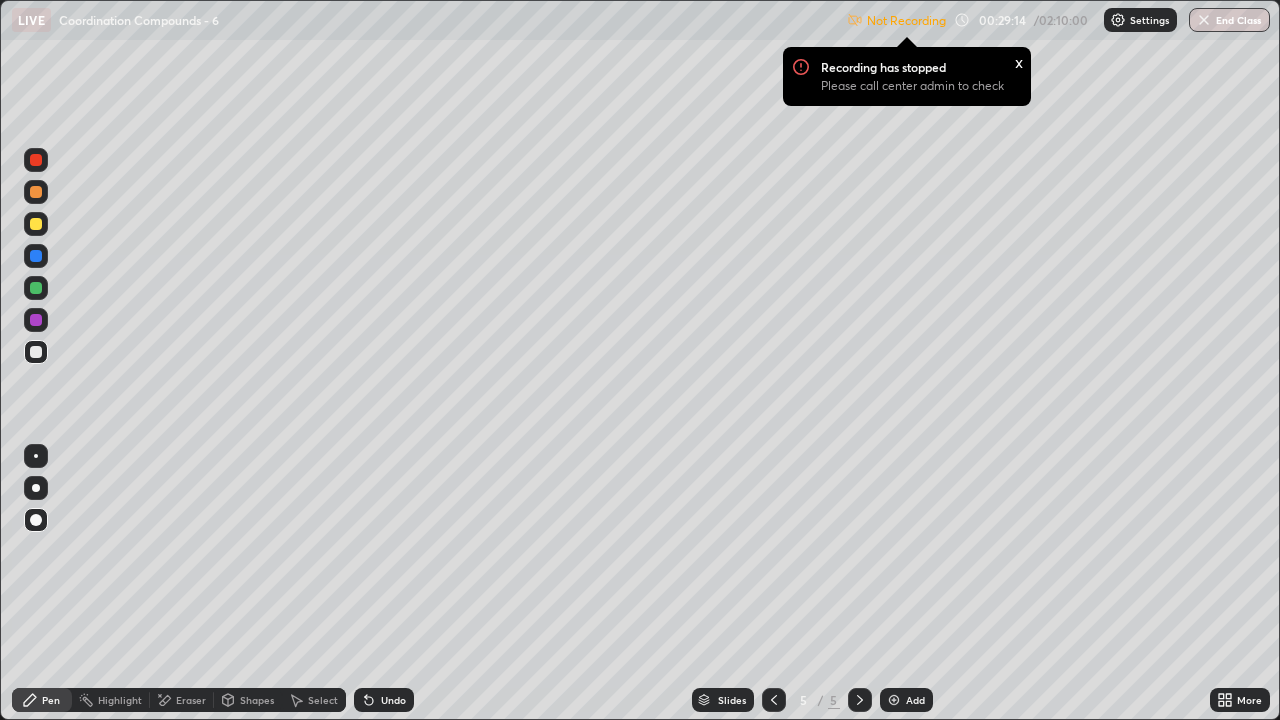 click at bounding box center [36, 352] 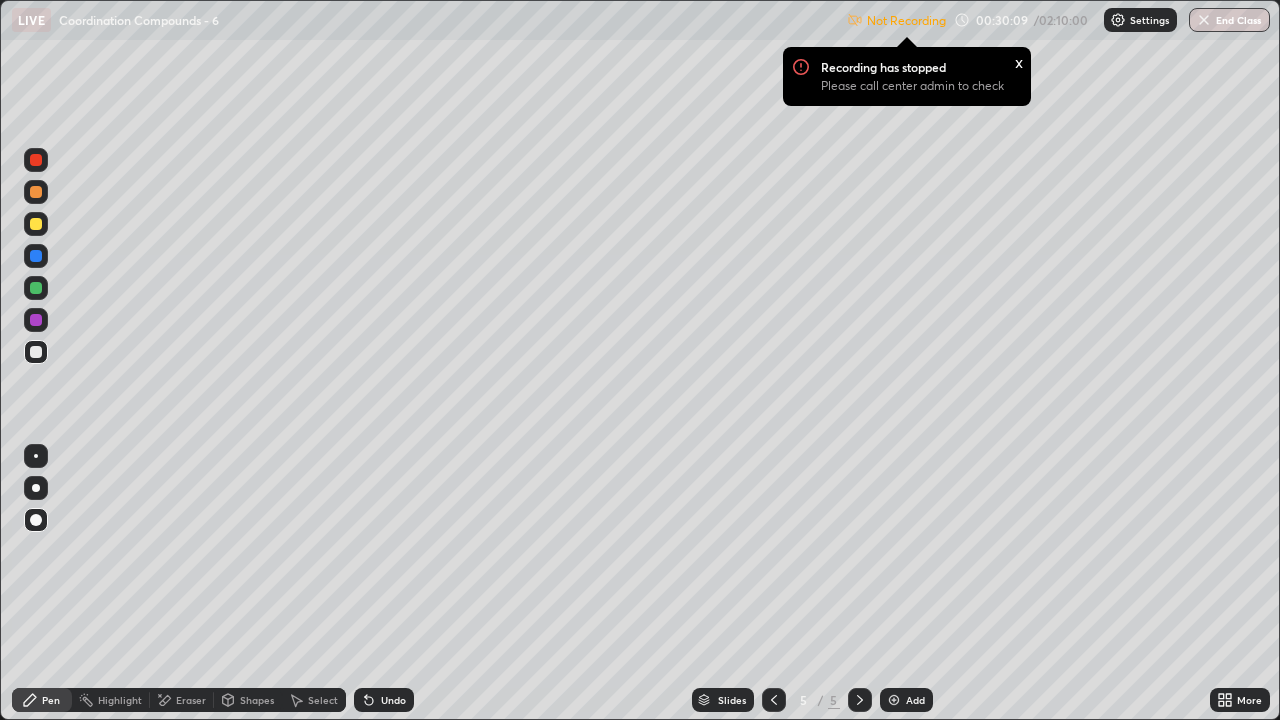 click at bounding box center [774, 700] 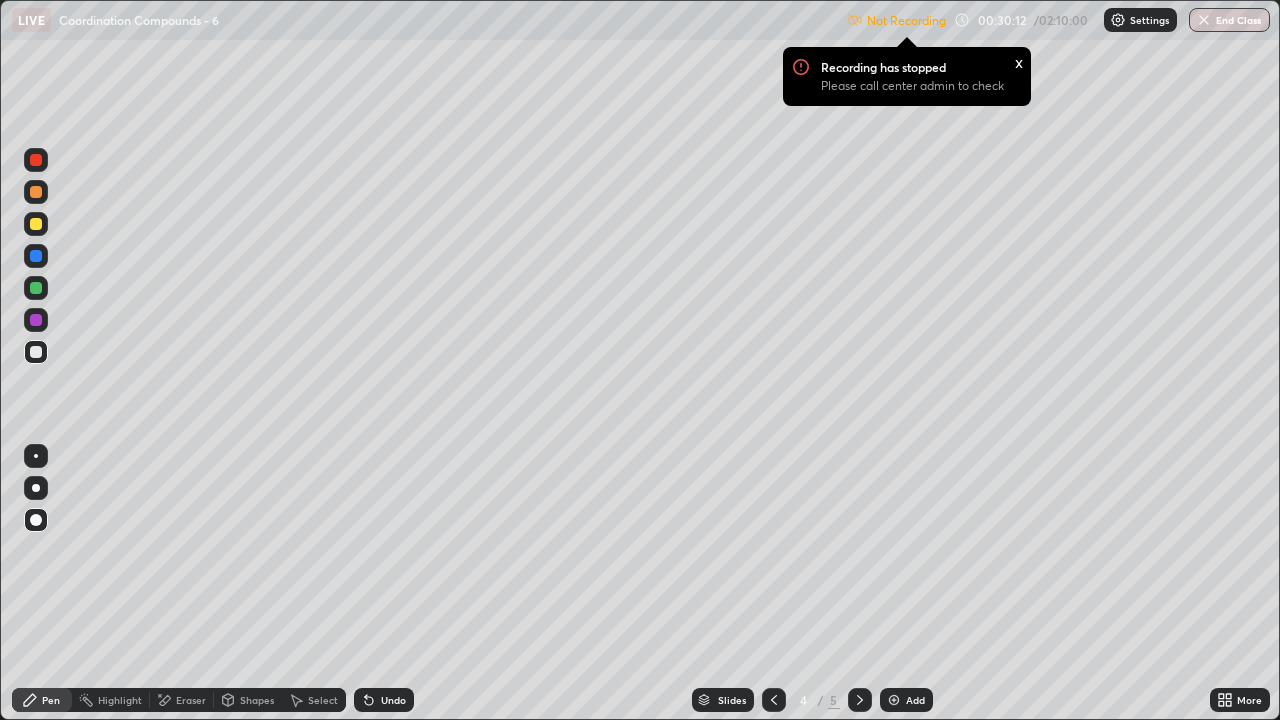 click 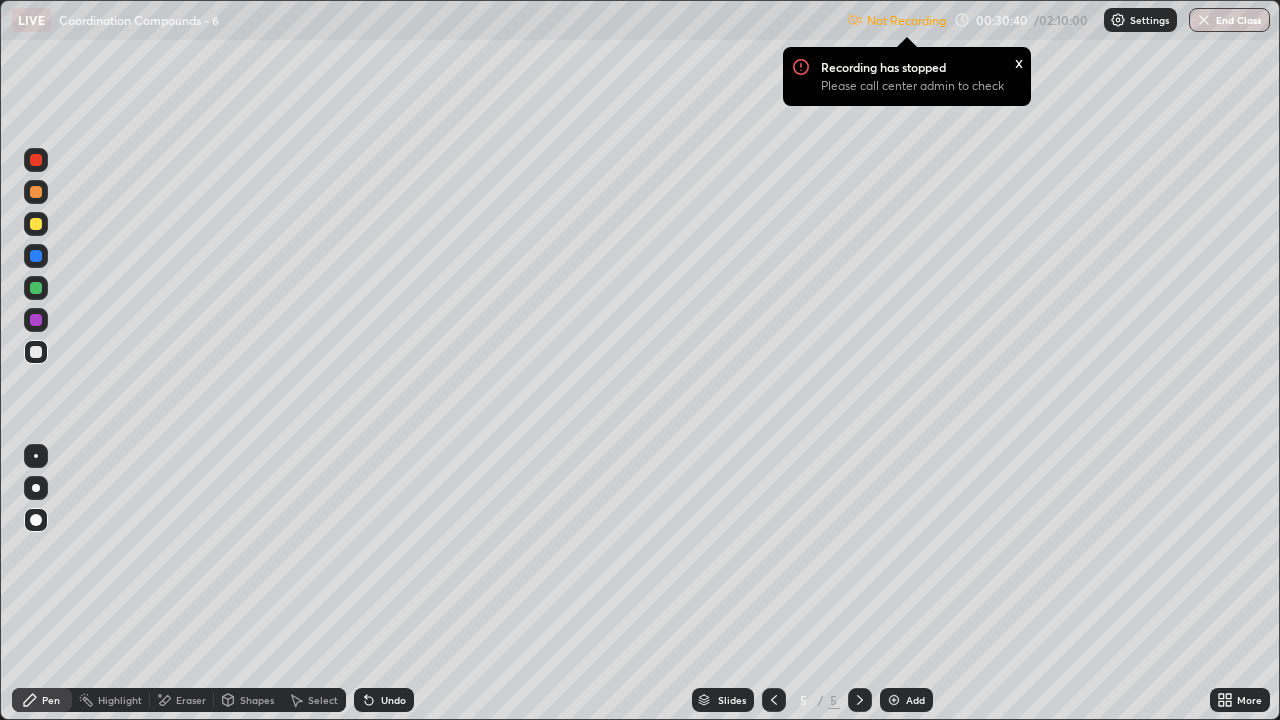 click at bounding box center (36, 224) 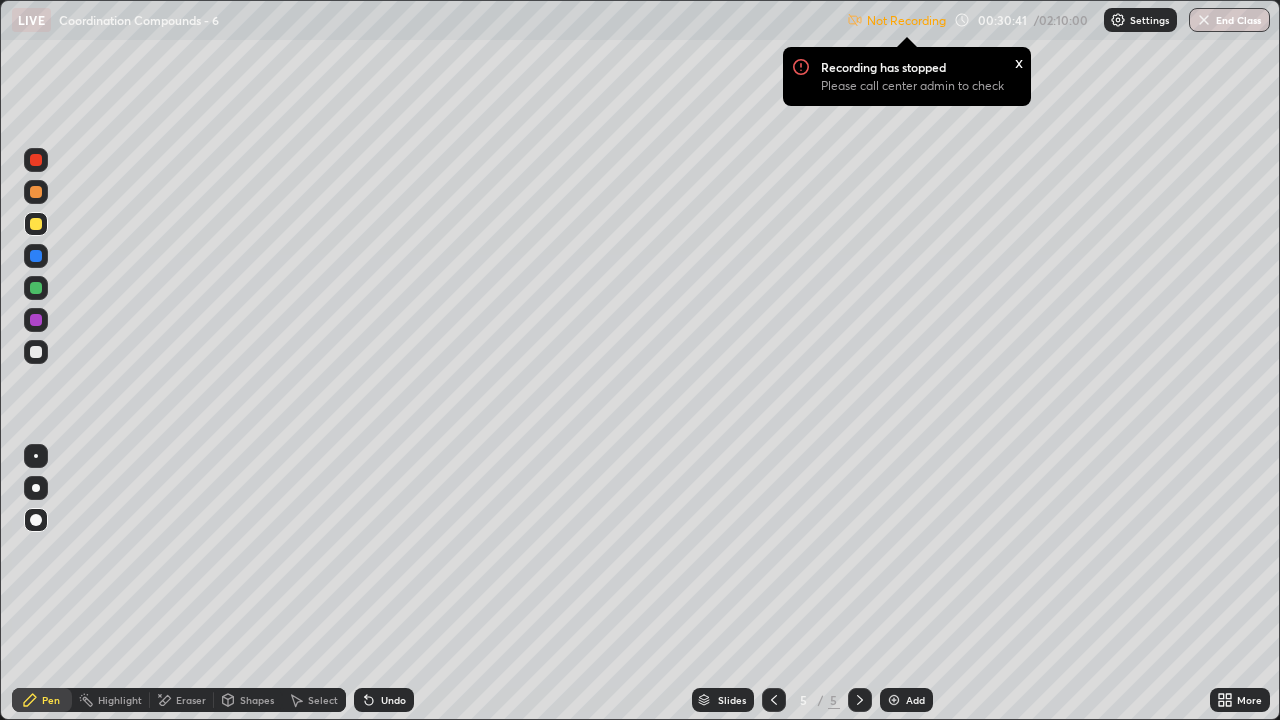 click at bounding box center (36, 224) 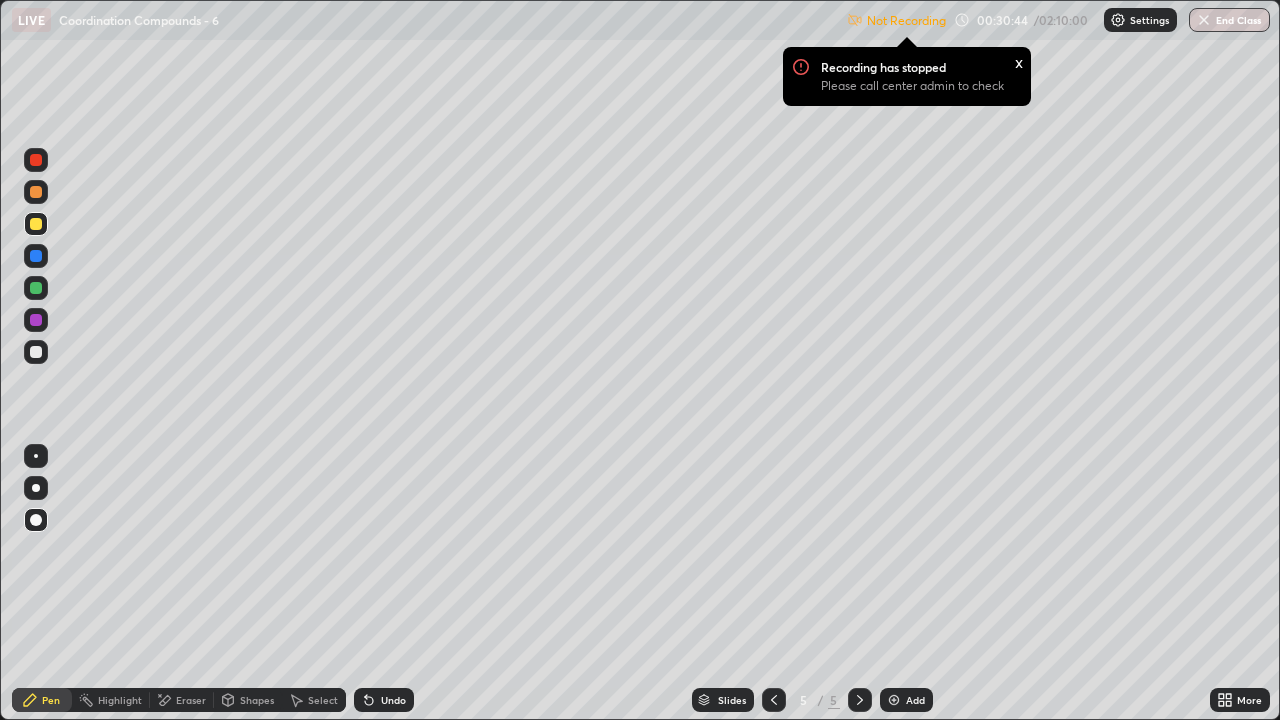 click at bounding box center [36, 352] 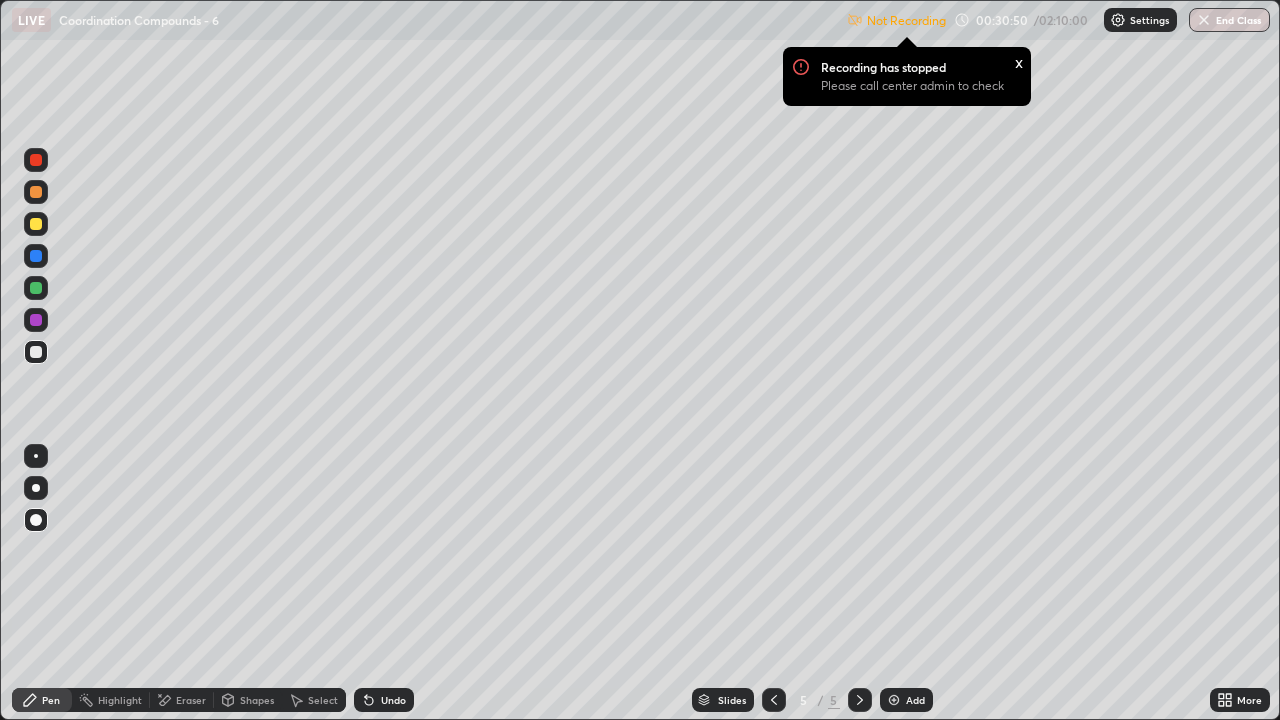 click at bounding box center [36, 288] 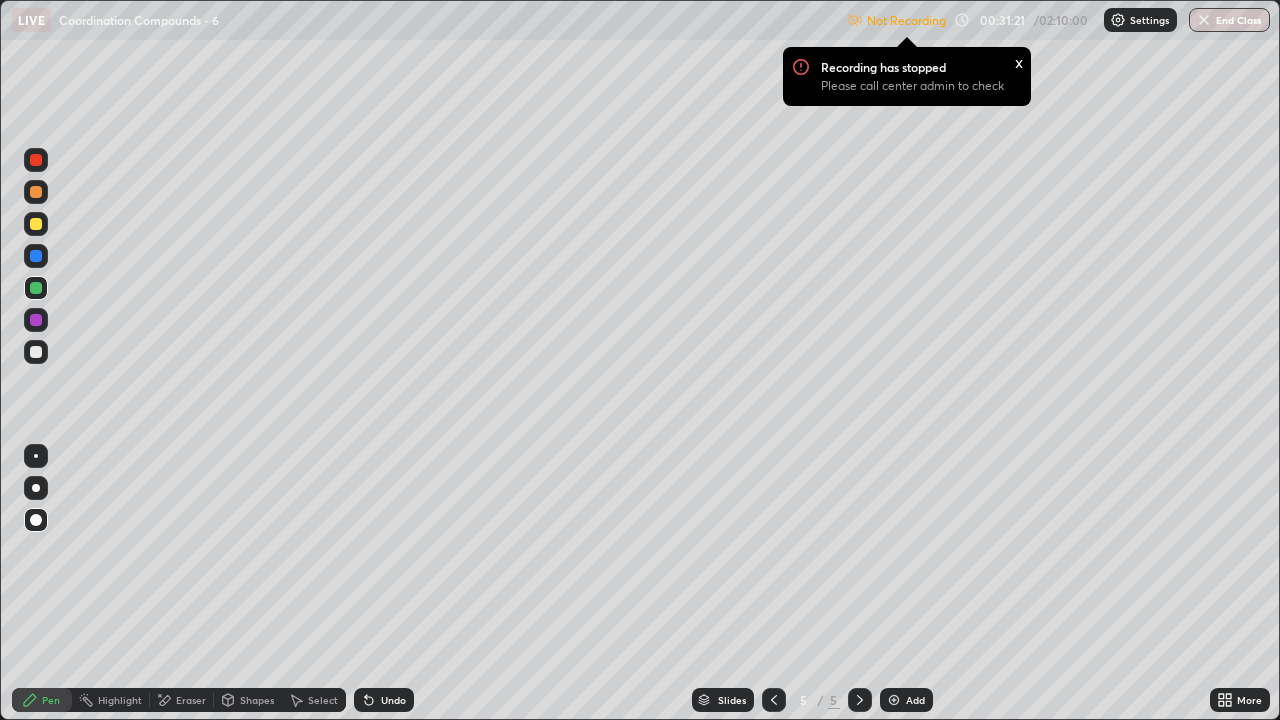 click at bounding box center [36, 224] 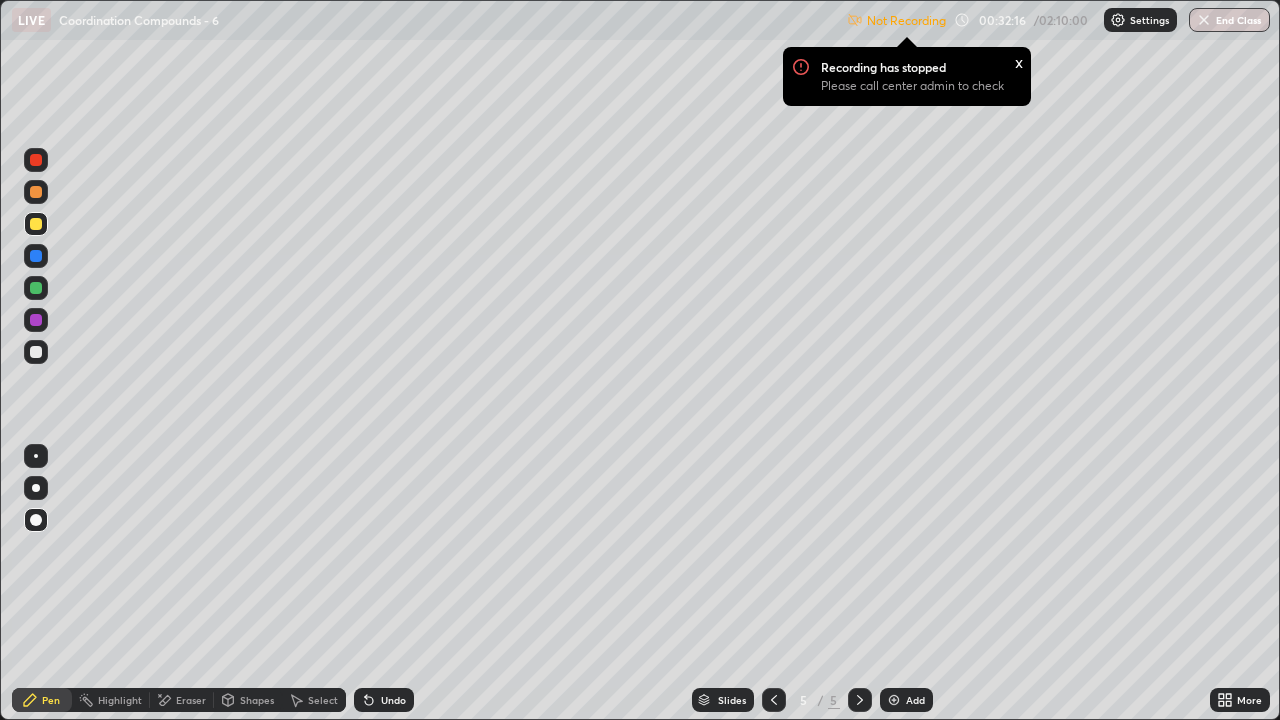 click on "x" at bounding box center (1019, 61) 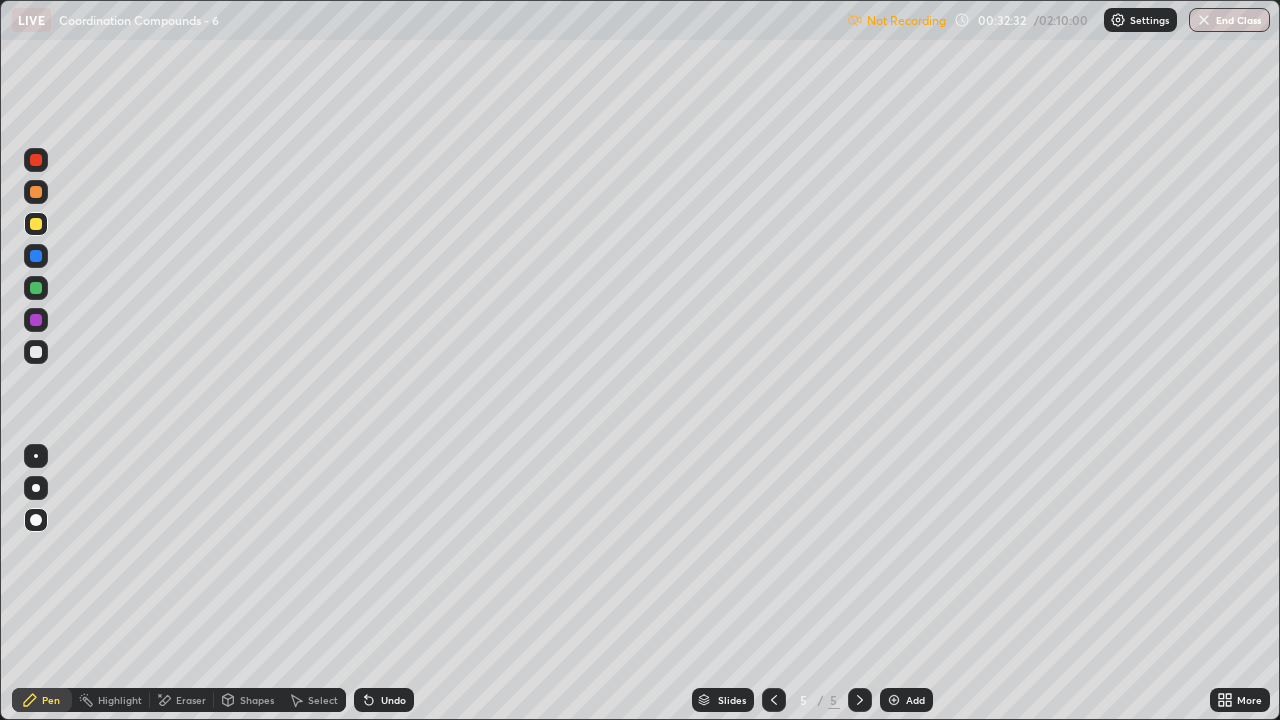 click at bounding box center (36, 224) 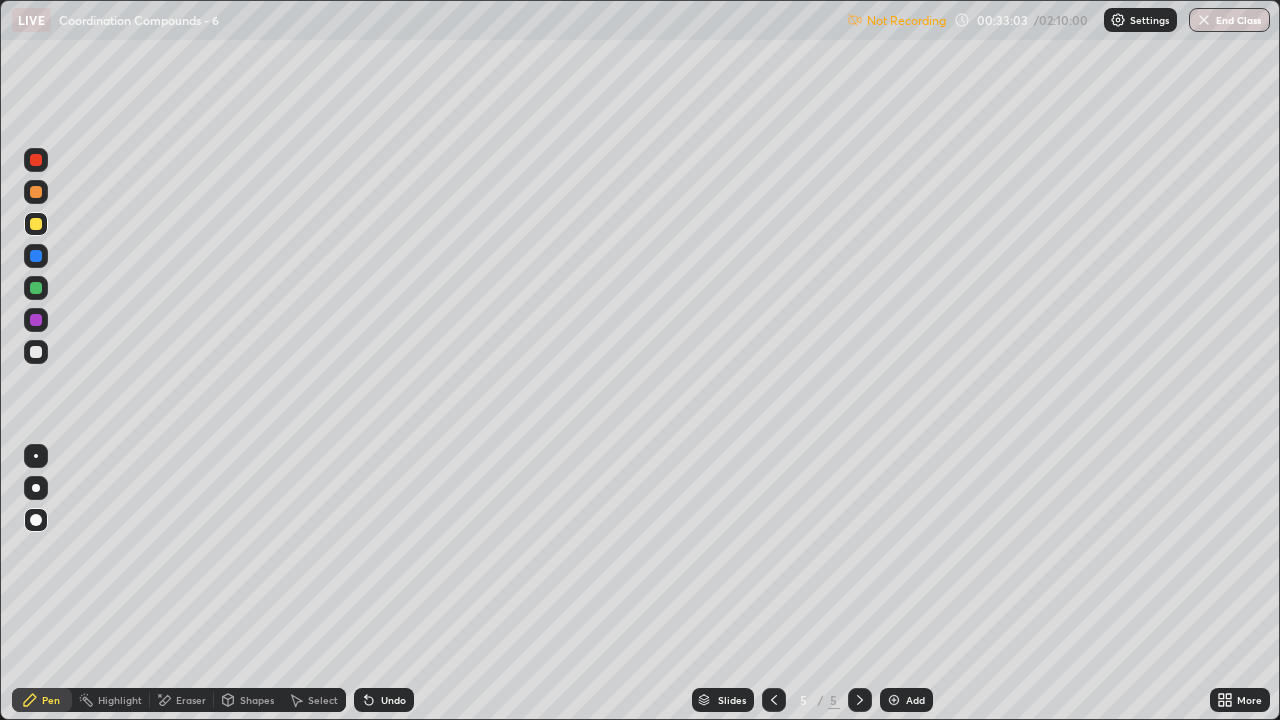click at bounding box center (860, 700) 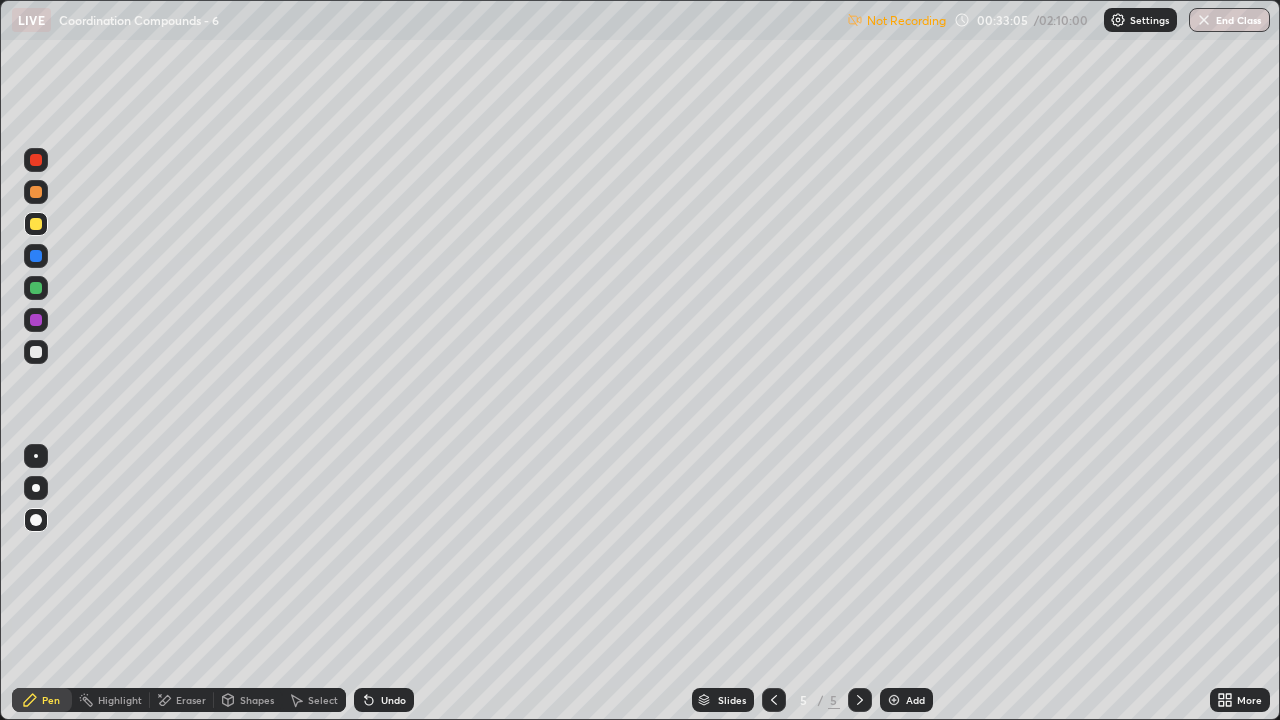 click at bounding box center (774, 700) 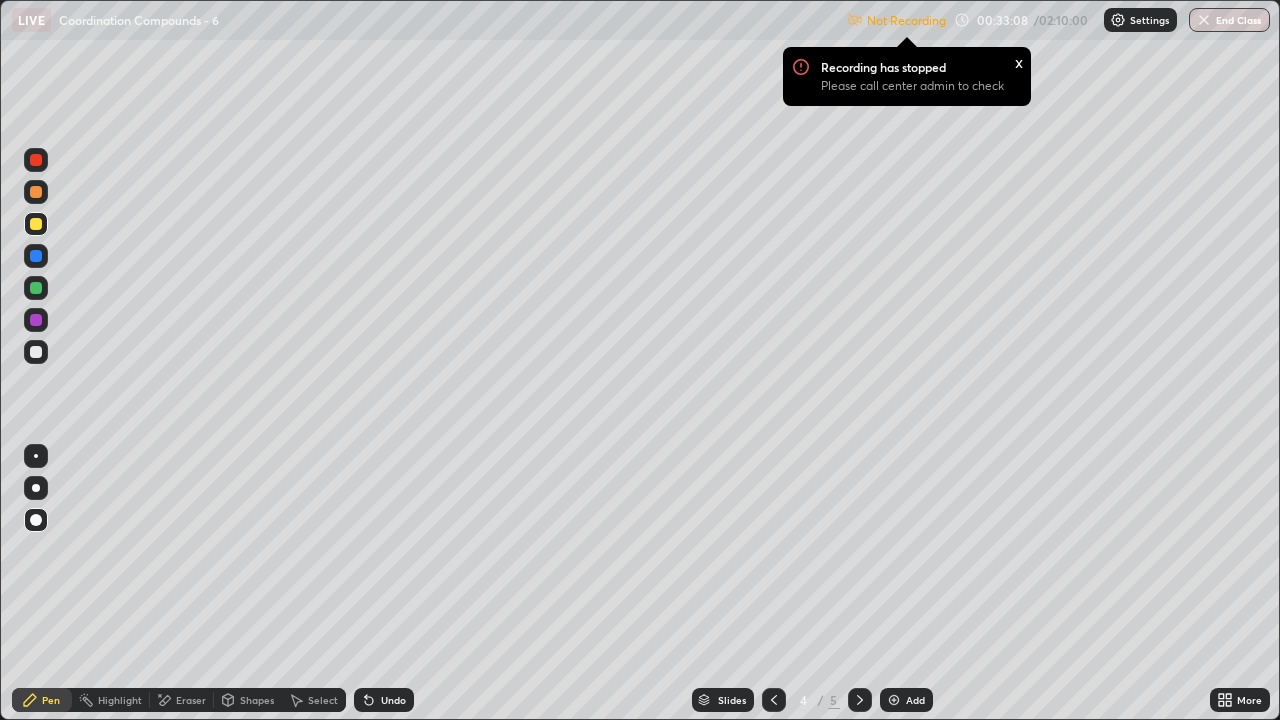 click at bounding box center (36, 160) 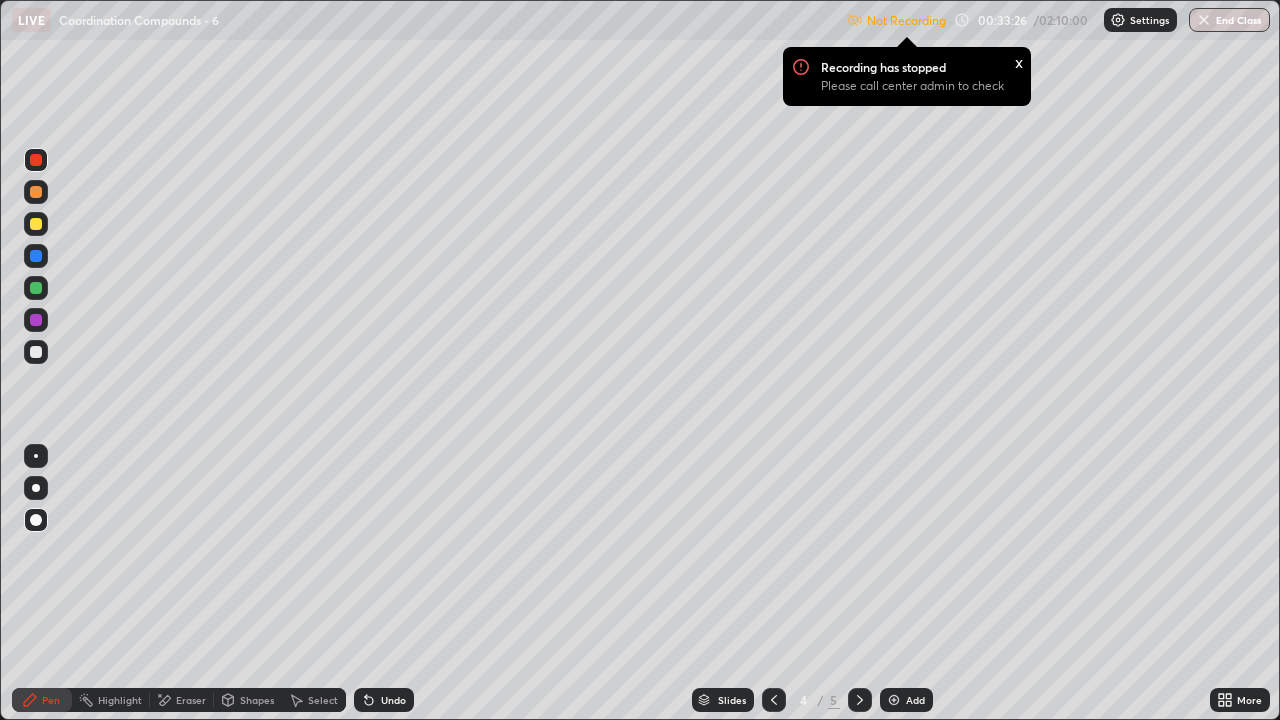 click on "Undo" at bounding box center [393, 700] 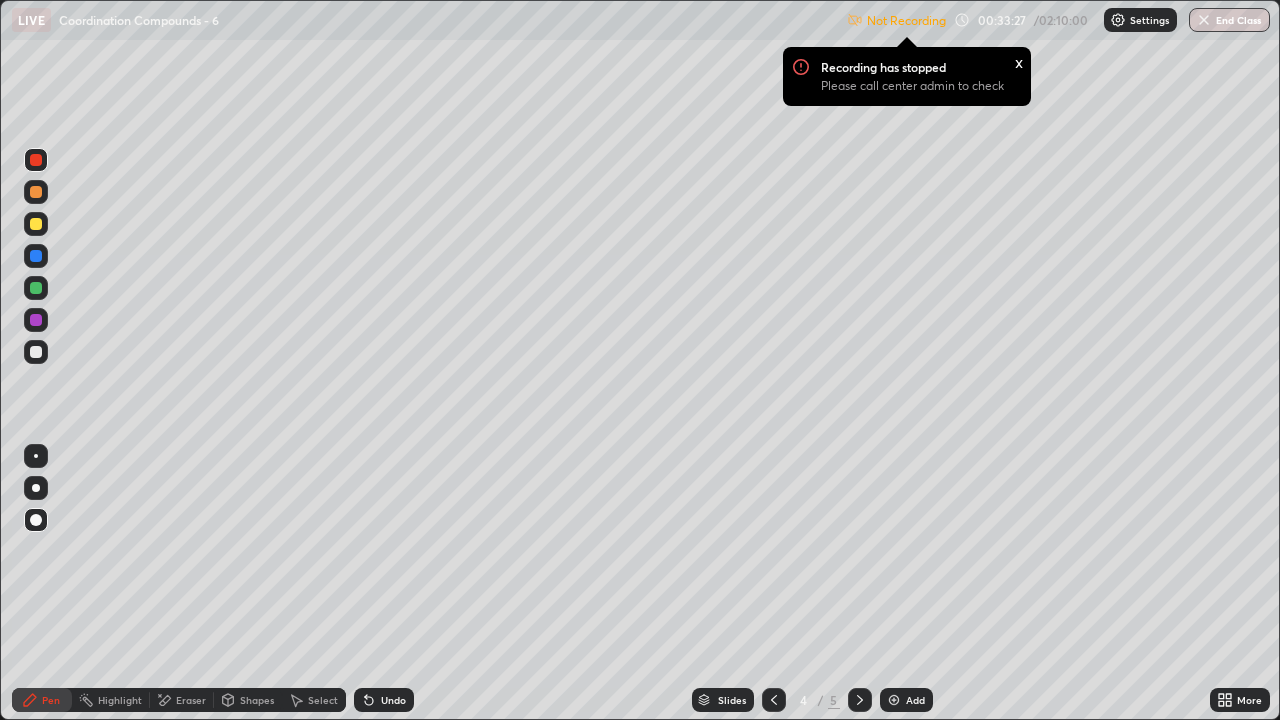 click on "Undo" at bounding box center (384, 700) 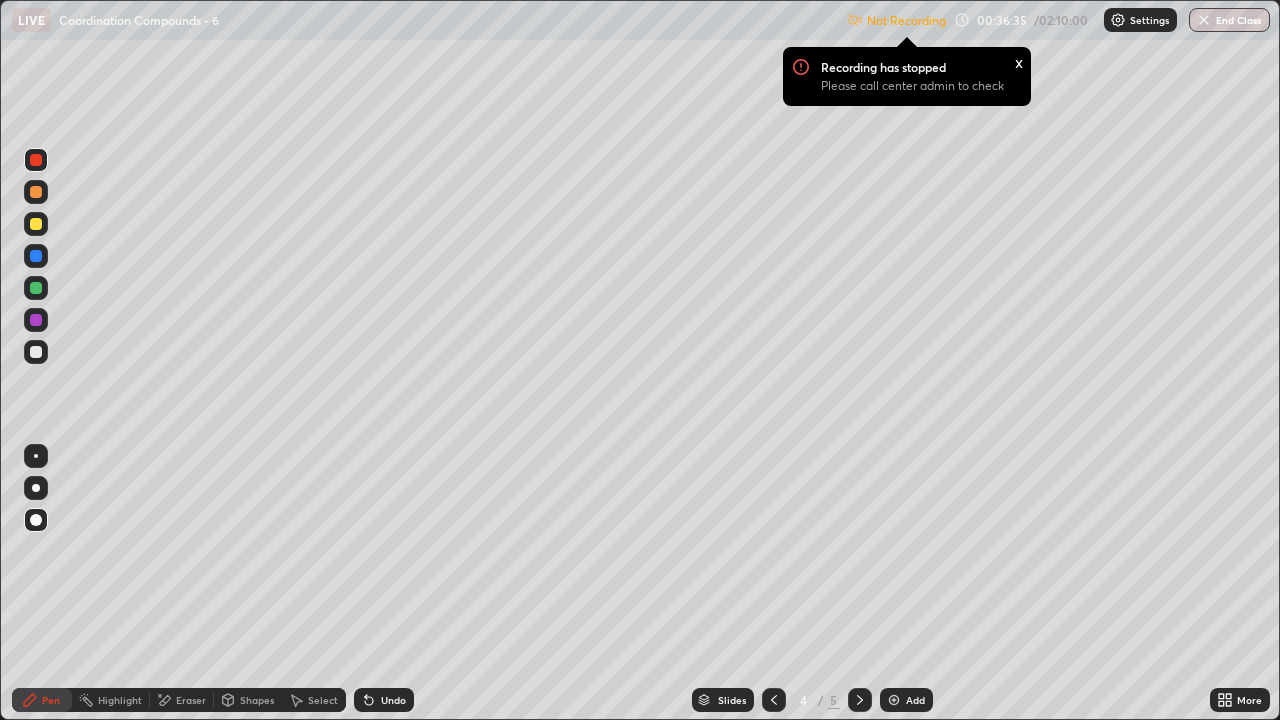 click at bounding box center [36, 160] 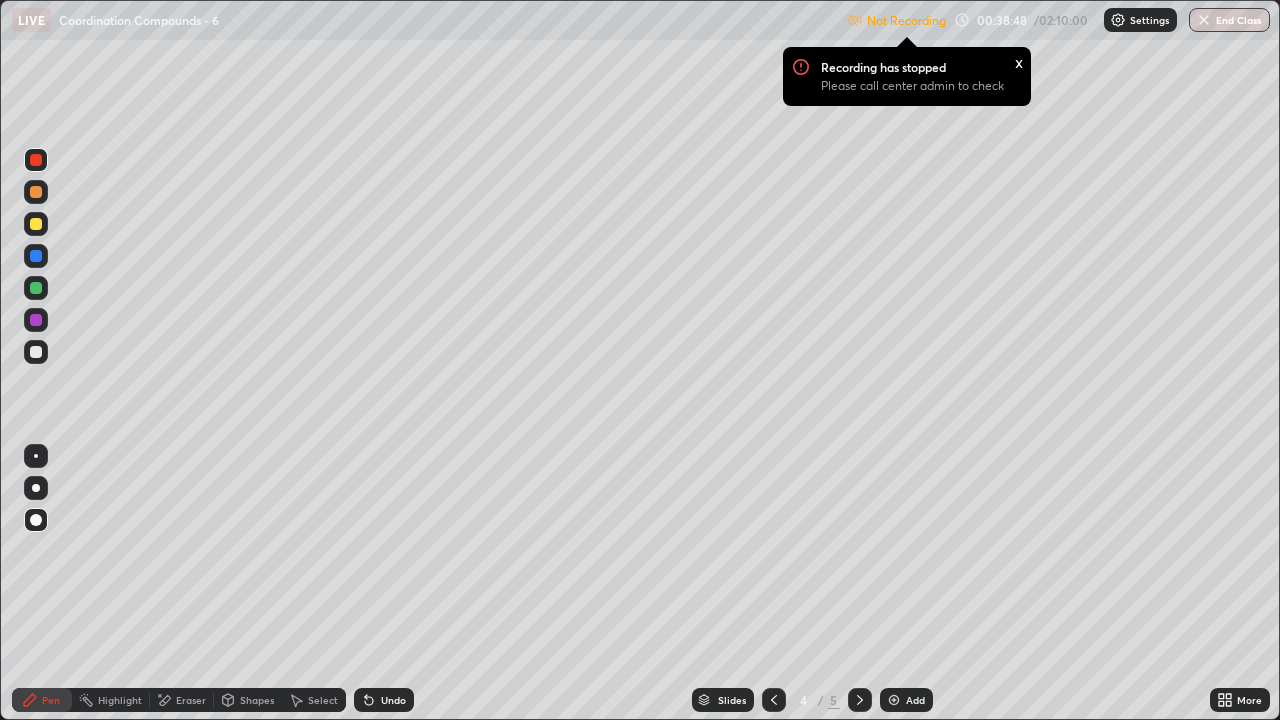 click at bounding box center (860, 700) 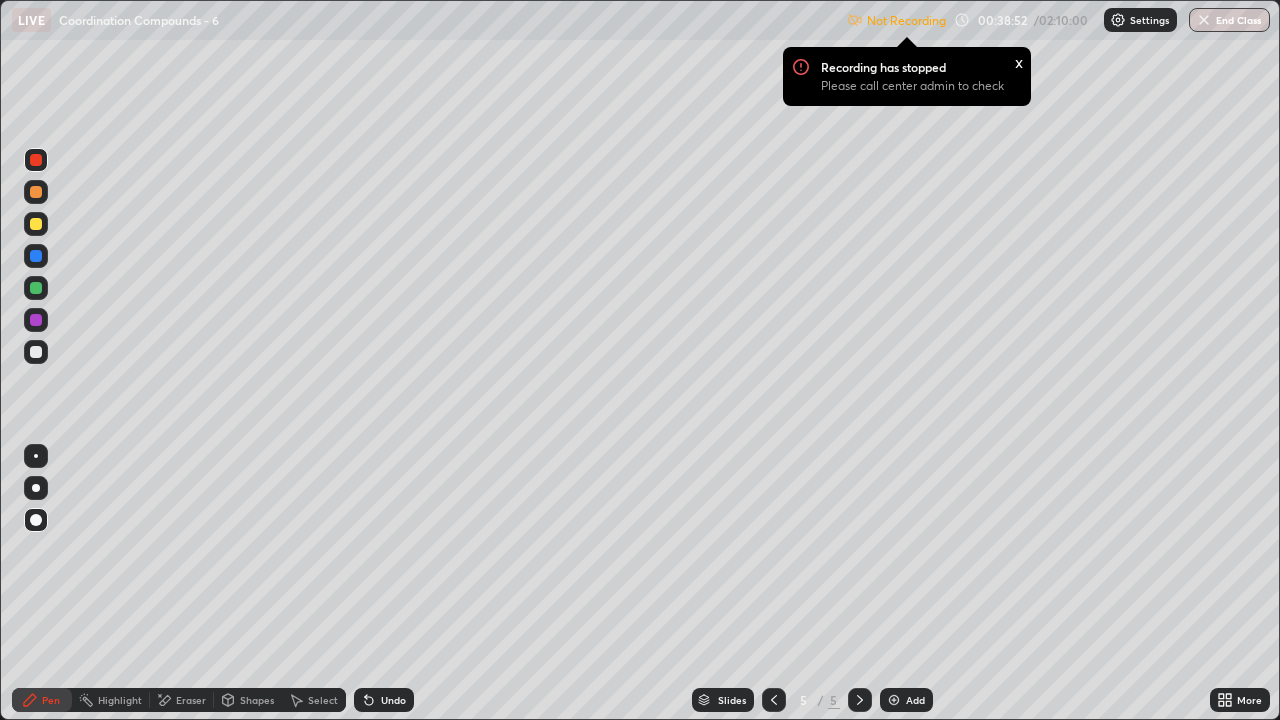 click at bounding box center [36, 288] 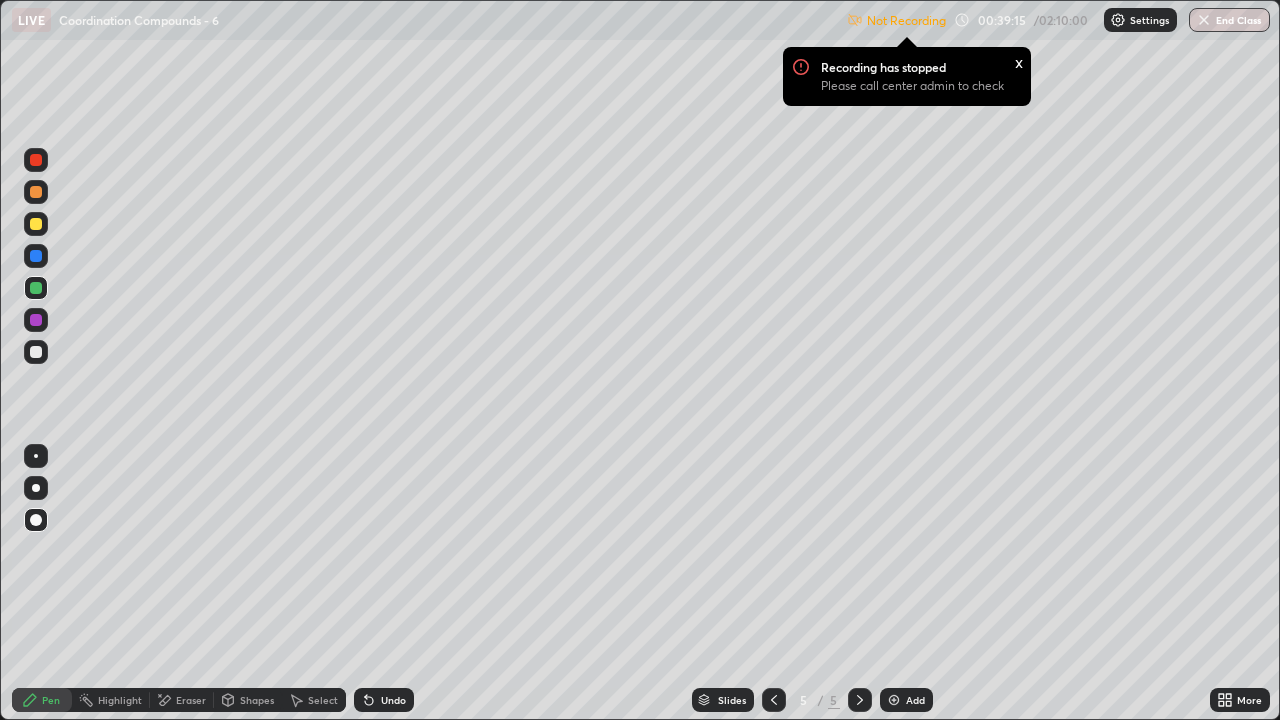 click at bounding box center (36, 224) 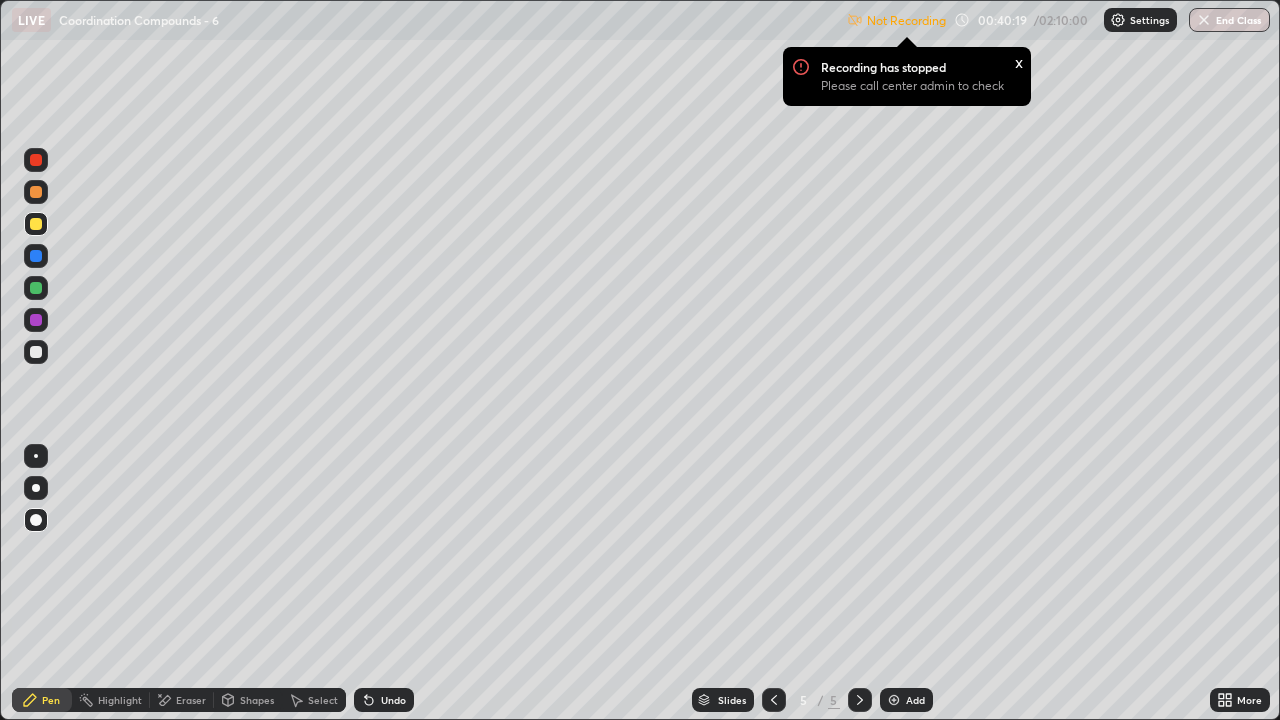 click at bounding box center [36, 256] 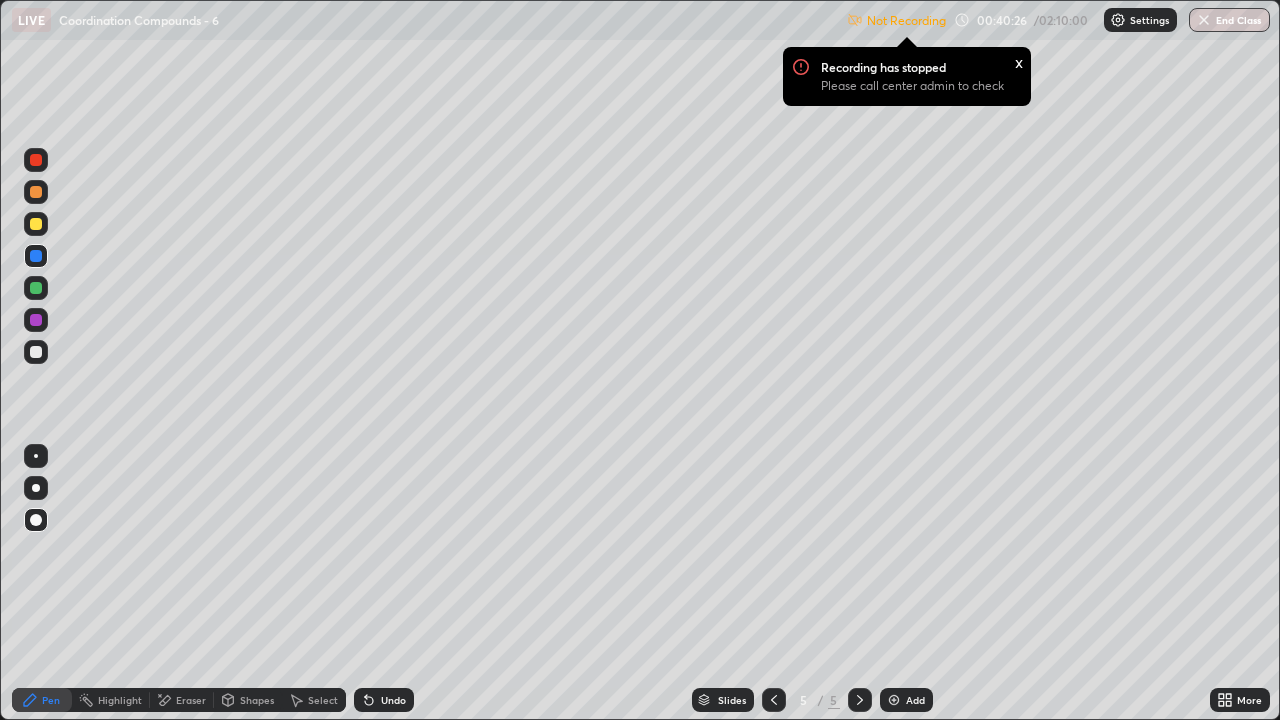 click on "x" at bounding box center [1019, 61] 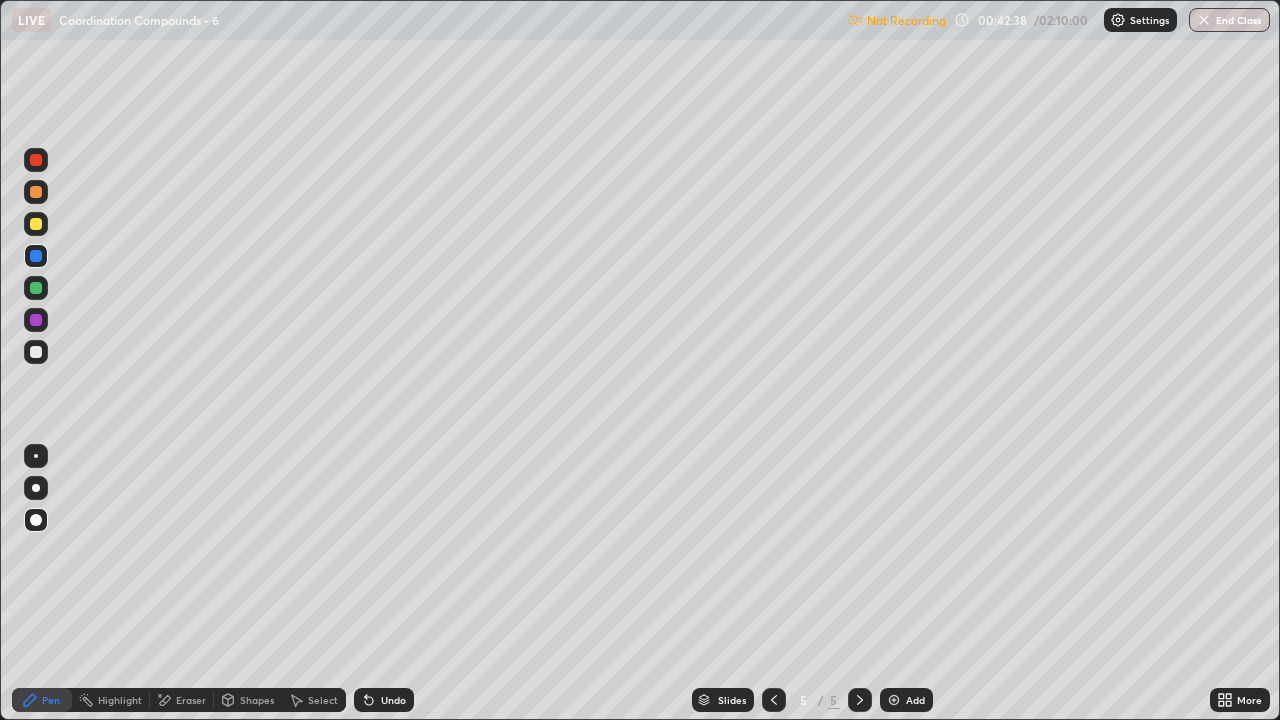 click on "Add" at bounding box center [906, 700] 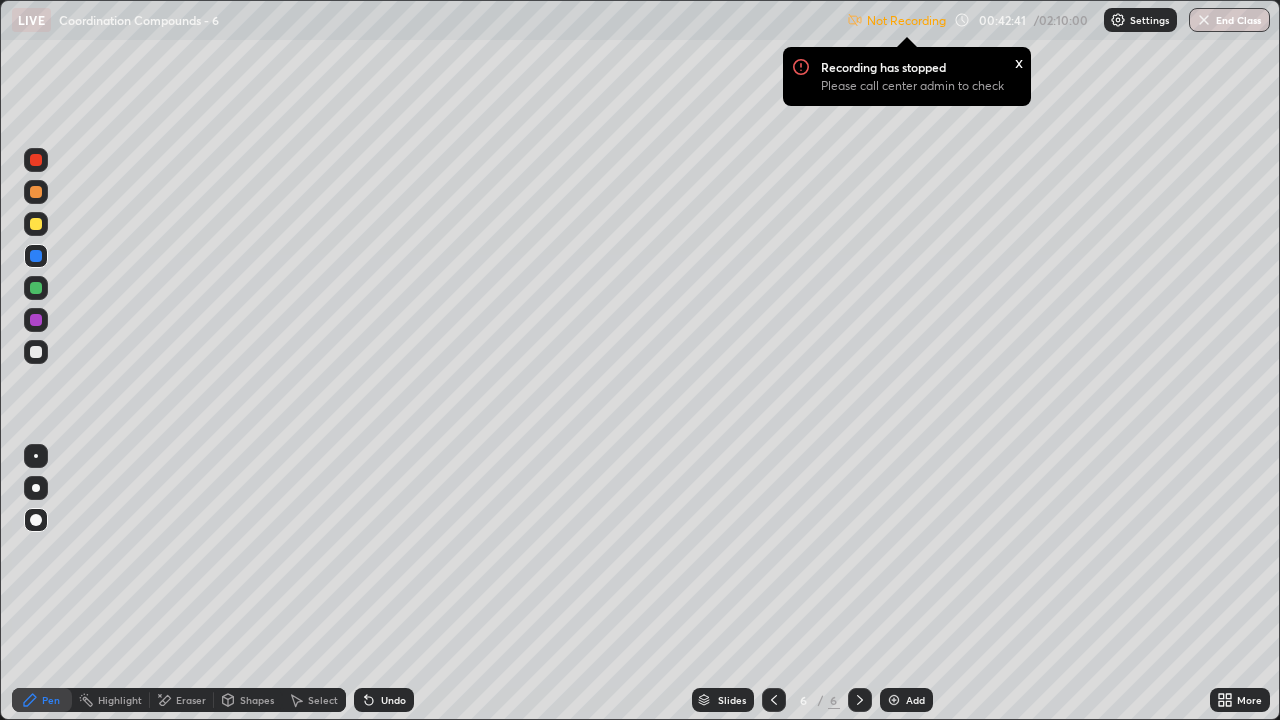 click on "x" at bounding box center [1019, 61] 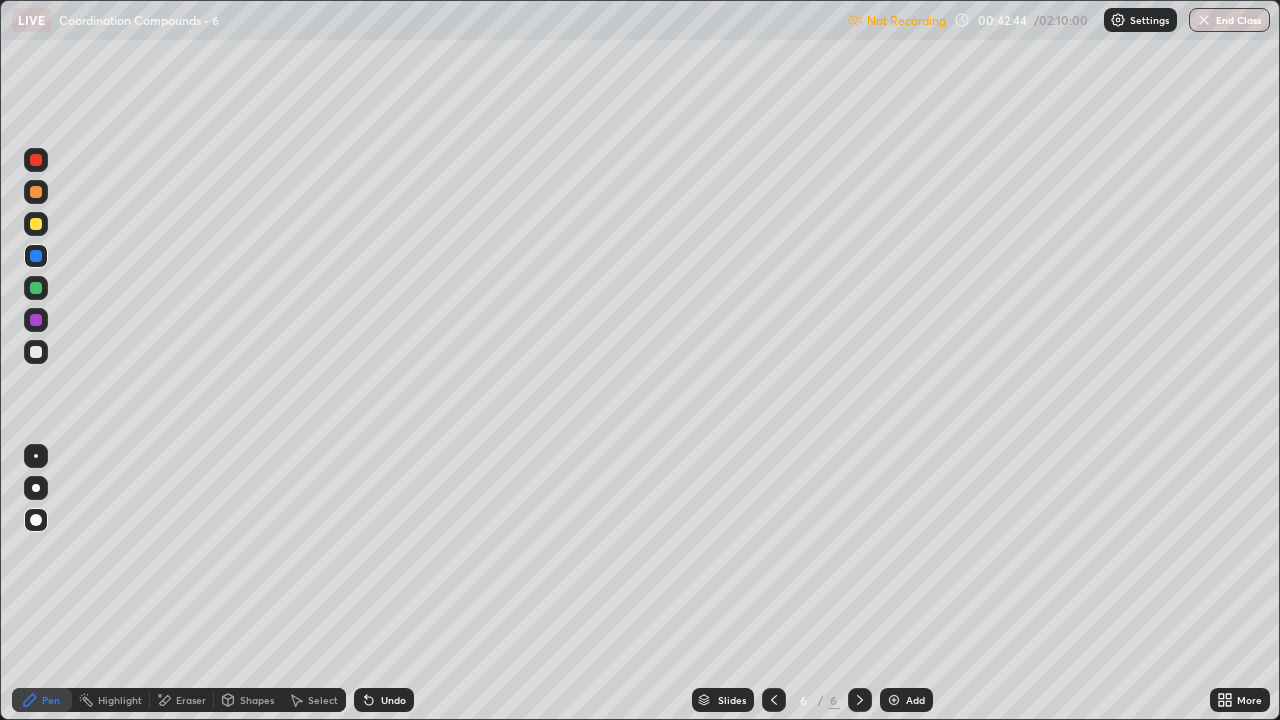 click at bounding box center (36, 256) 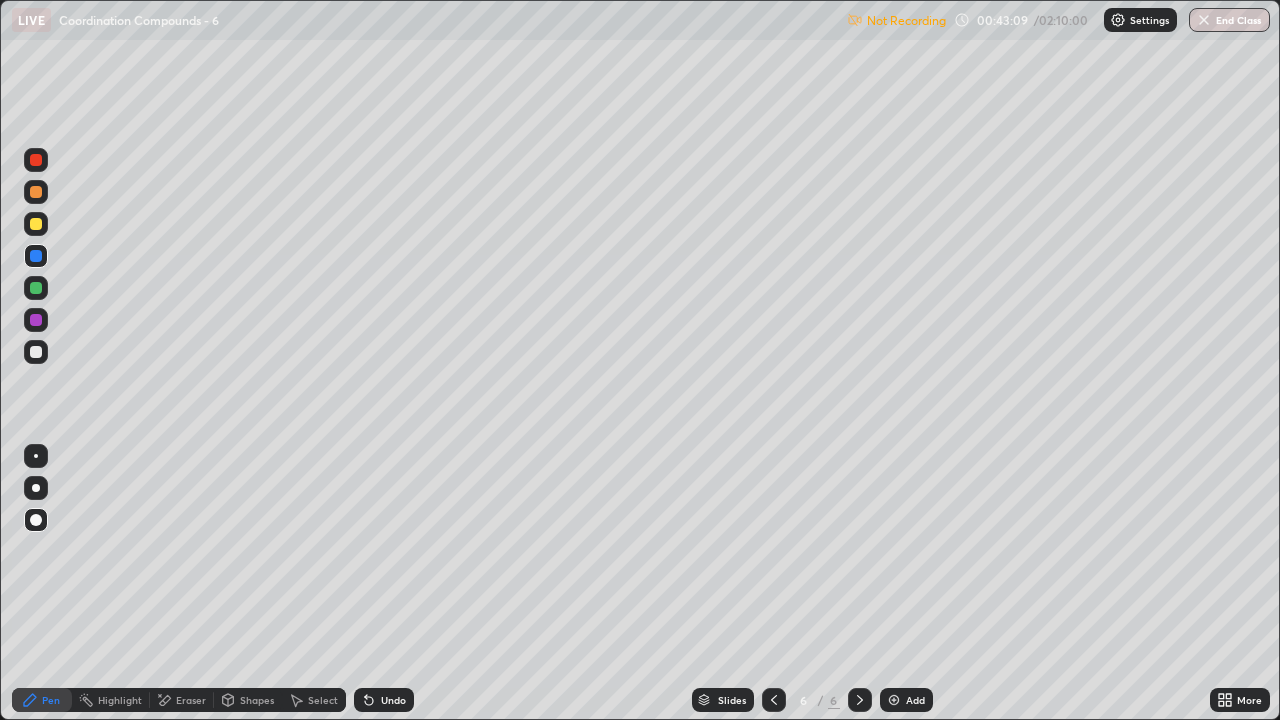 click at bounding box center (36, 352) 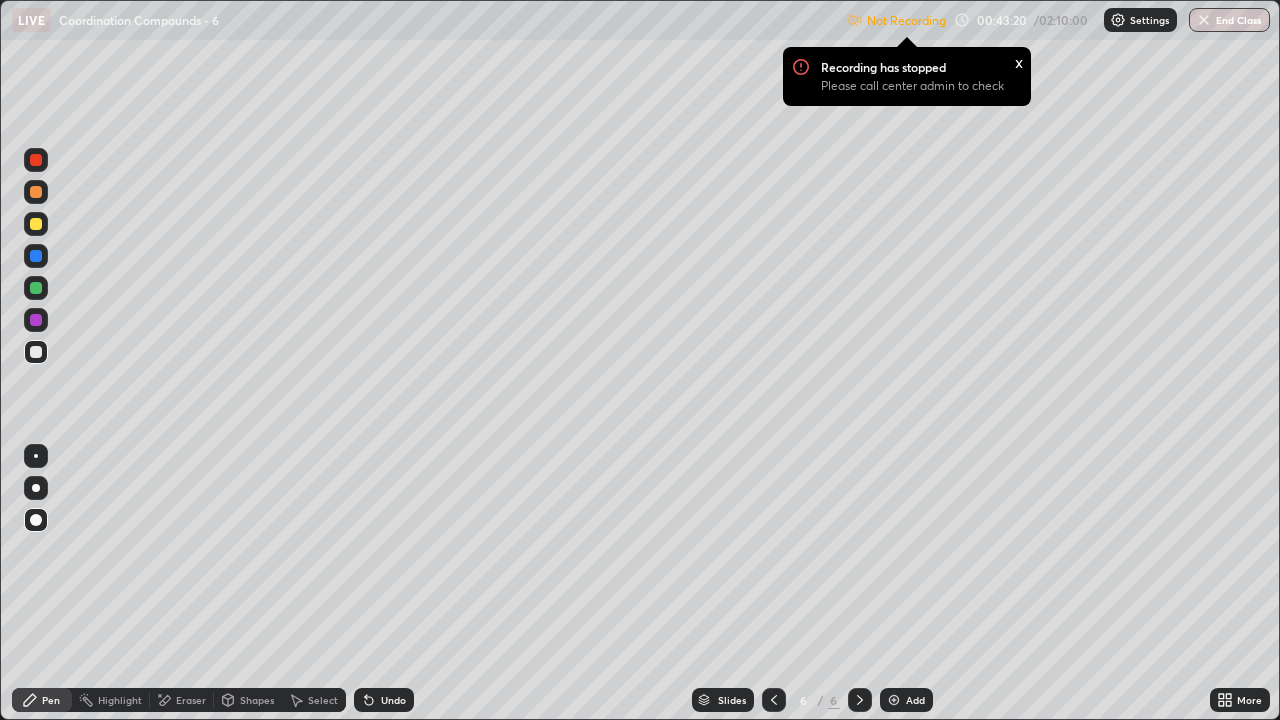 click on "Undo" at bounding box center (393, 700) 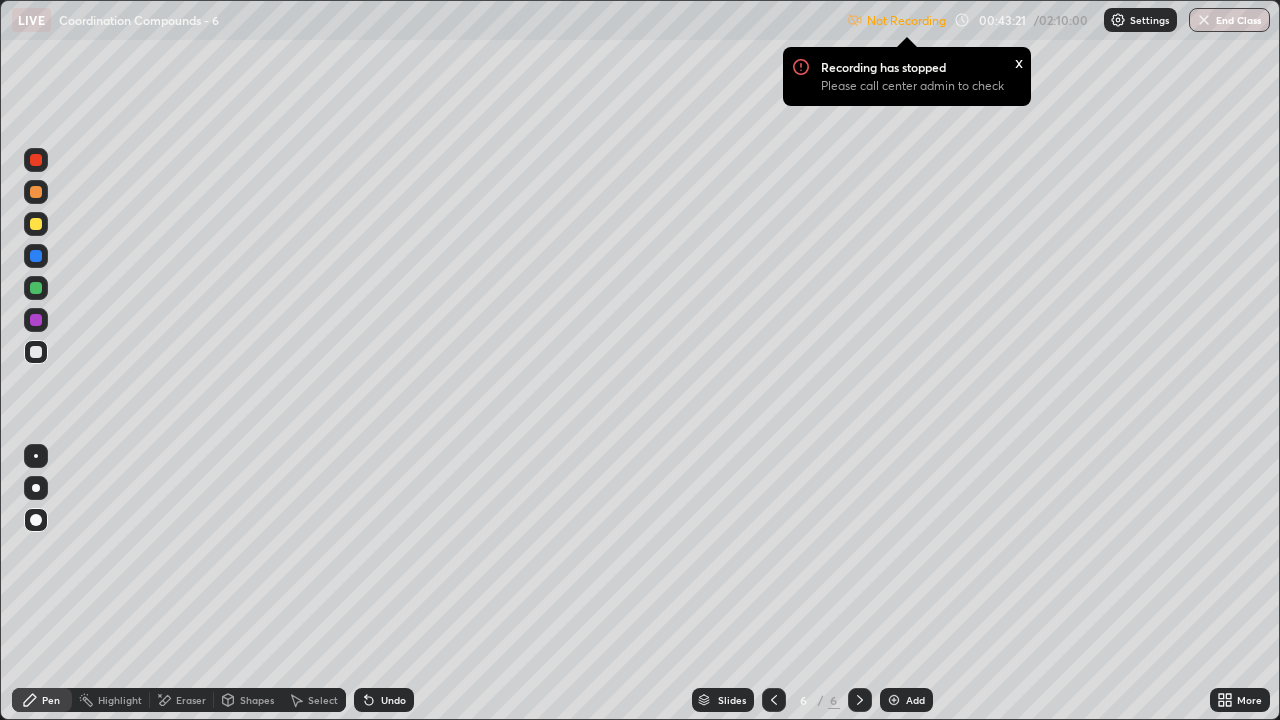 click on "Undo" at bounding box center (393, 700) 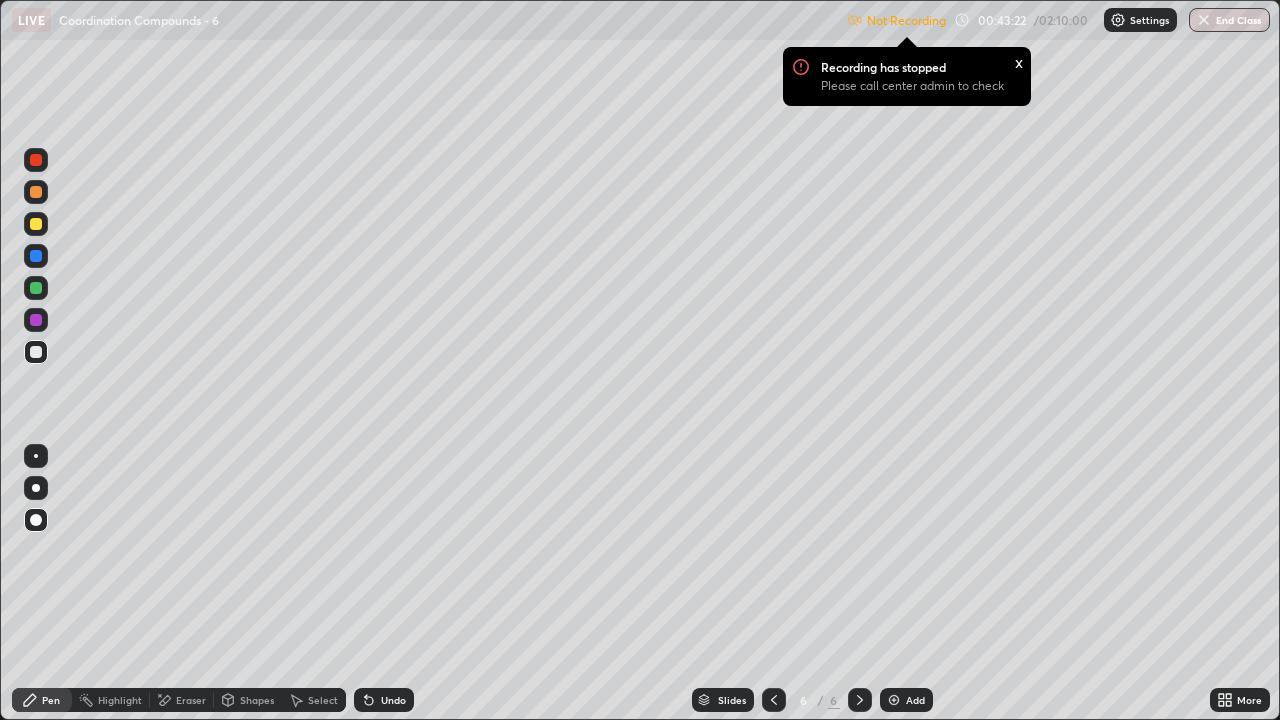 click on "Undo" at bounding box center [393, 700] 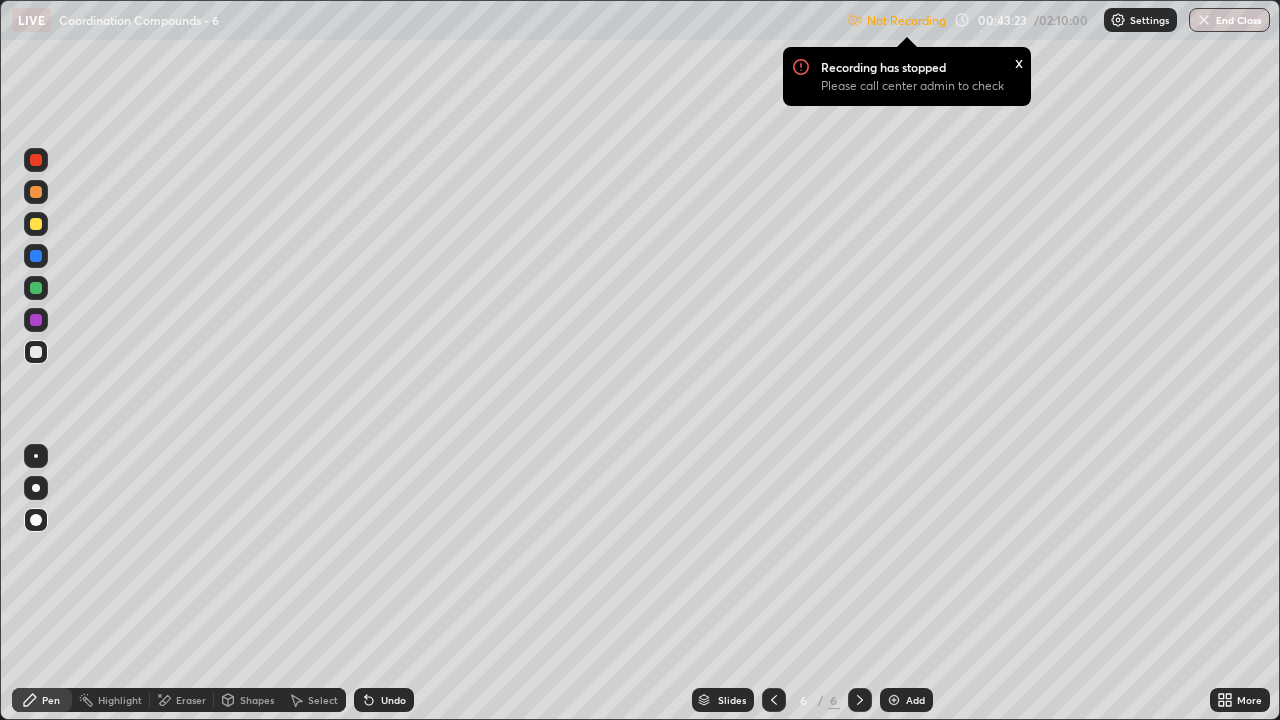 click on "Undo" at bounding box center (393, 700) 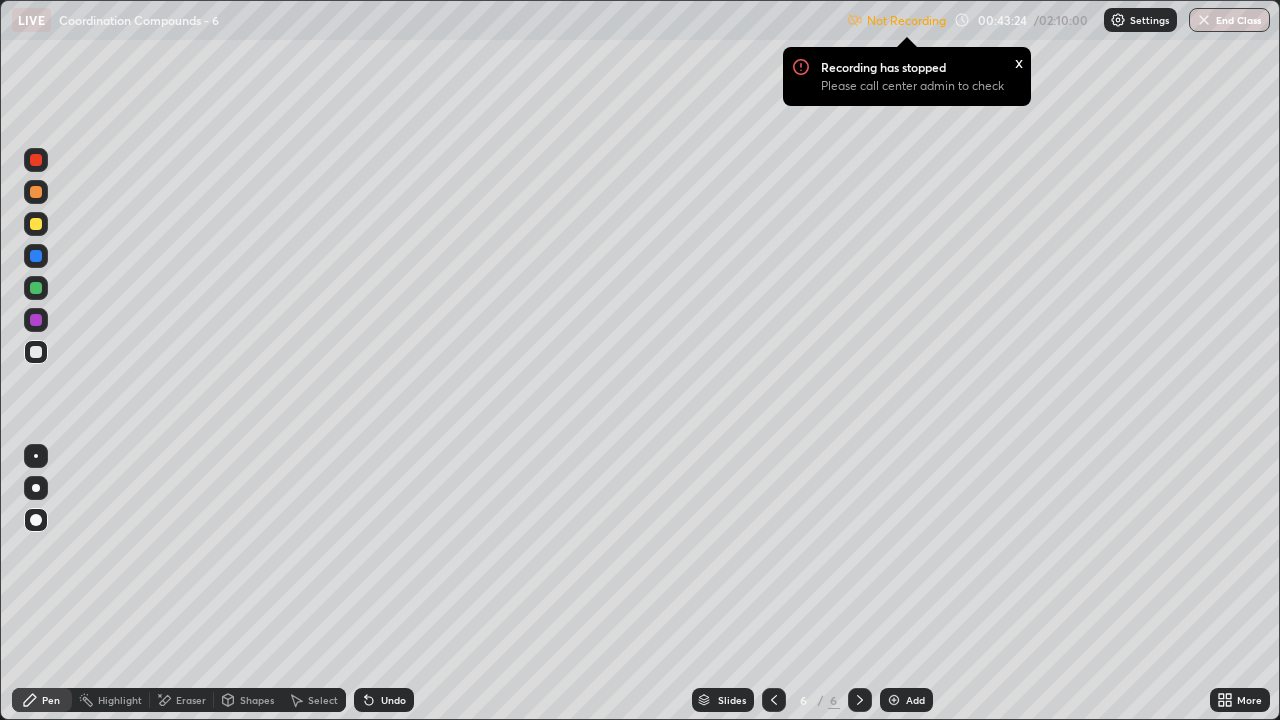 click on "Undo" at bounding box center (393, 700) 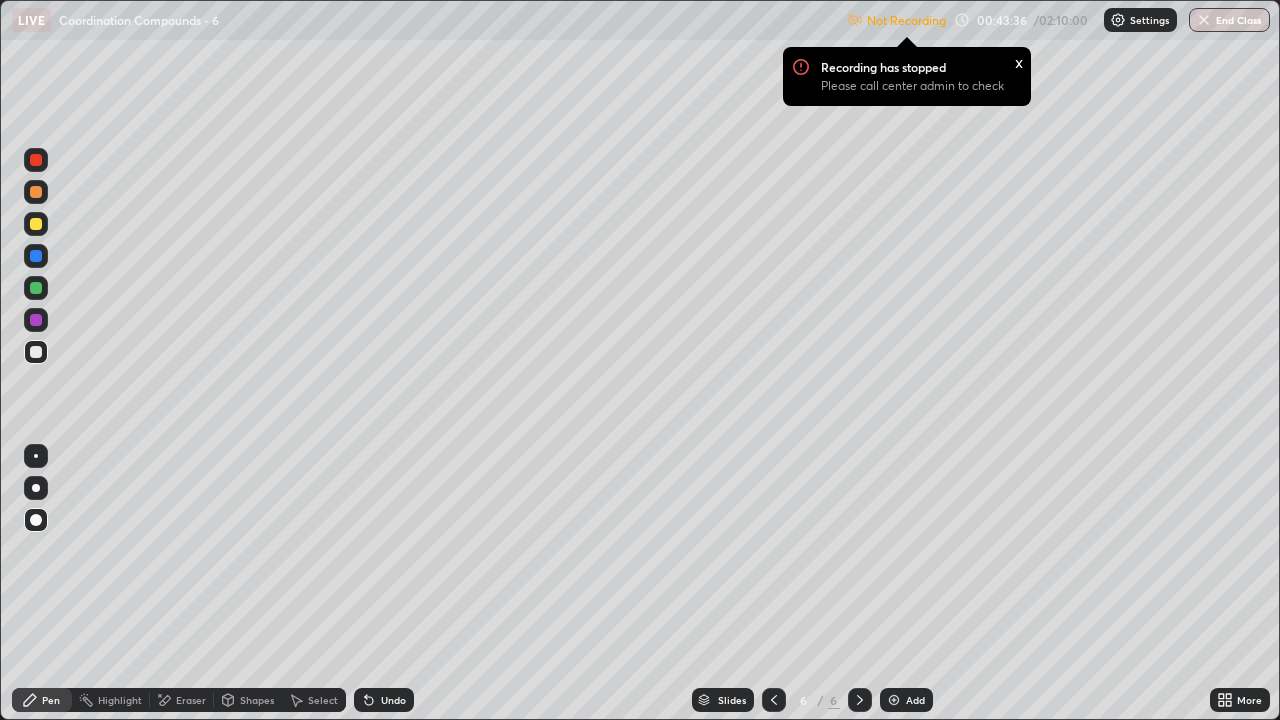 click at bounding box center (36, 256) 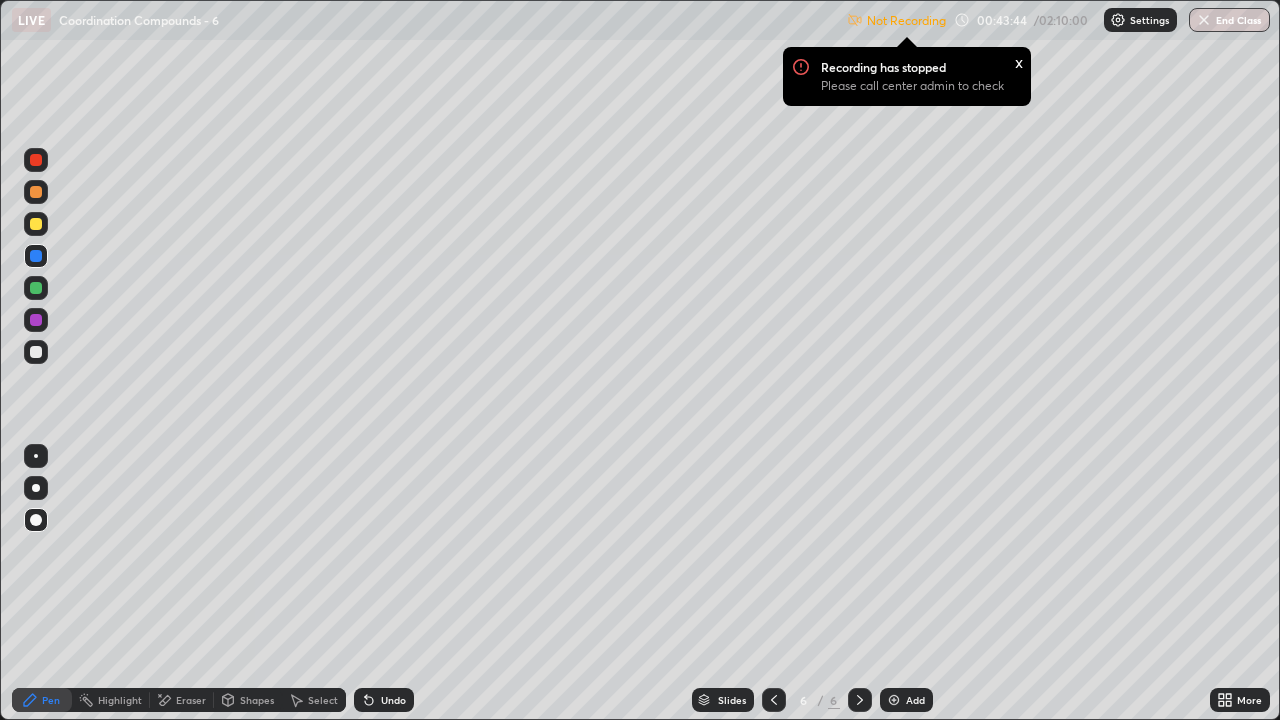 click at bounding box center (36, 352) 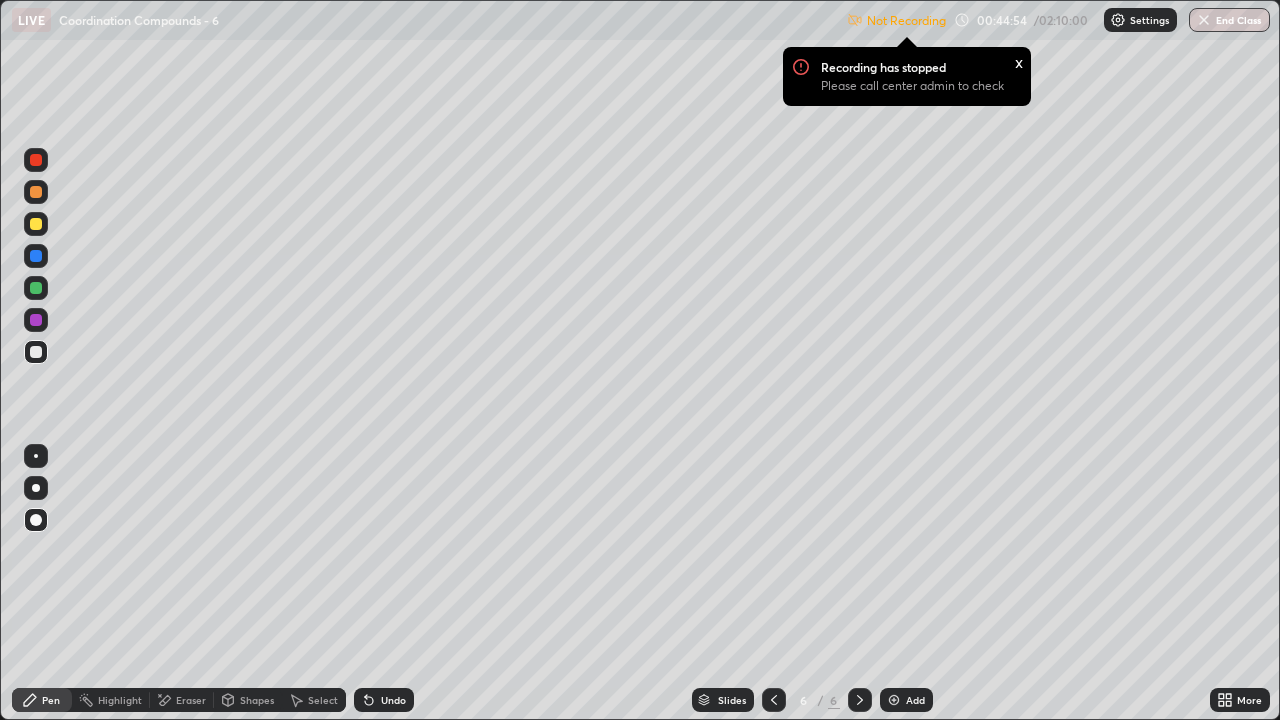click on "x" at bounding box center [1019, 61] 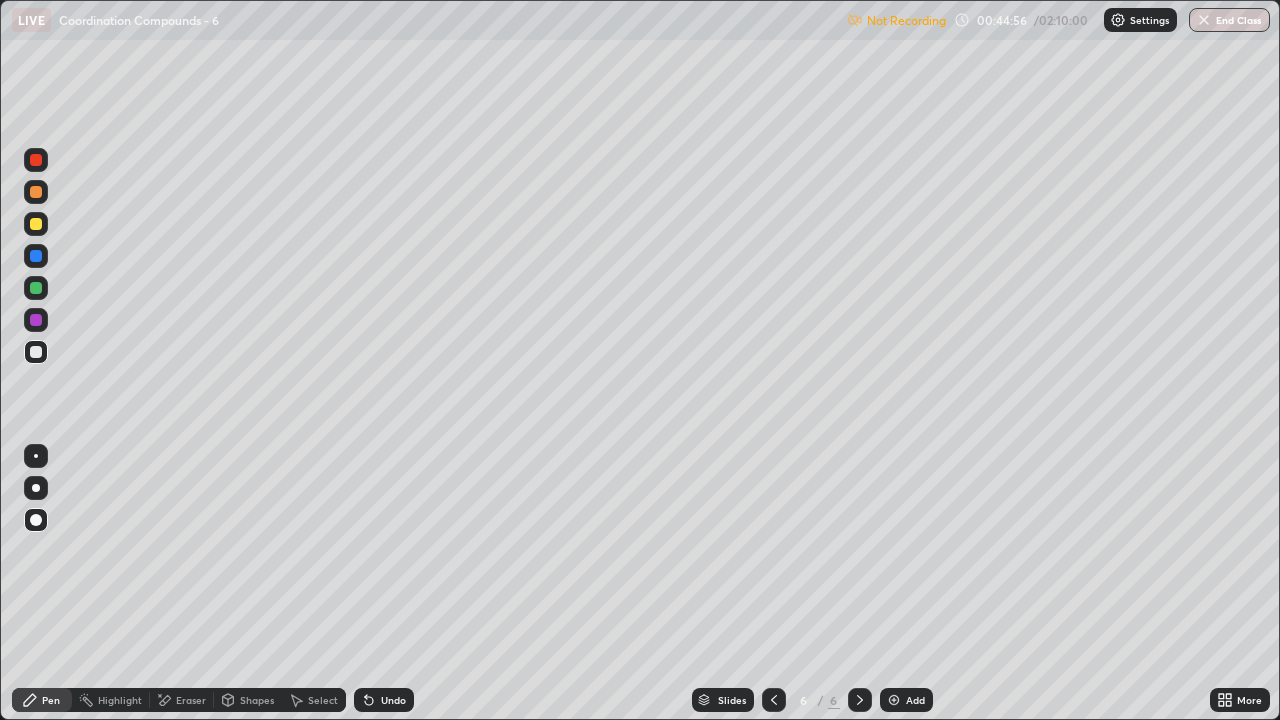 click at bounding box center (36, 320) 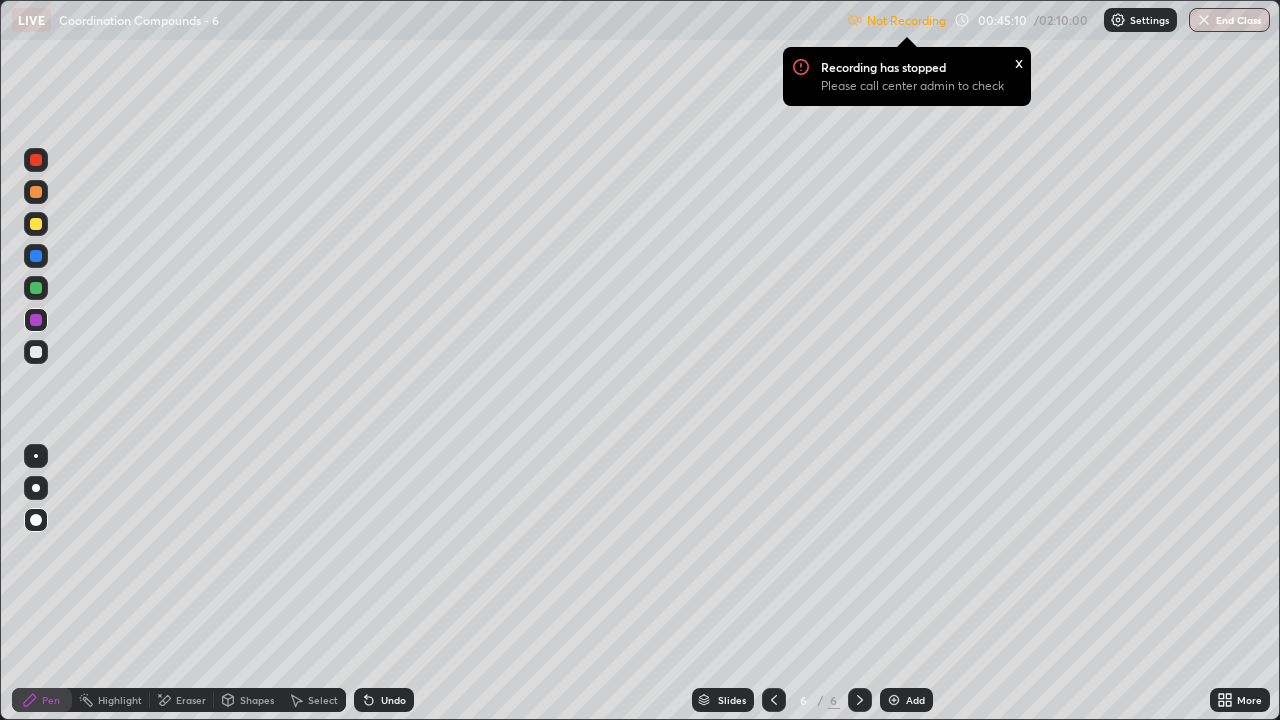 click at bounding box center (36, 224) 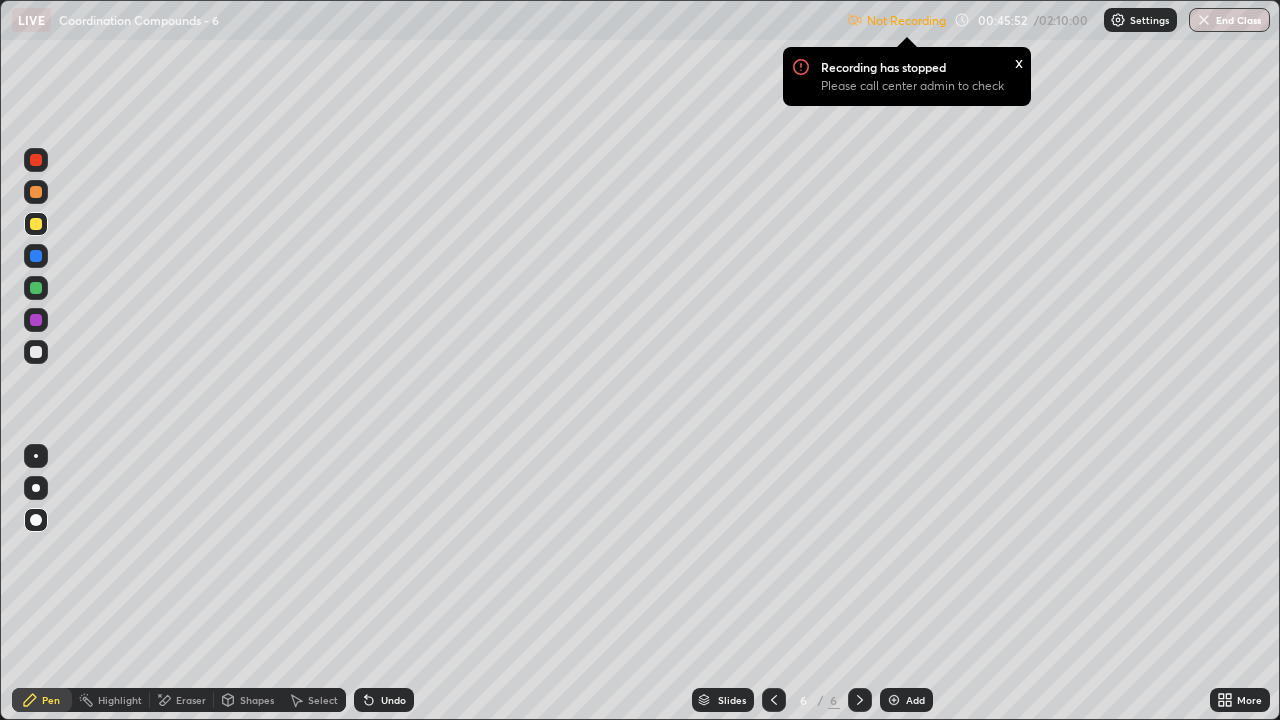 click at bounding box center [36, 352] 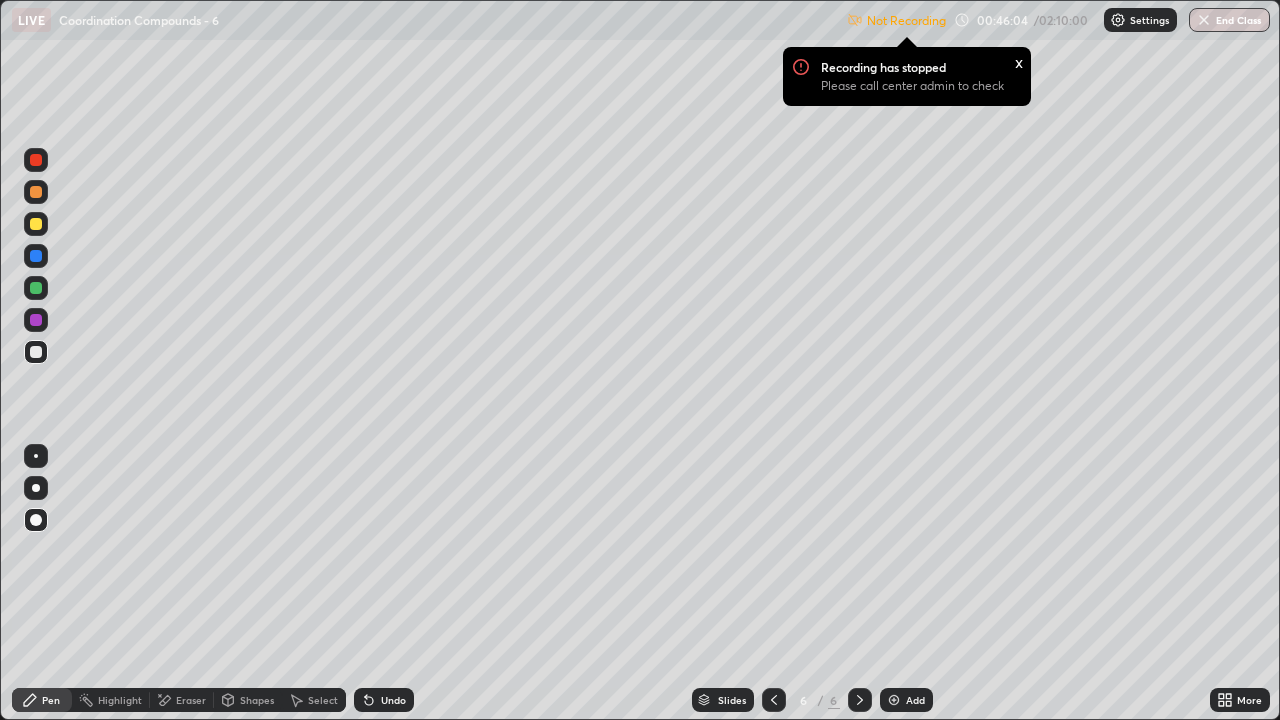 click on "Undo" at bounding box center [393, 700] 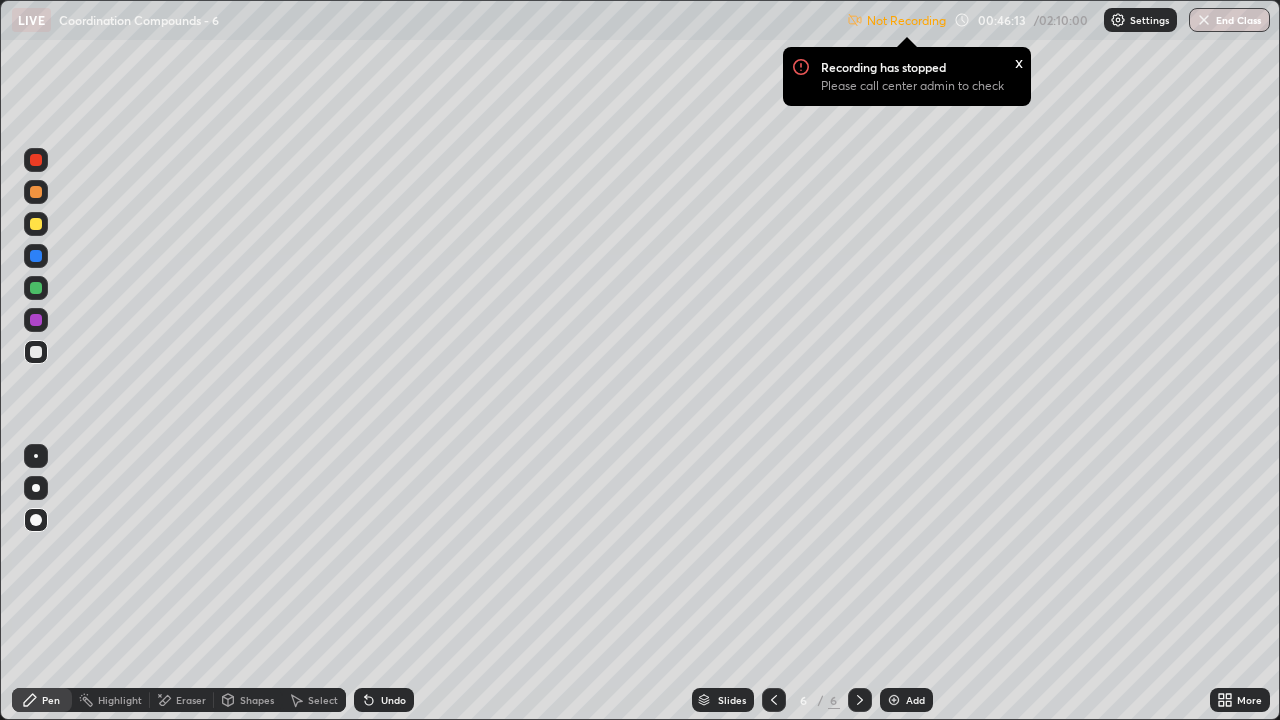 click at bounding box center [36, 224] 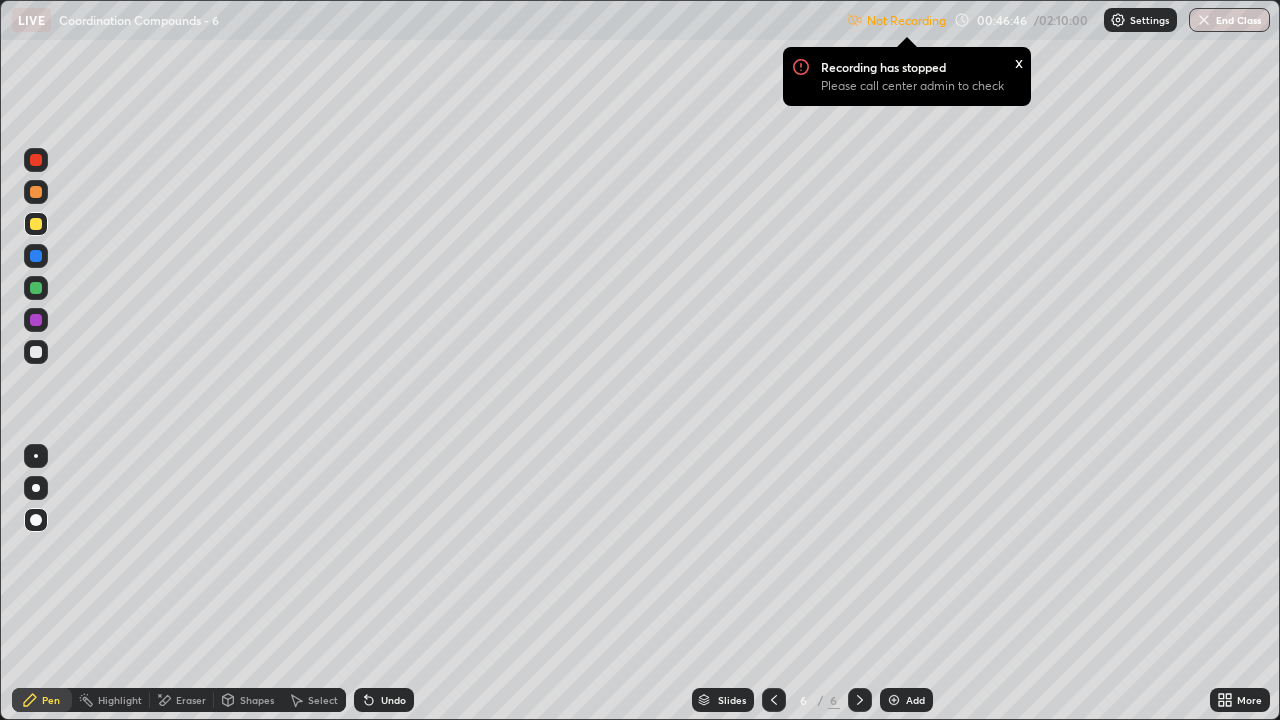 click at bounding box center [36, 160] 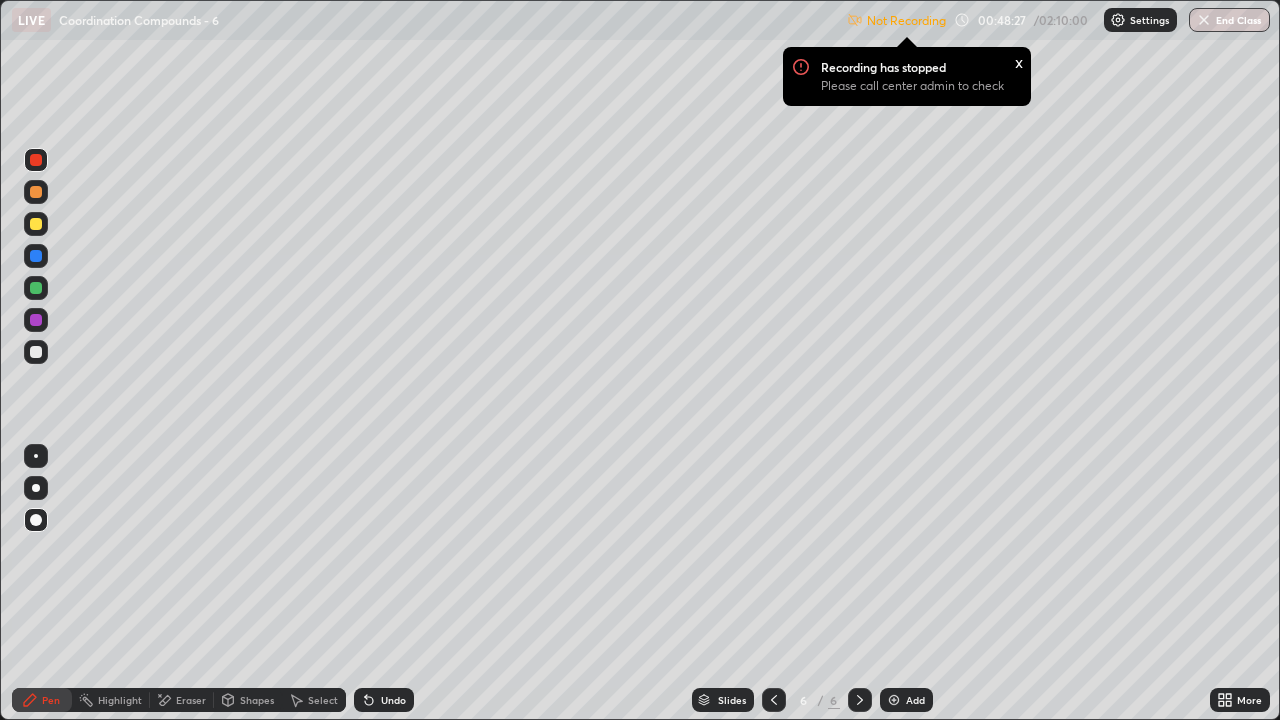 click at bounding box center [36, 352] 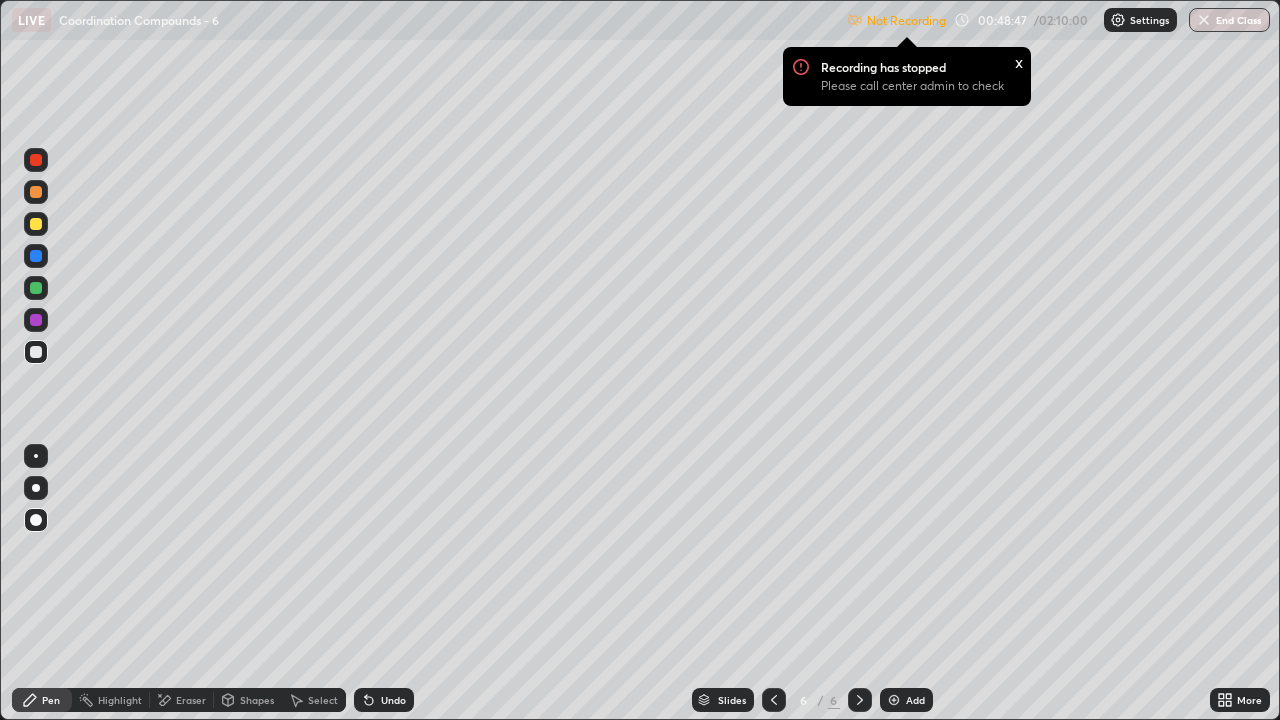 click at bounding box center [894, 700] 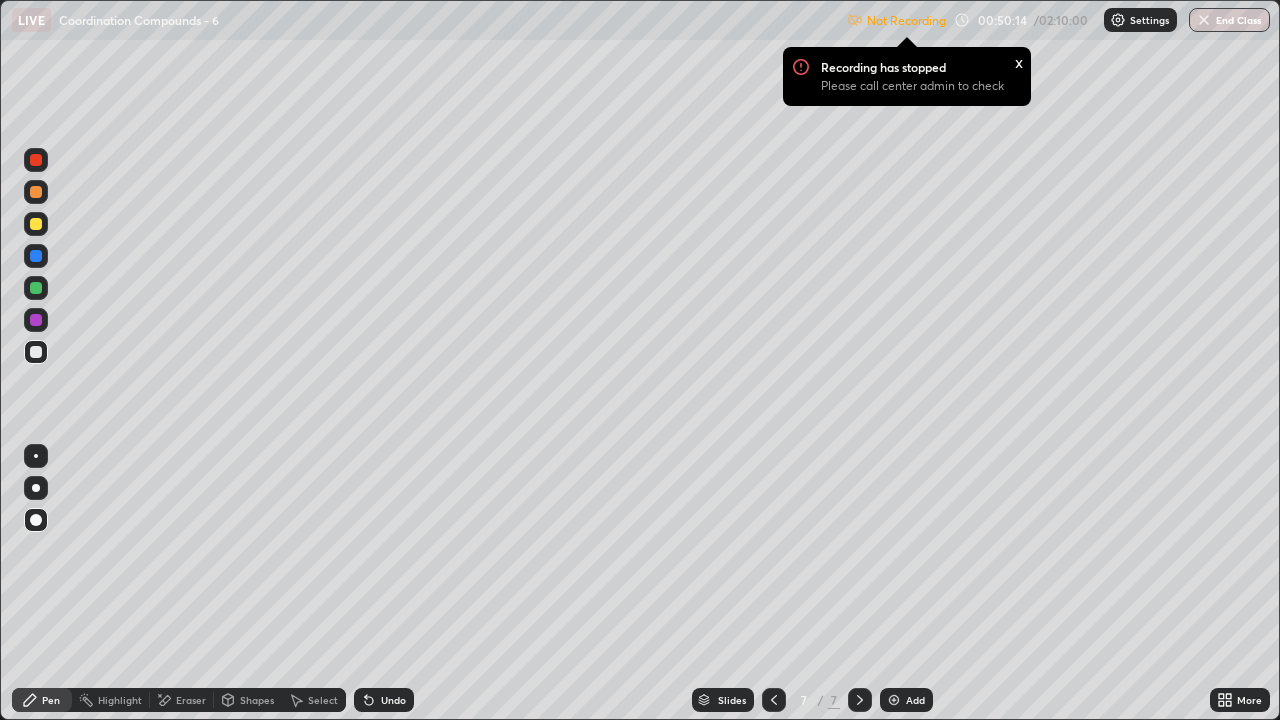 click on "Undo" at bounding box center (384, 700) 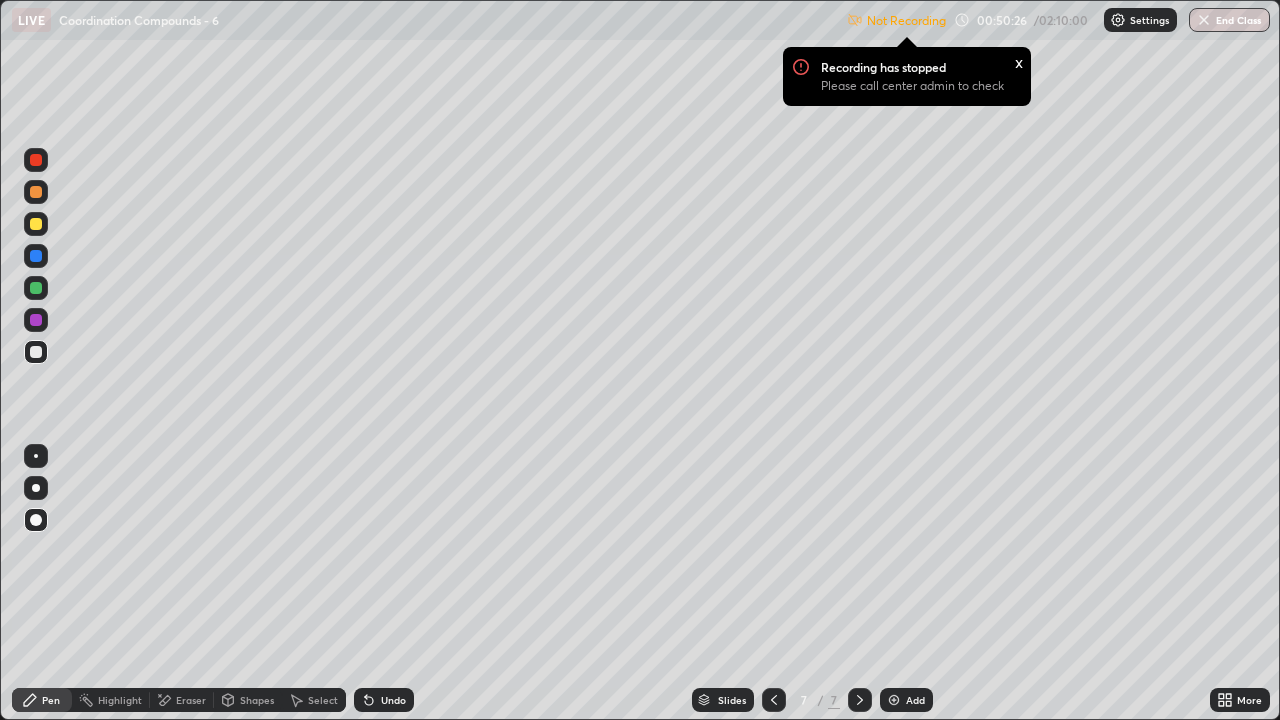 click on "Undo" at bounding box center (393, 700) 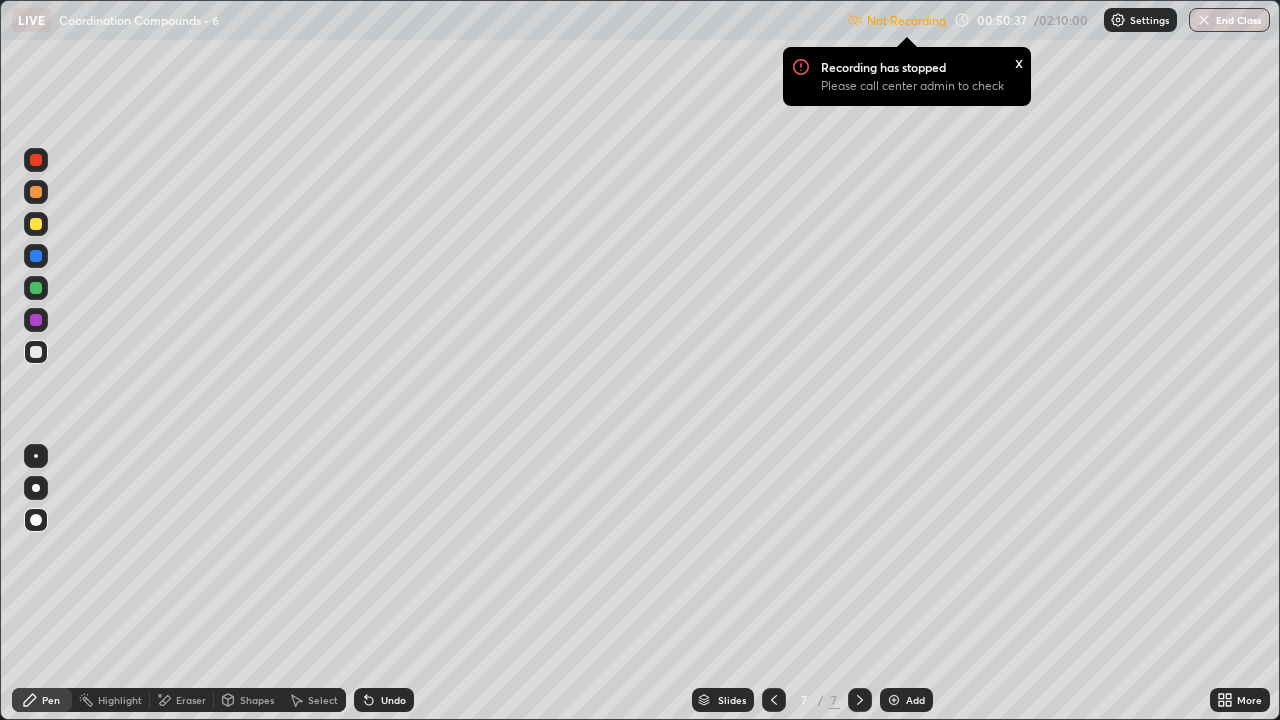 click at bounding box center [36, 224] 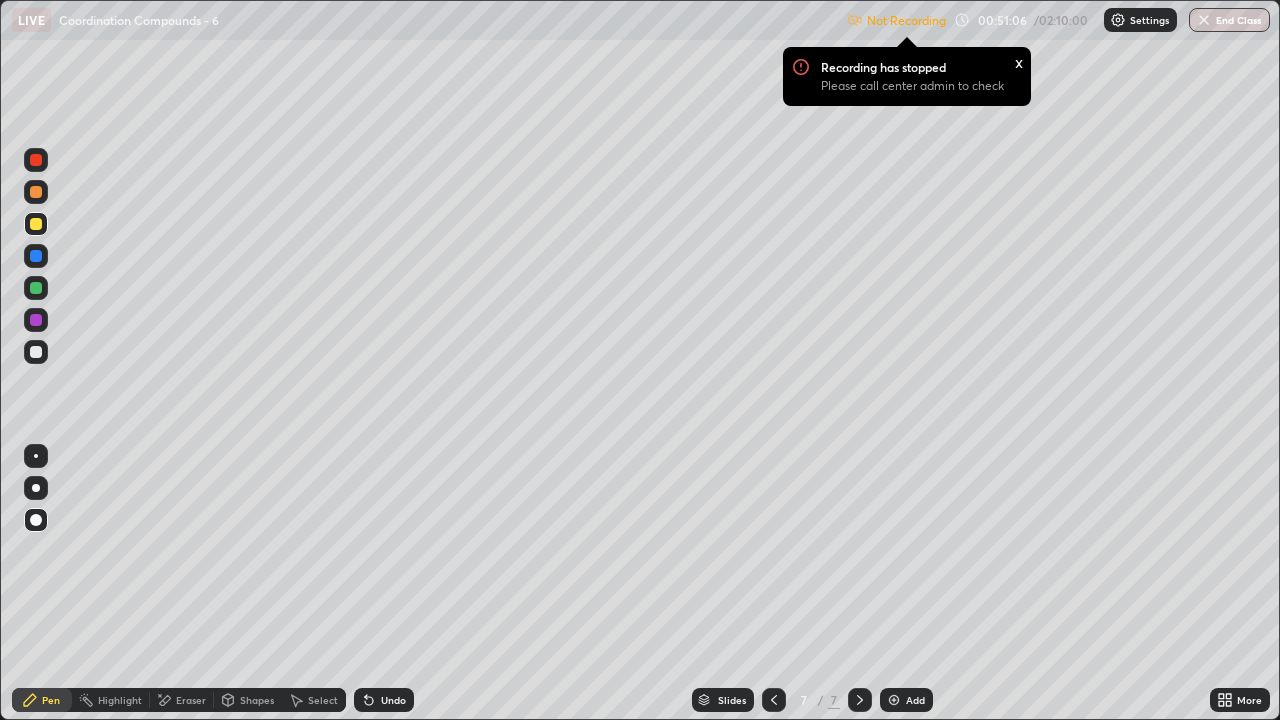 click at bounding box center (36, 288) 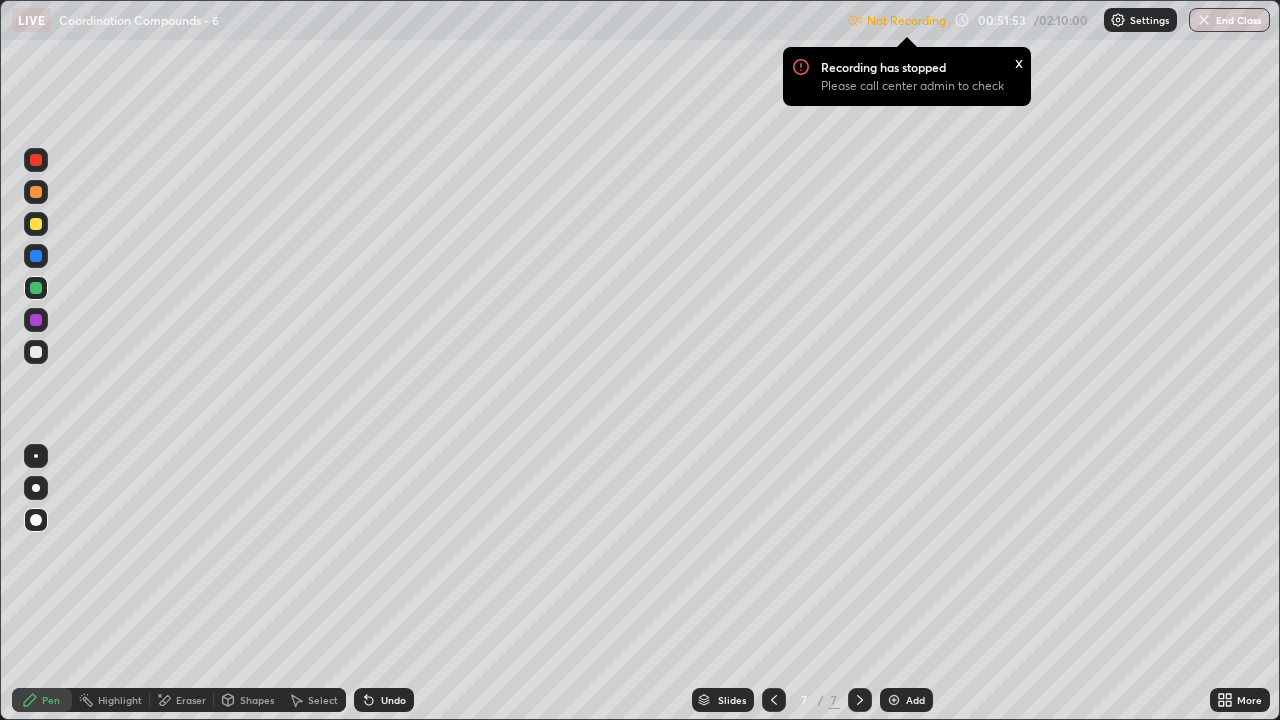 click on "Eraser" at bounding box center (191, 700) 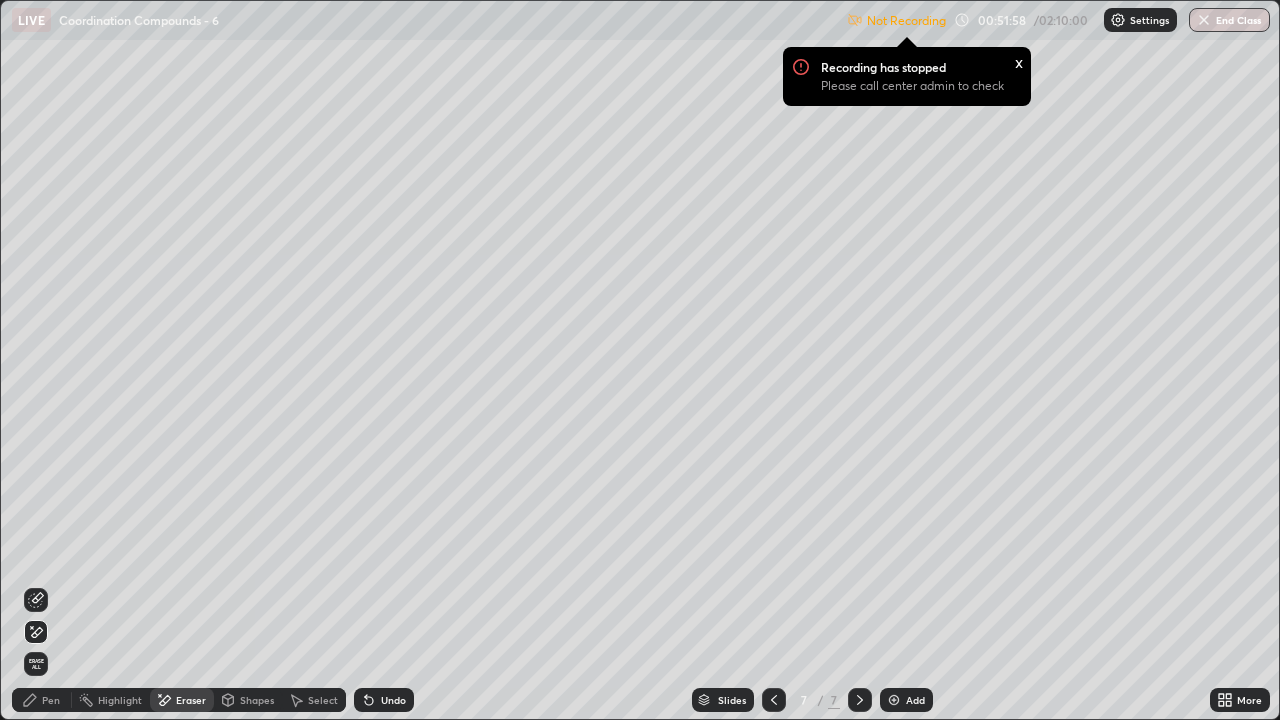 click on "Pen" at bounding box center [51, 700] 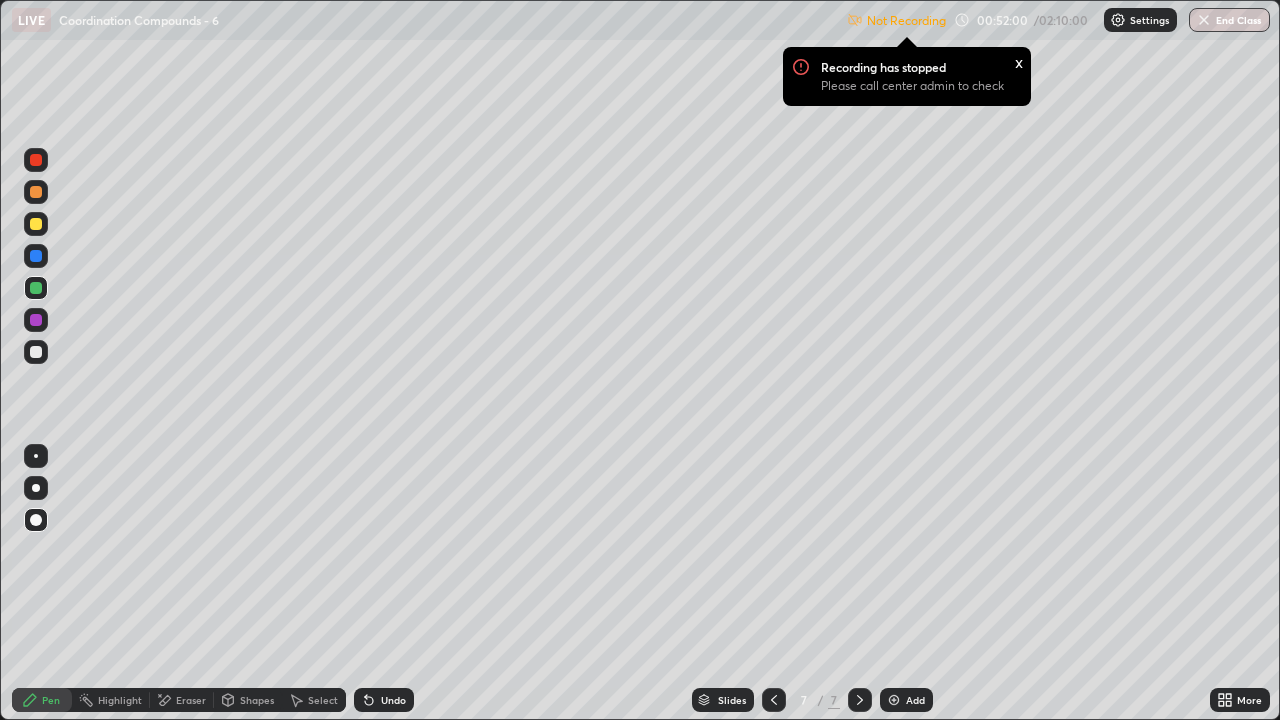 click on "Shapes" at bounding box center [248, 700] 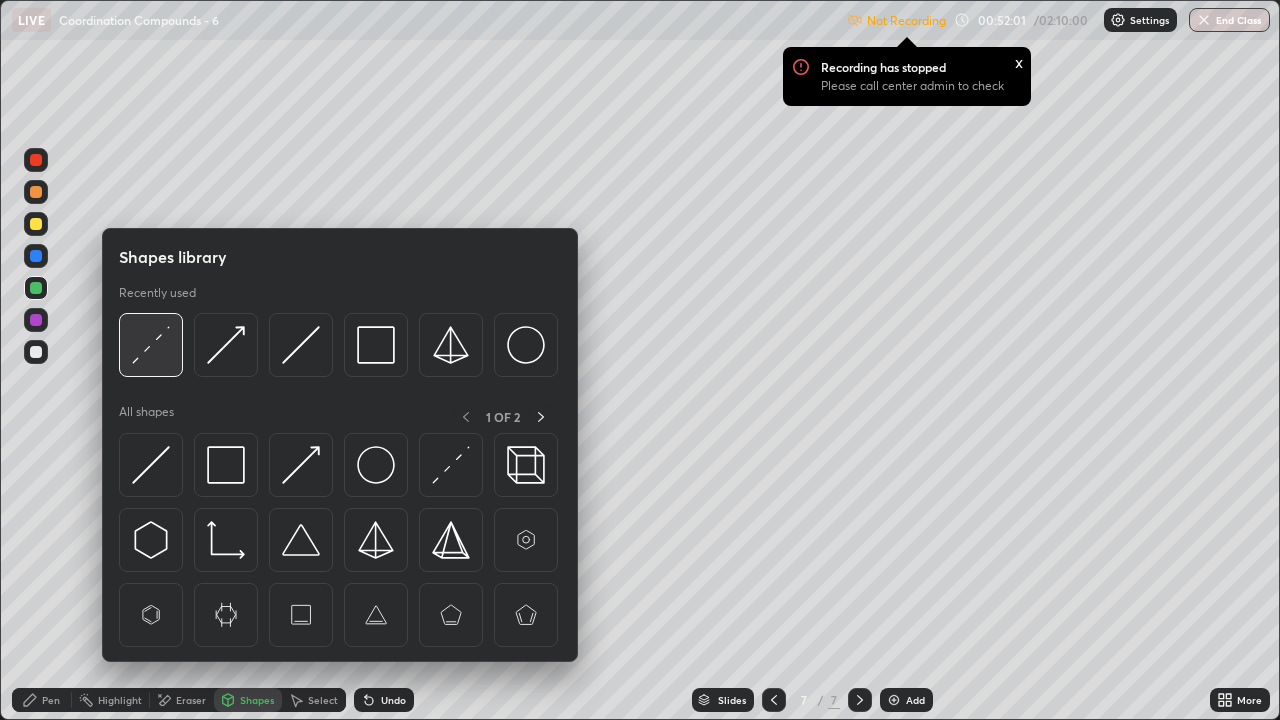 click at bounding box center [151, 345] 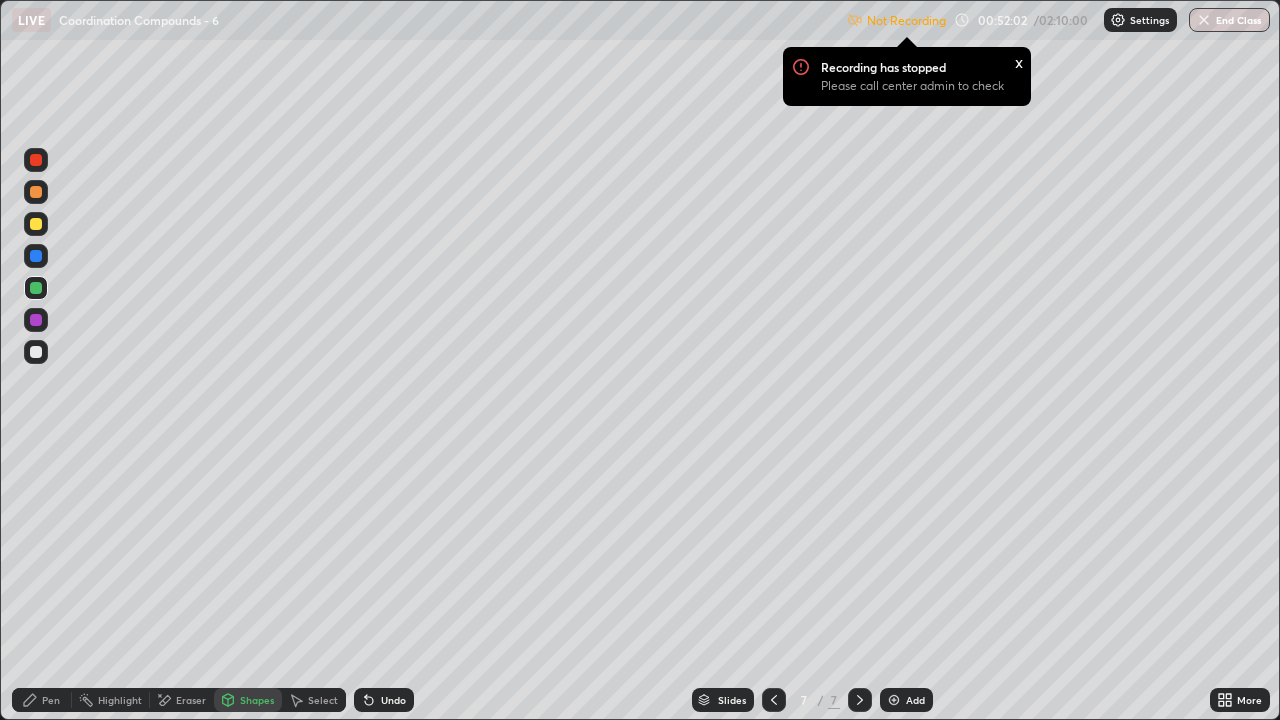 click at bounding box center [36, 320] 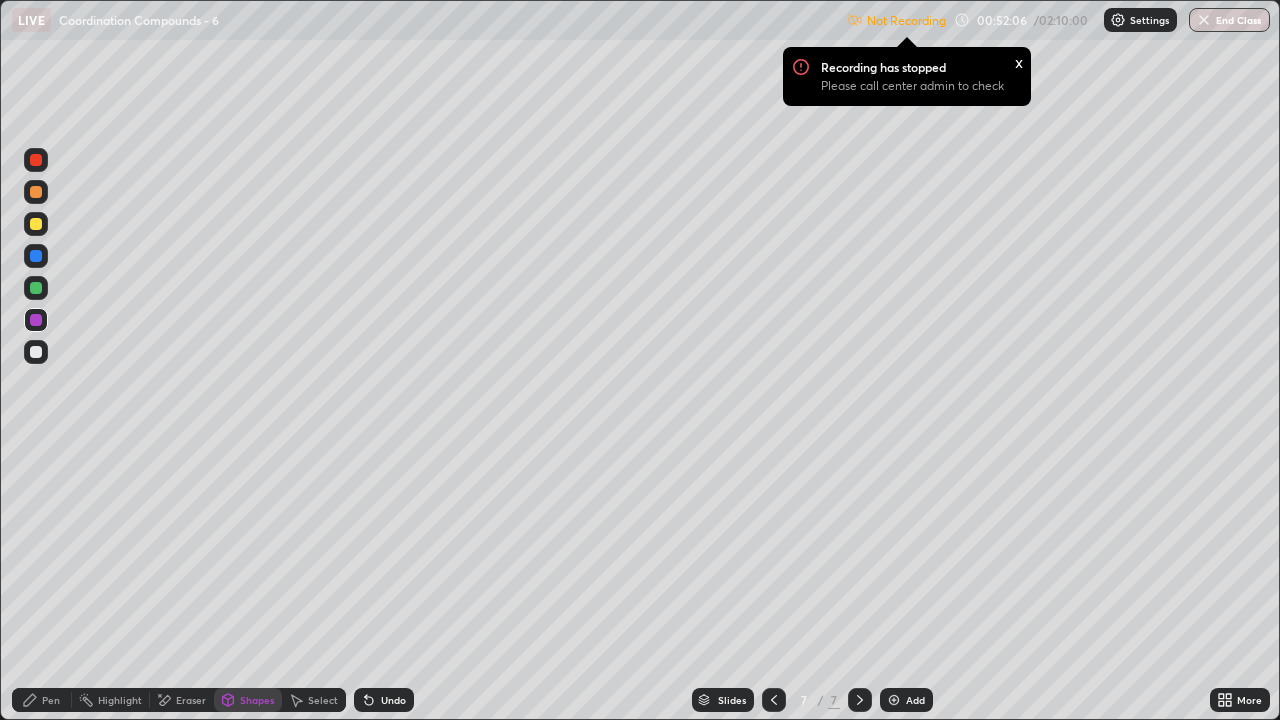 click on "Pen" at bounding box center [51, 700] 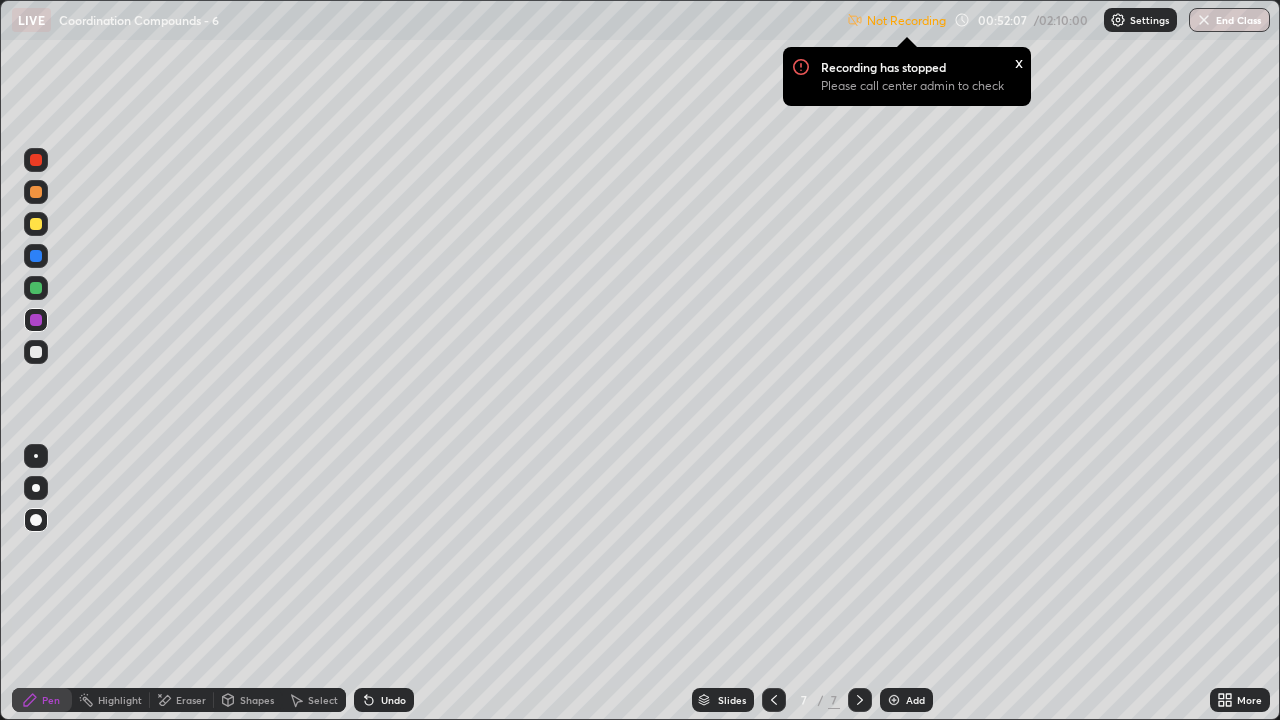 click at bounding box center [36, 520] 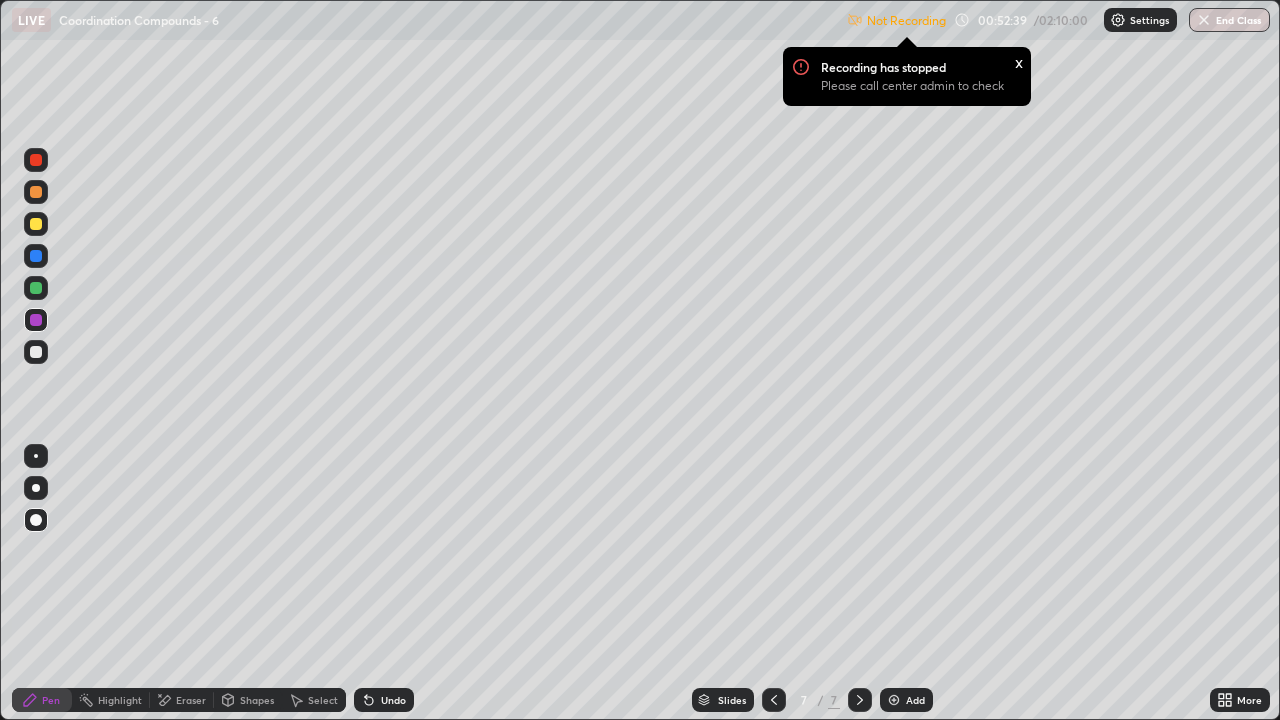 click on "Add" at bounding box center (906, 700) 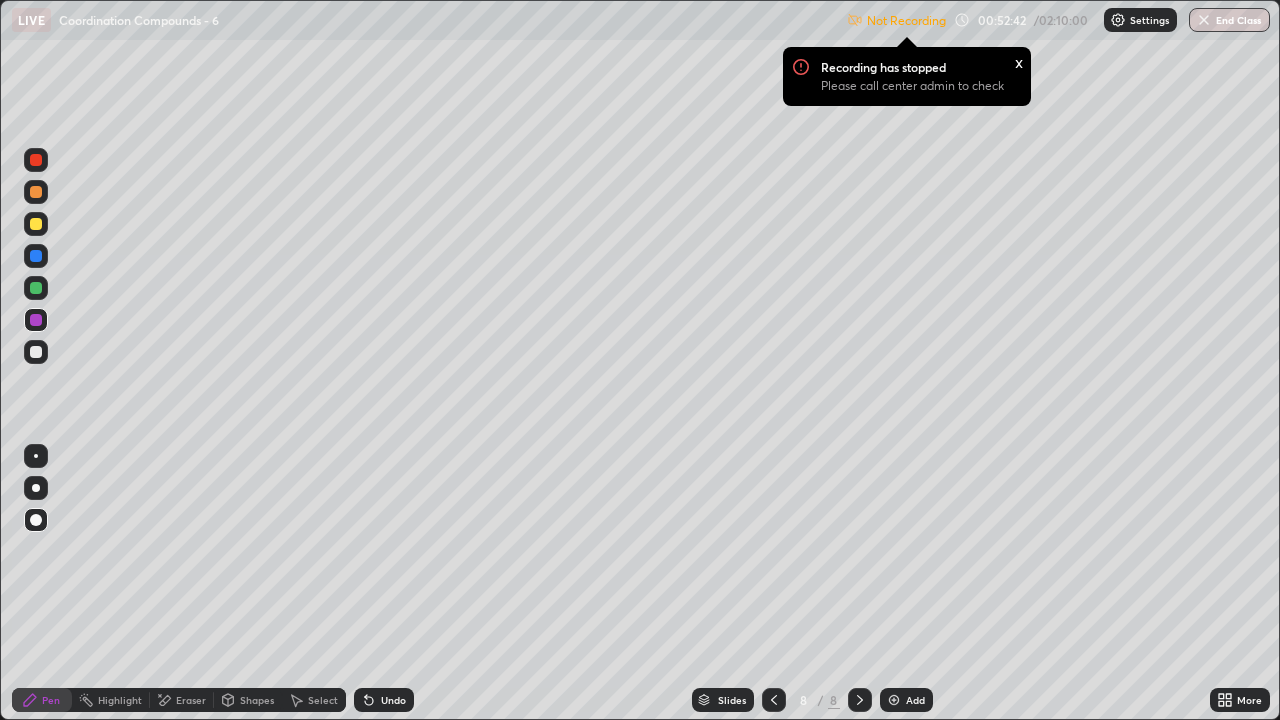click at bounding box center (36, 352) 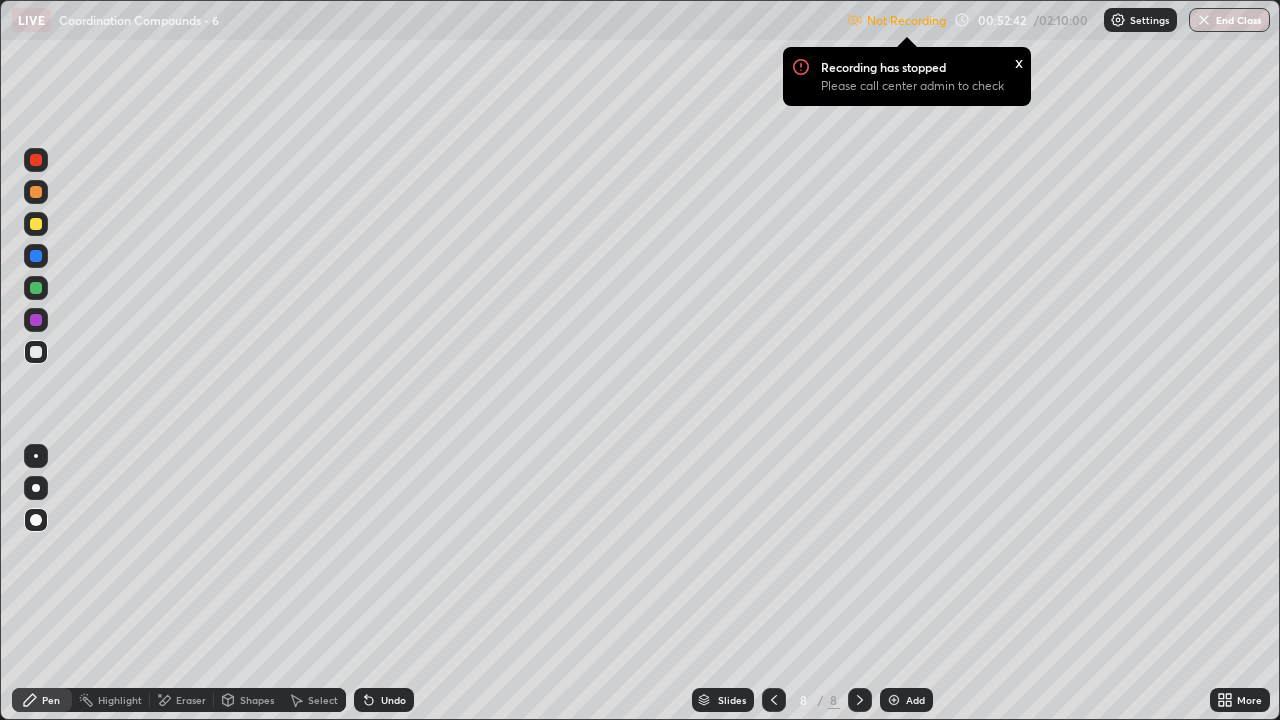 click at bounding box center (36, 352) 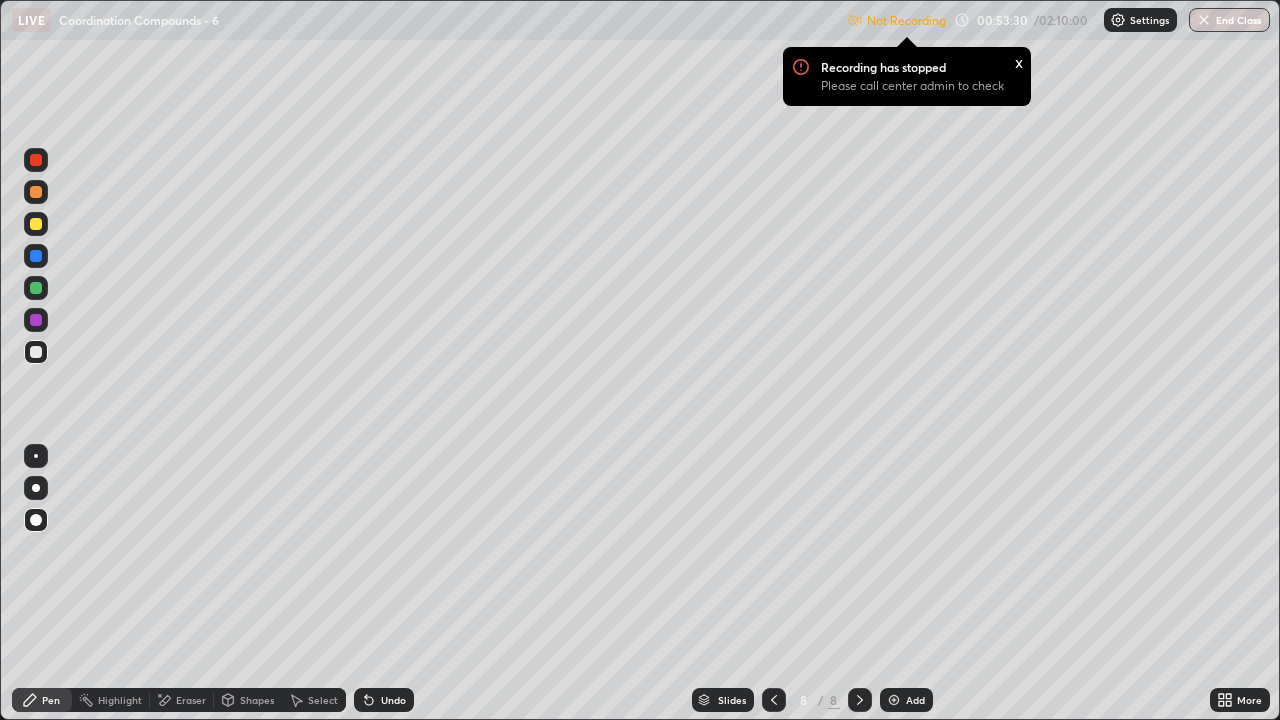 click at bounding box center (36, 224) 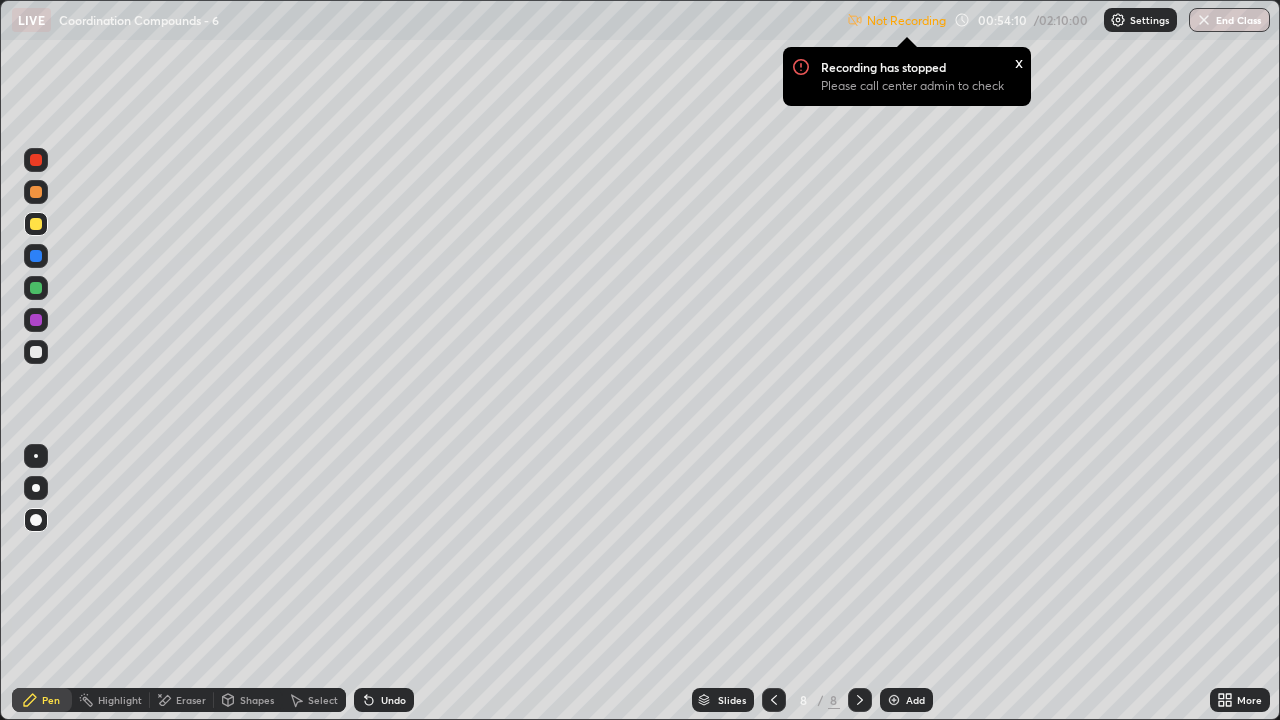 click at bounding box center (36, 288) 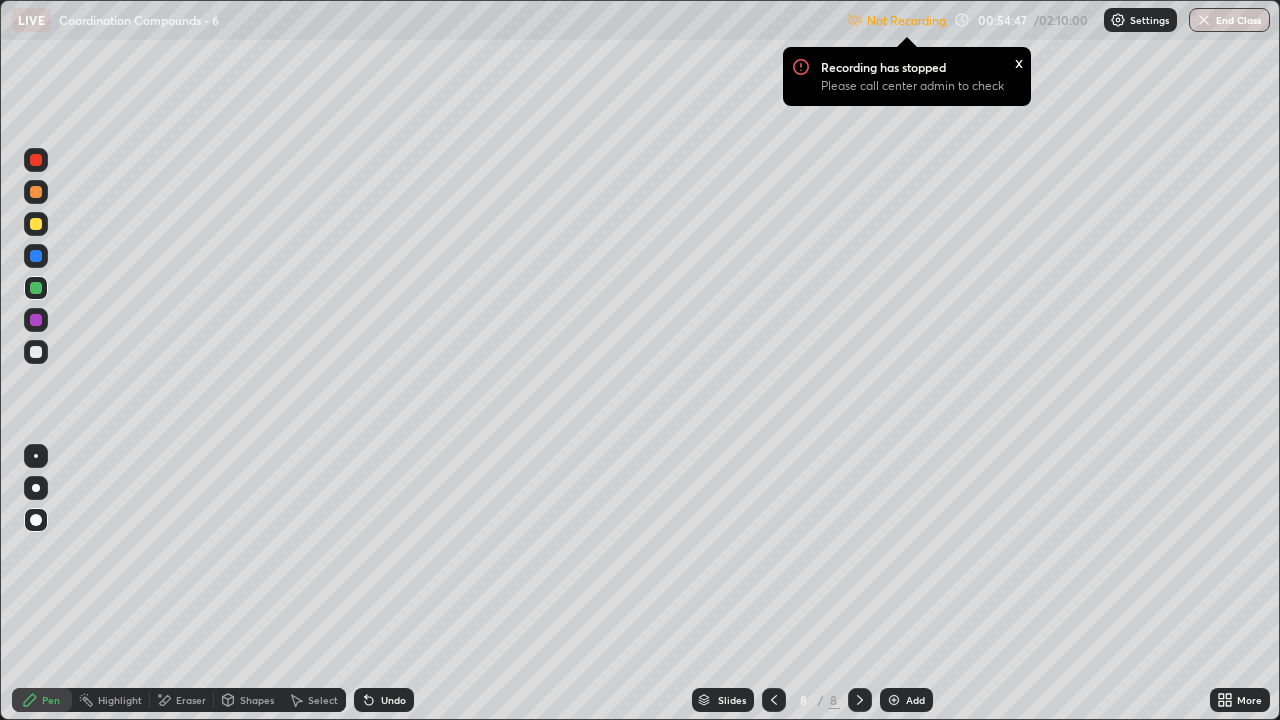 click at bounding box center (36, 352) 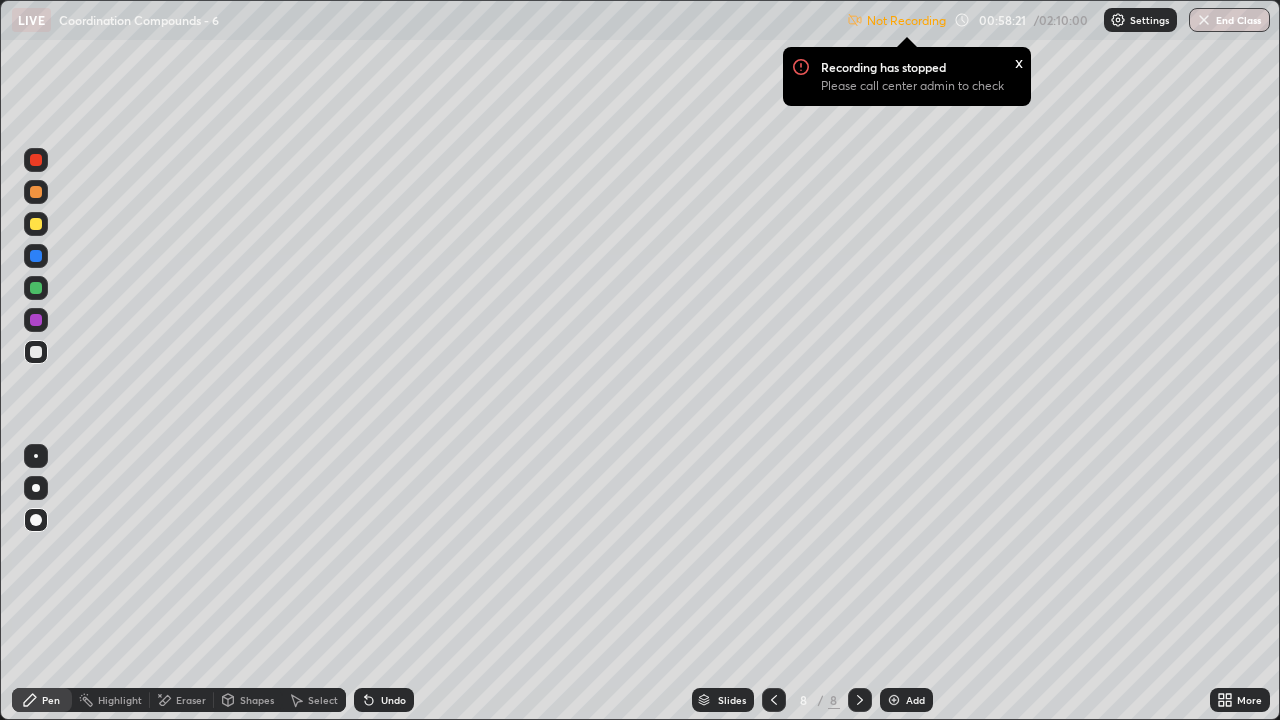 click on "Add" at bounding box center [906, 700] 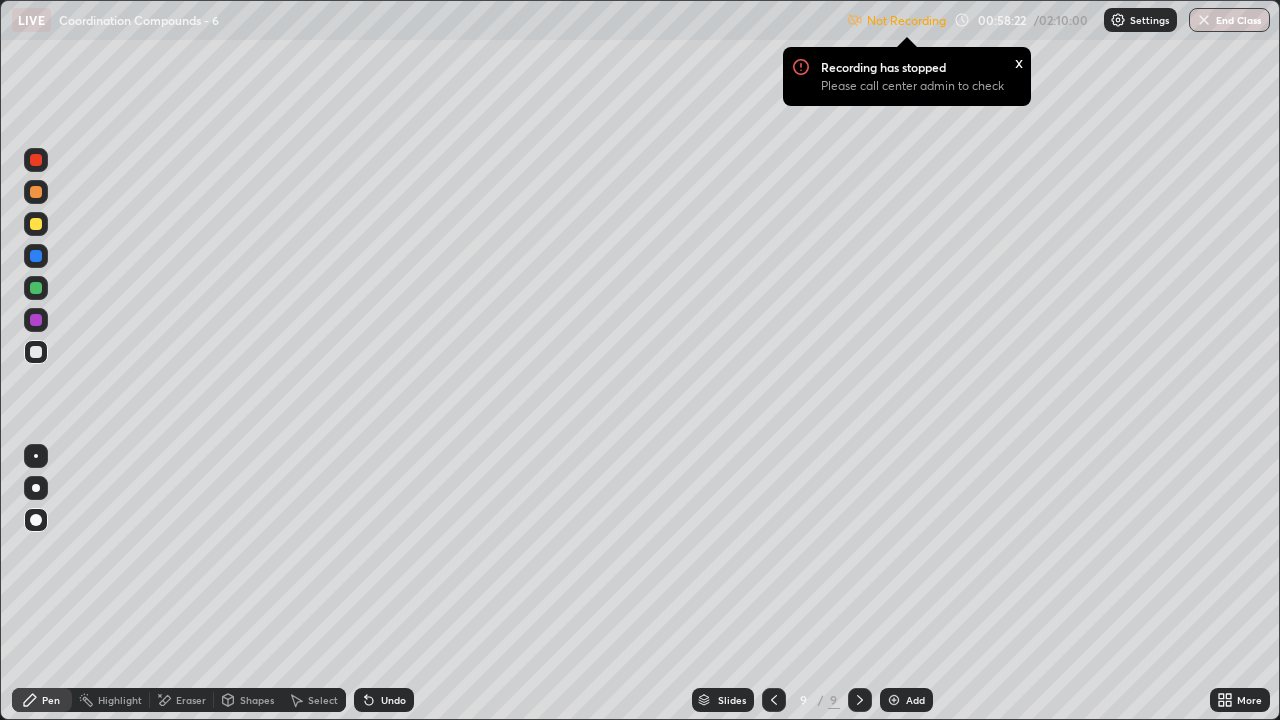 click at bounding box center (36, 352) 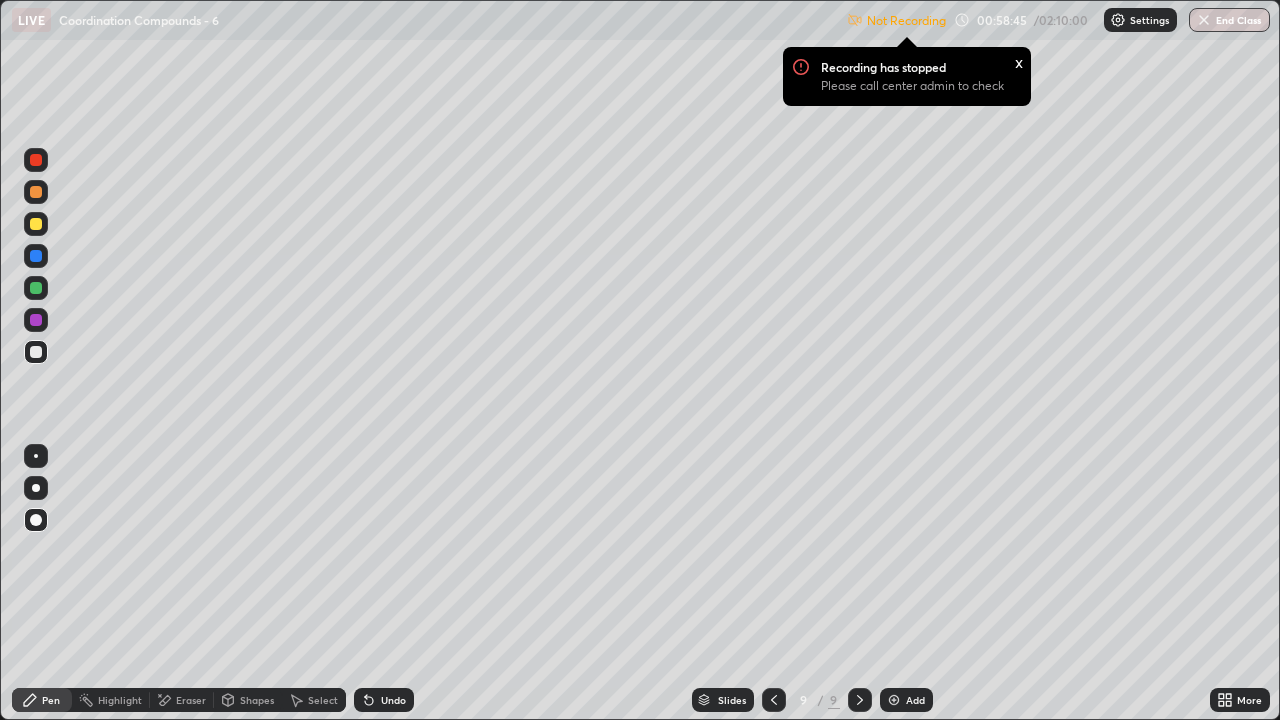 click at bounding box center (36, 224) 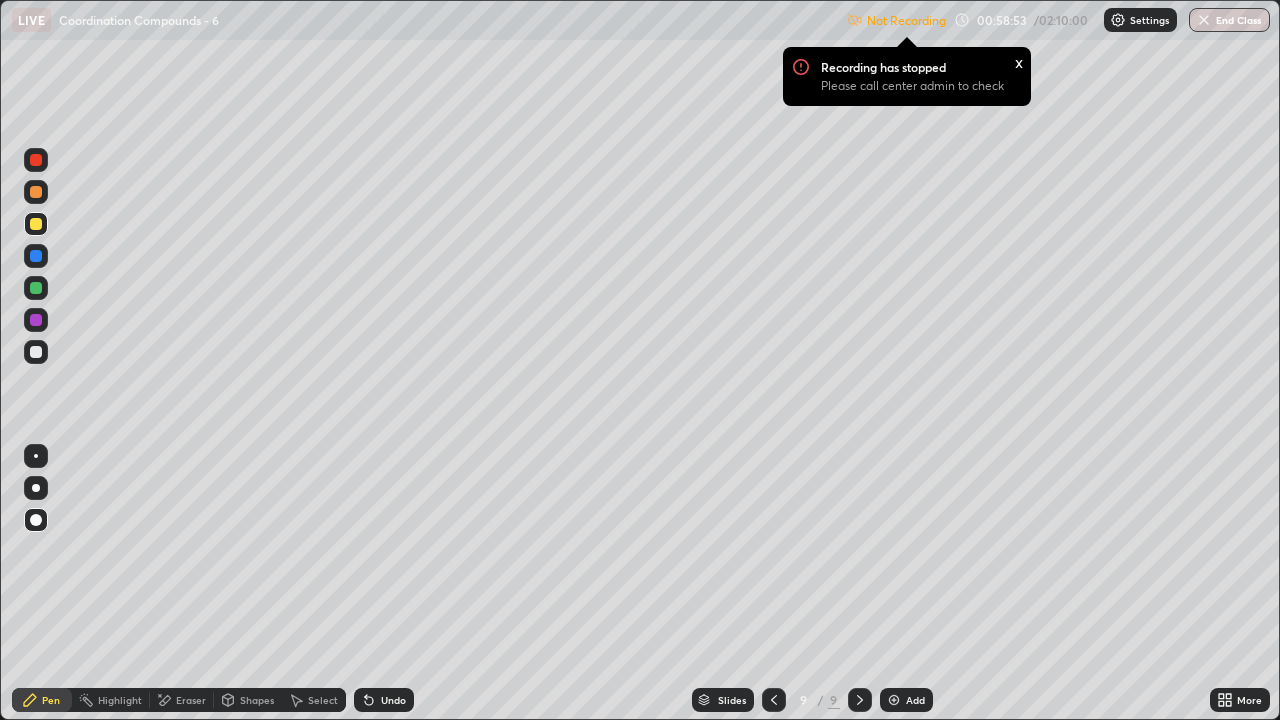 click on "x" at bounding box center [1019, 61] 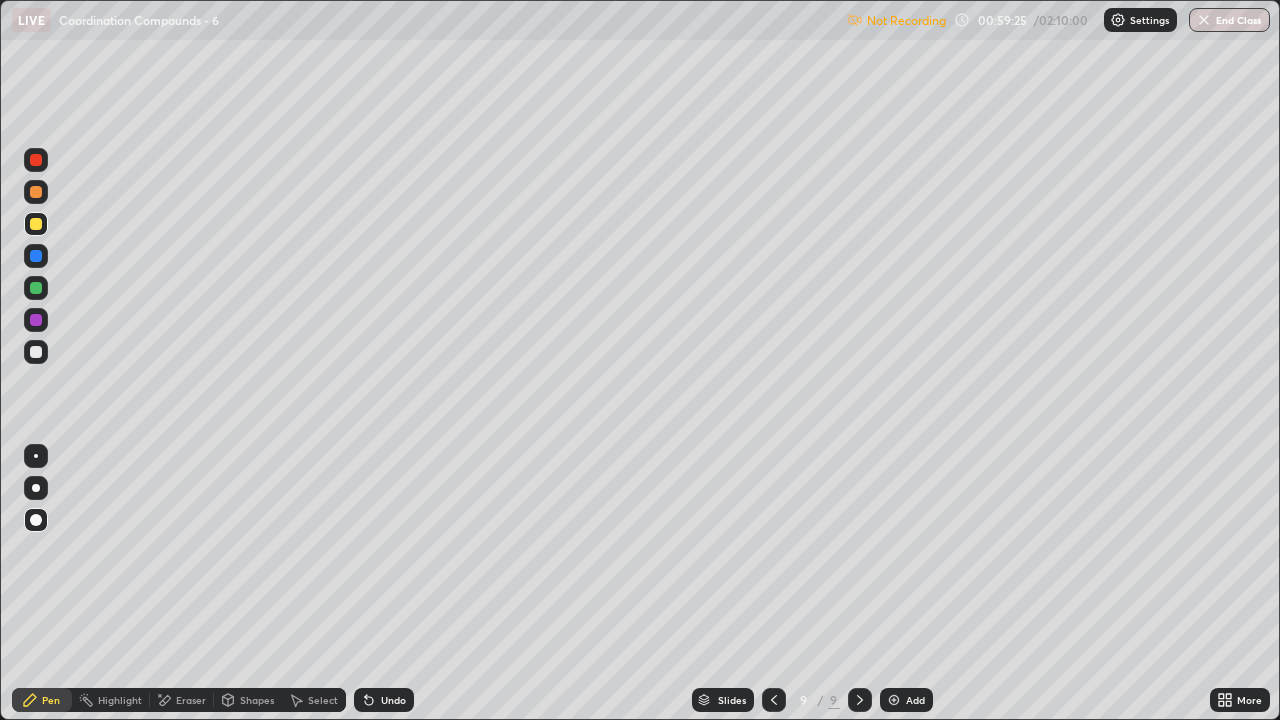 click at bounding box center (36, 288) 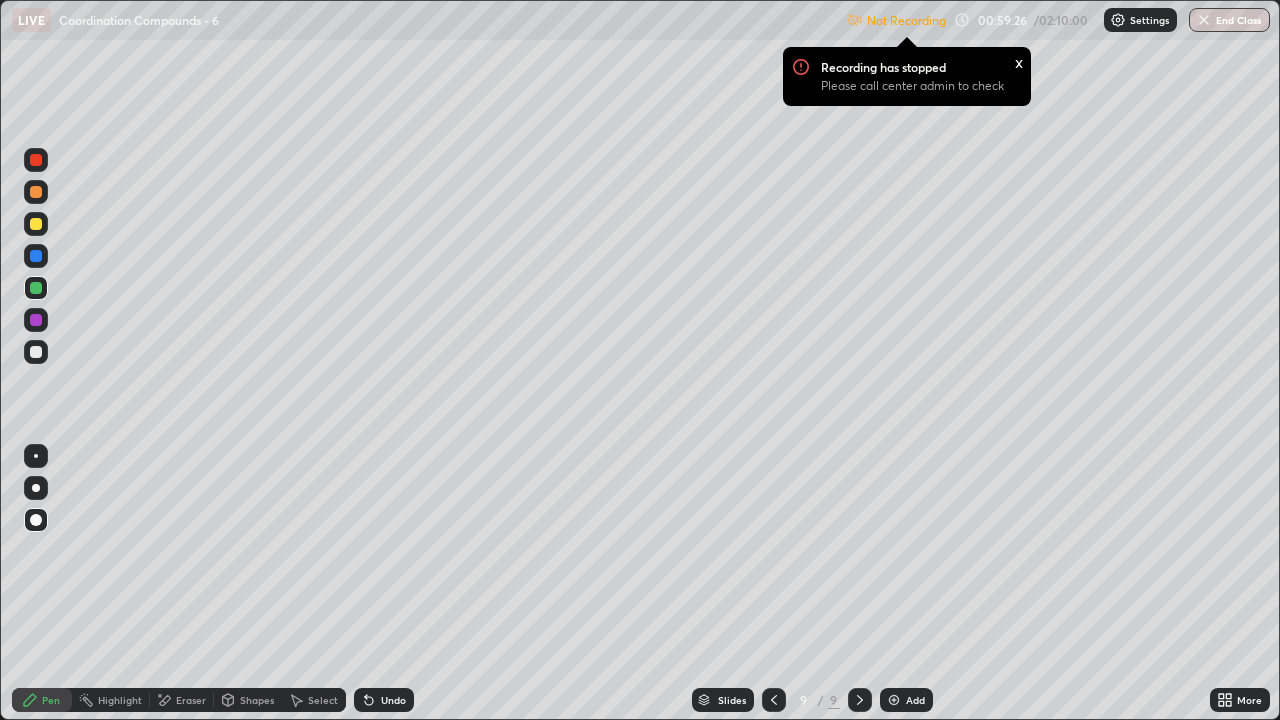 click at bounding box center [36, 224] 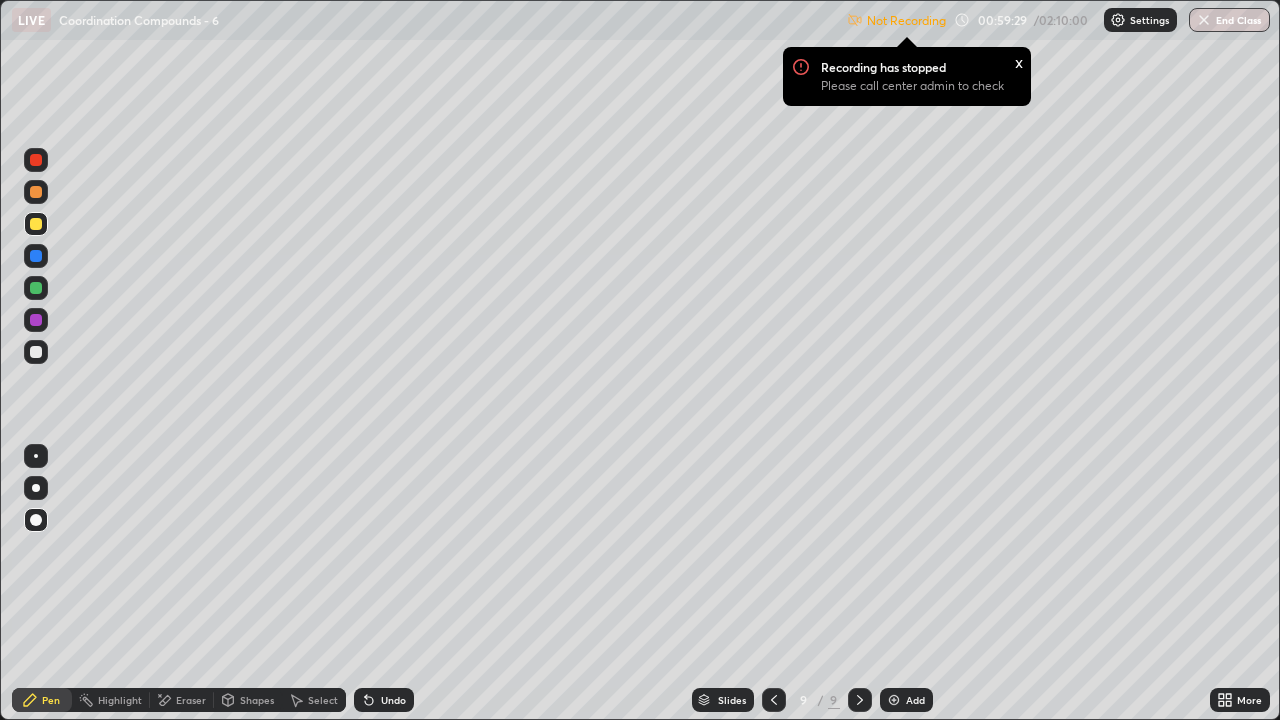 click at bounding box center [36, 288] 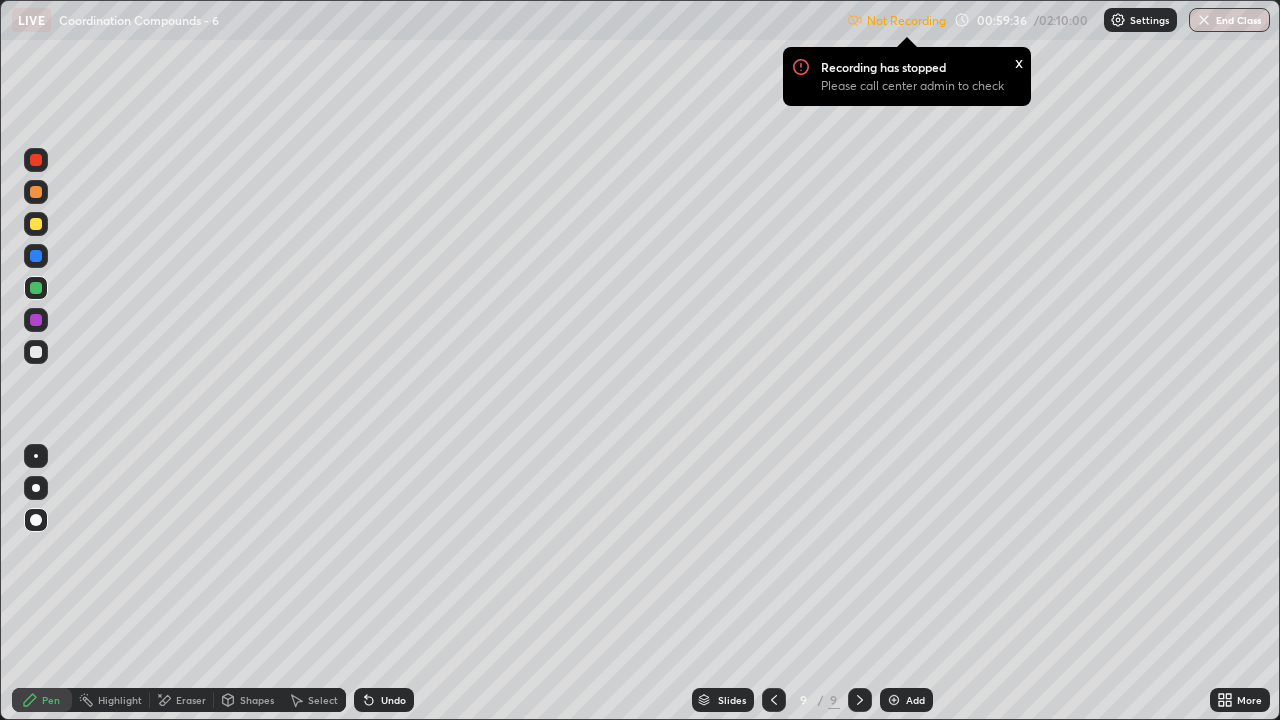 click at bounding box center (36, 224) 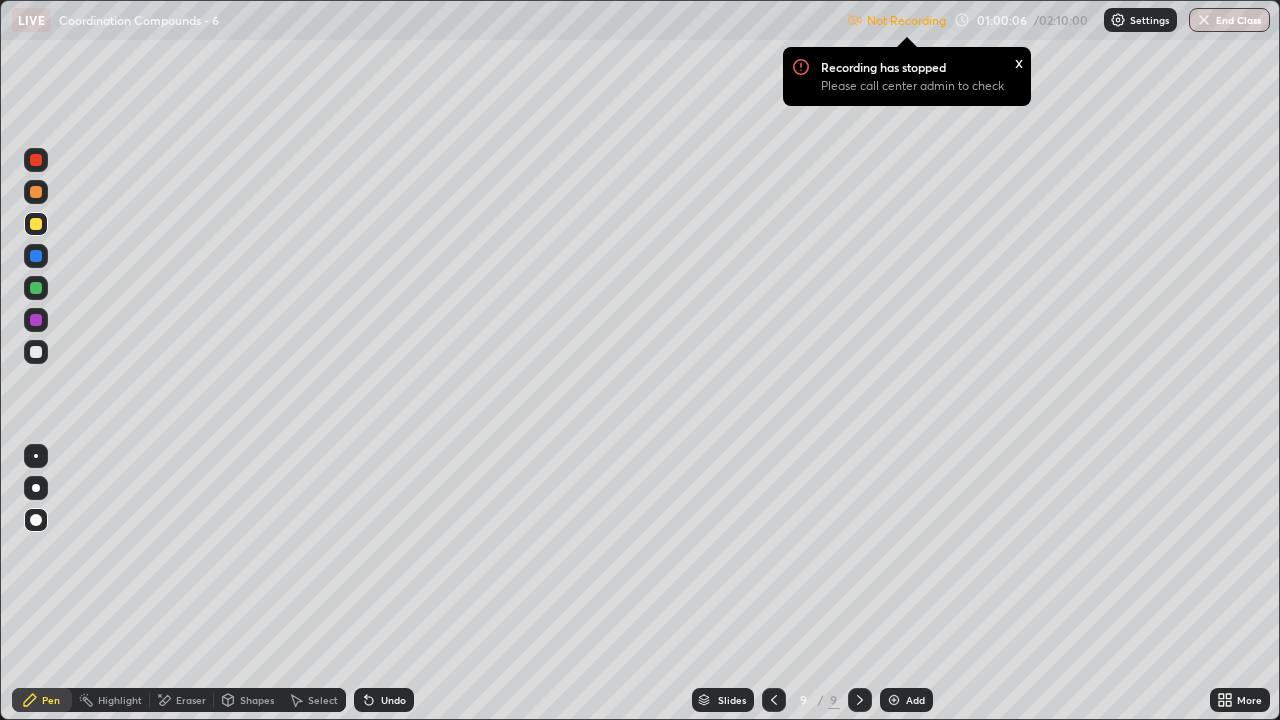 click at bounding box center [36, 320] 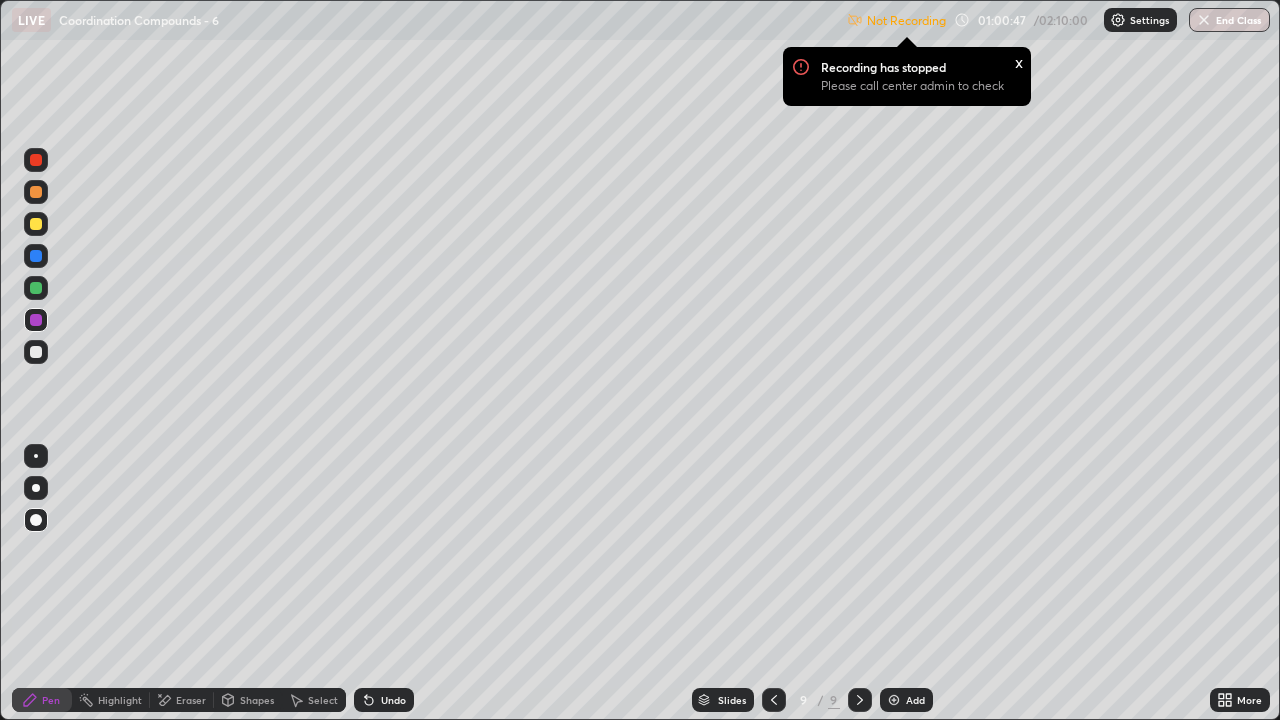 click 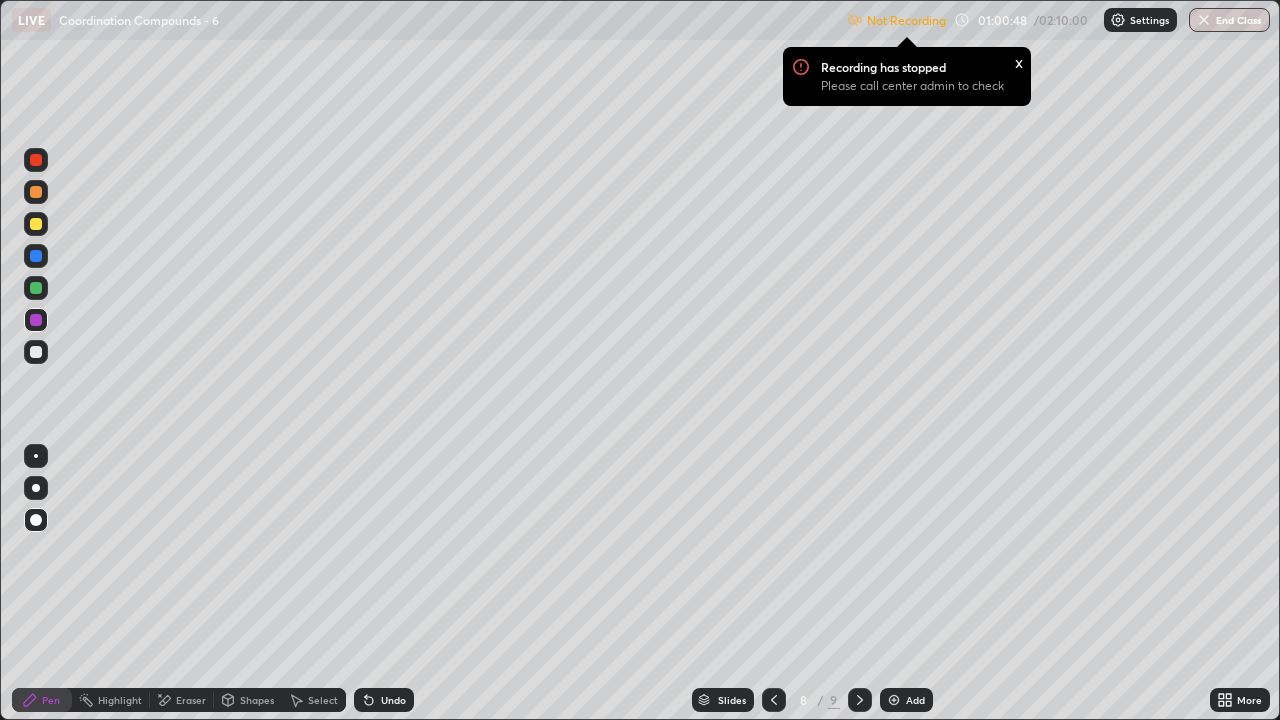 click at bounding box center [774, 700] 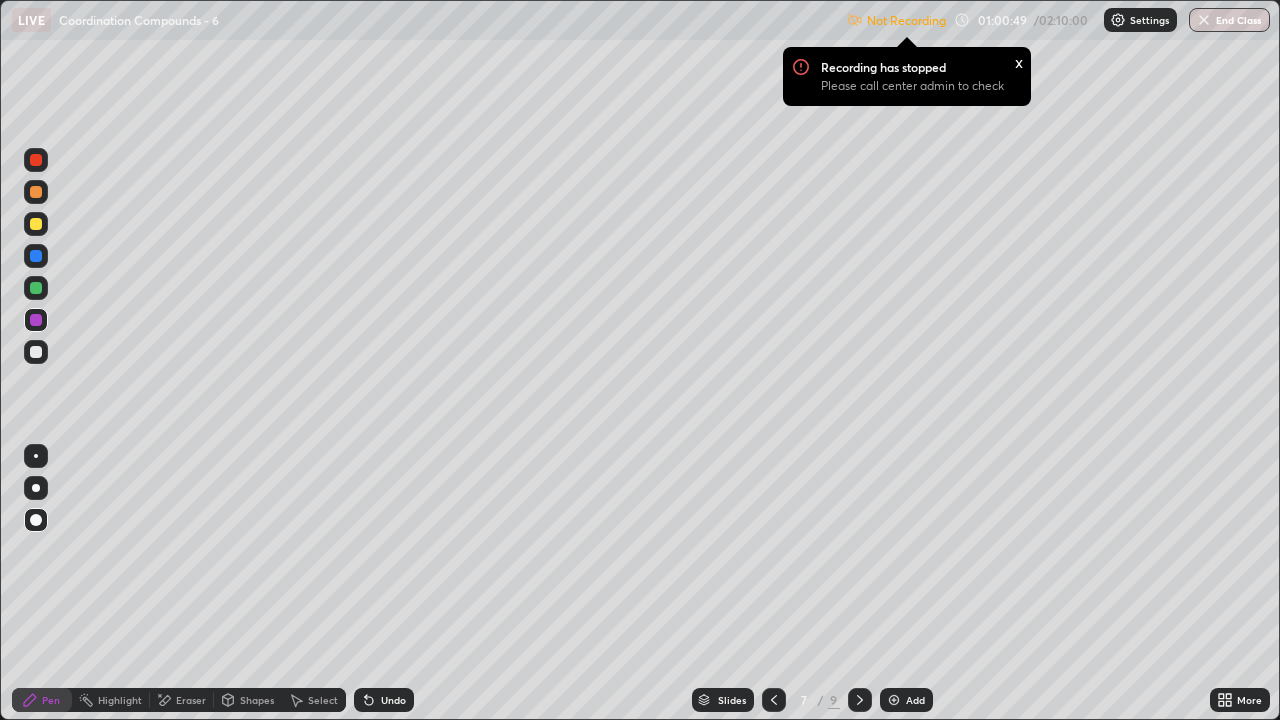 click at bounding box center (774, 700) 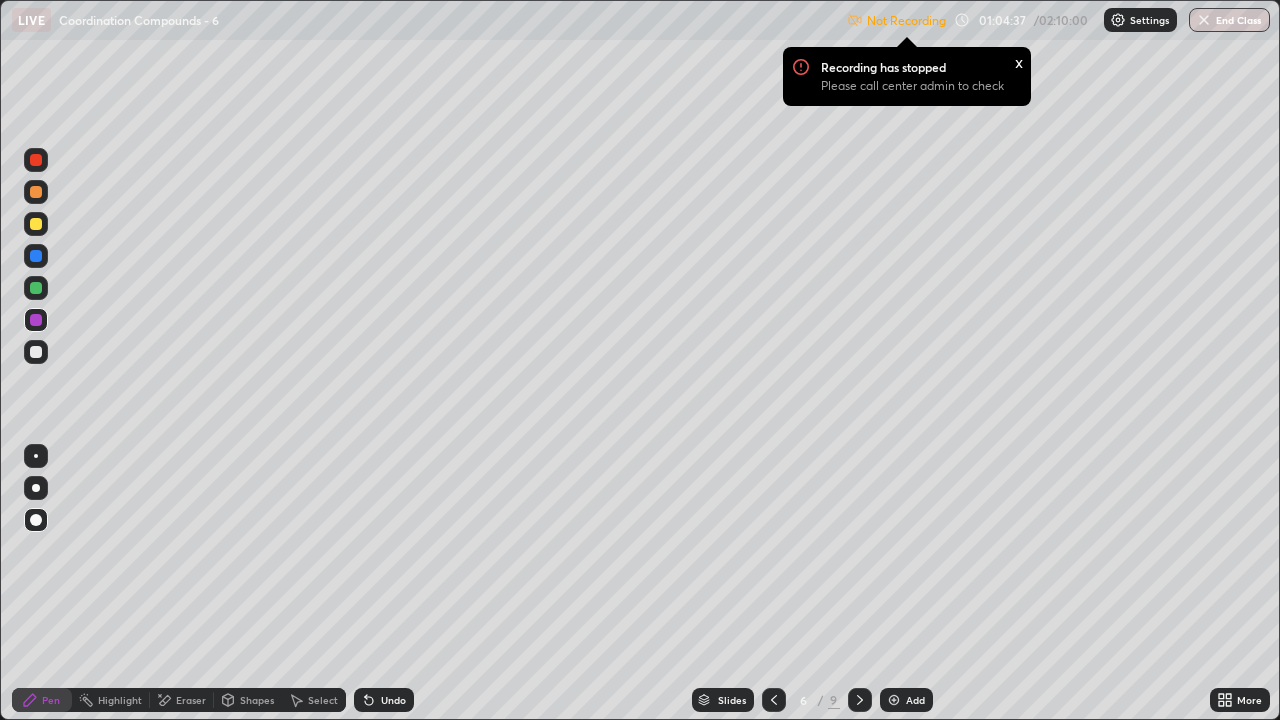 click at bounding box center (860, 700) 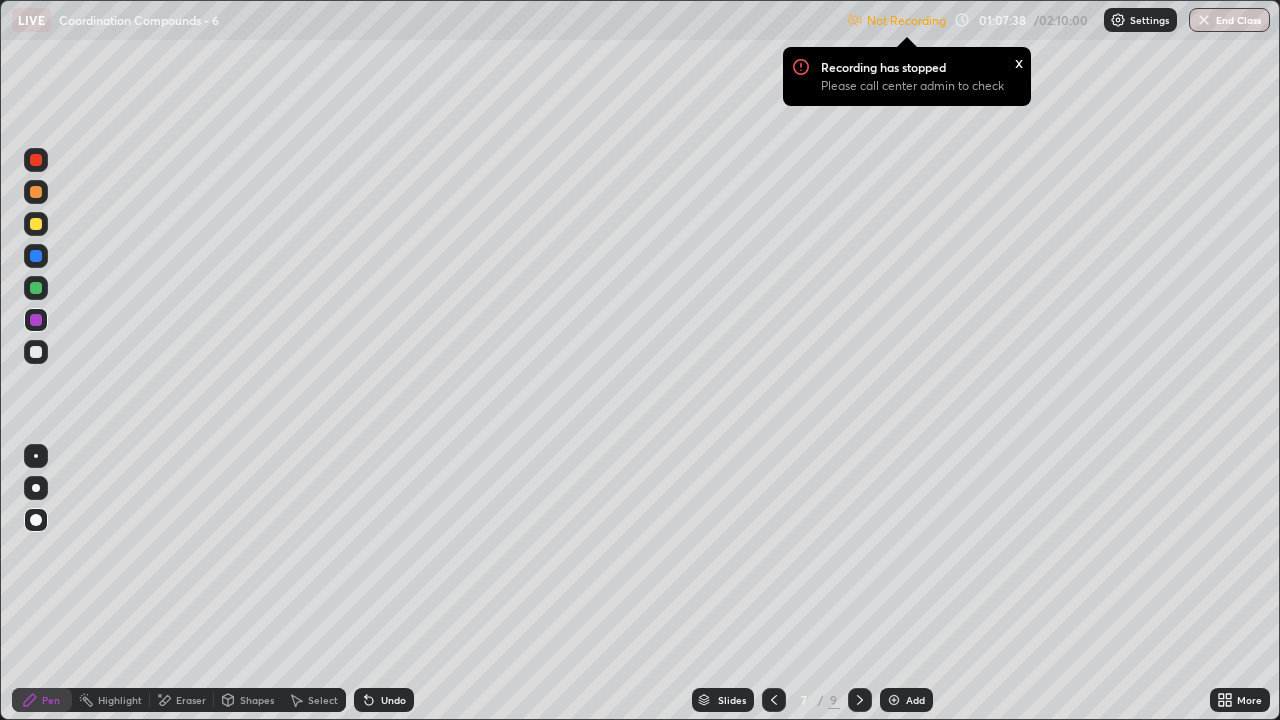 click 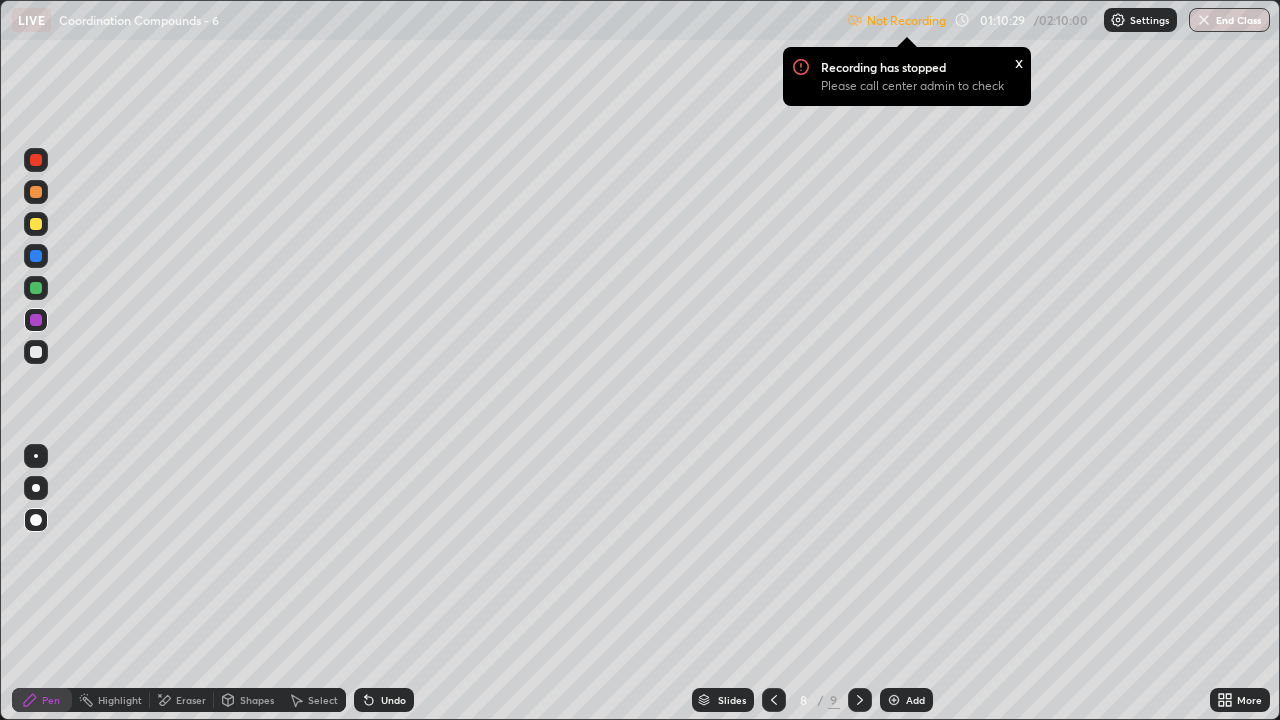 click 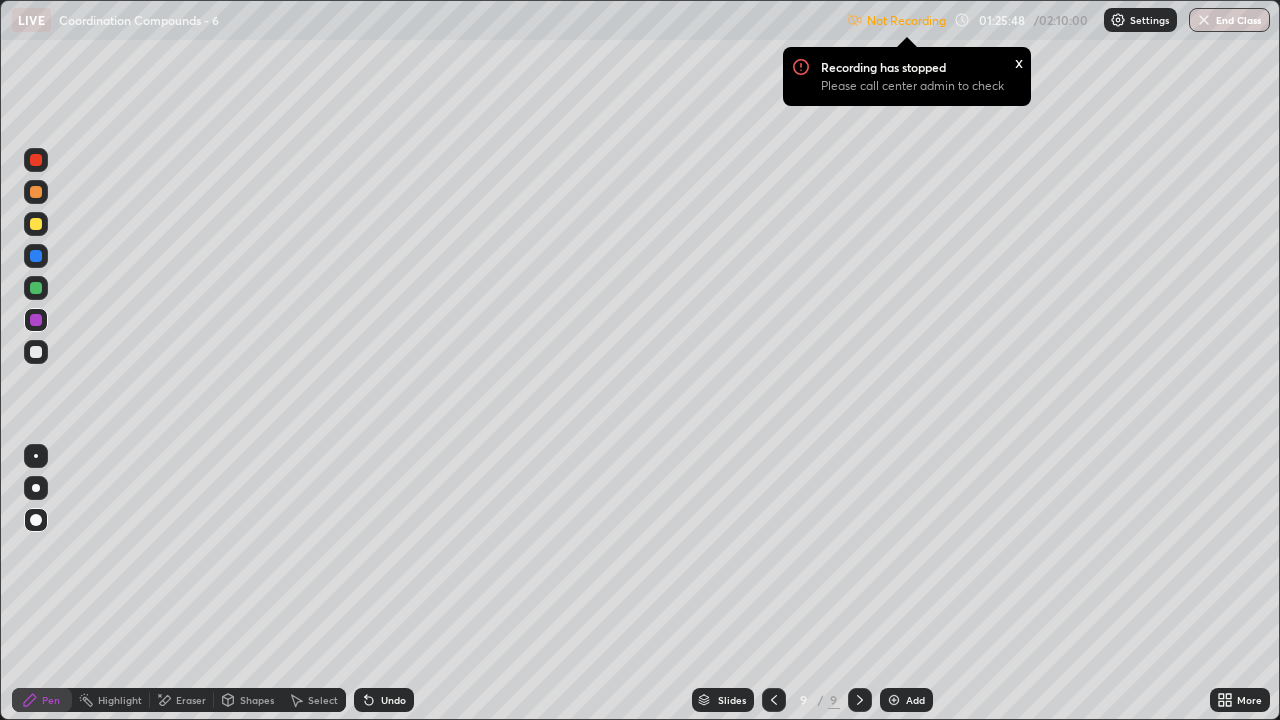 click on "x" at bounding box center [1019, 61] 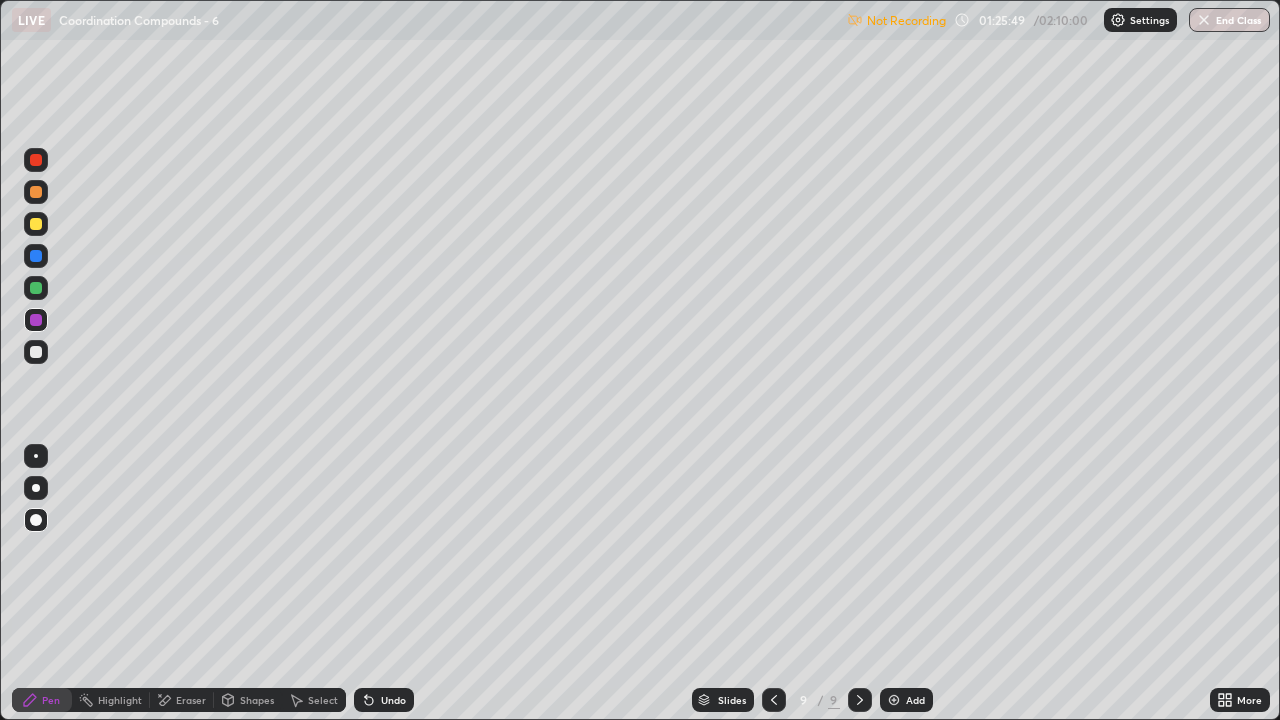 click on "Add" at bounding box center [906, 700] 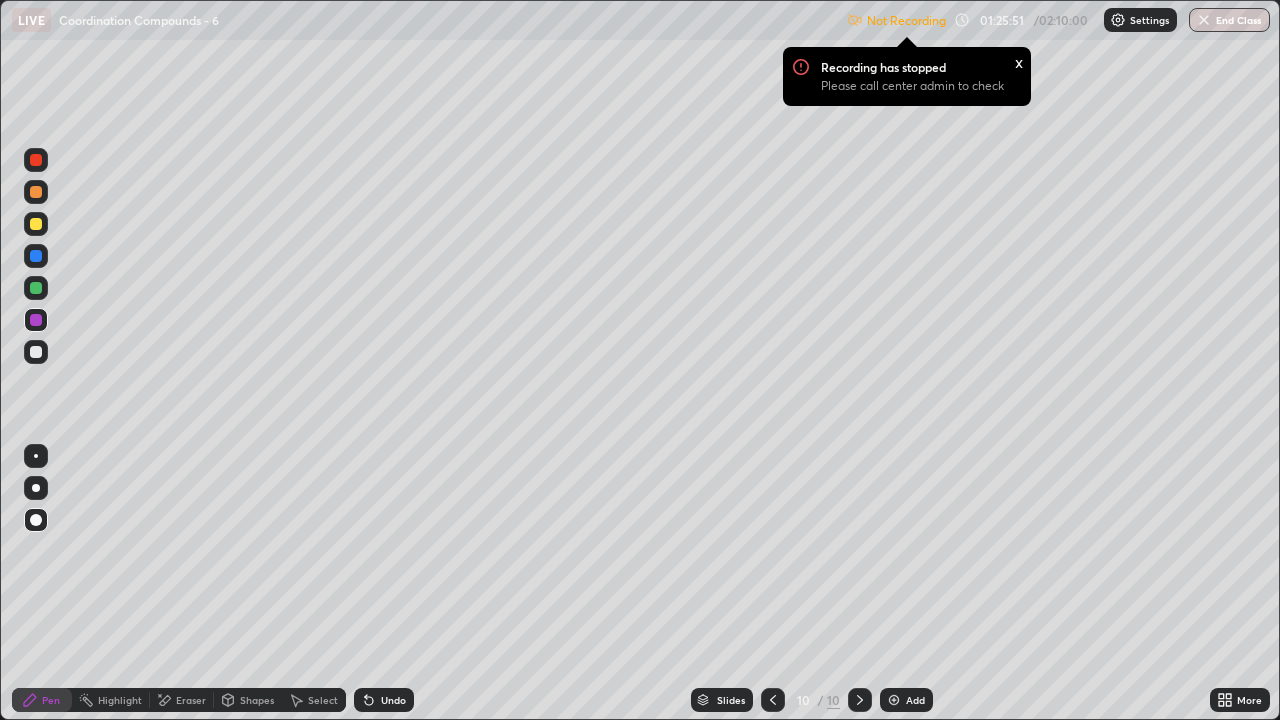 click at bounding box center [36, 352] 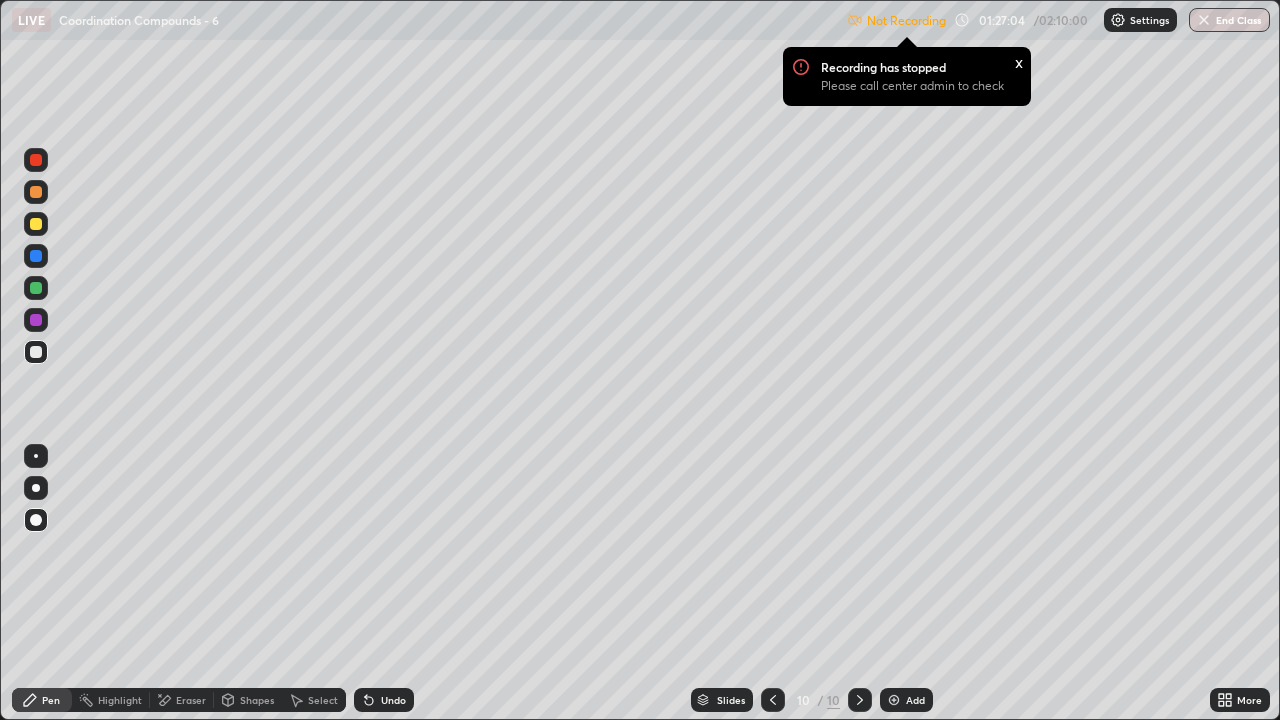 click on "Not Recording" at bounding box center [906, 20] 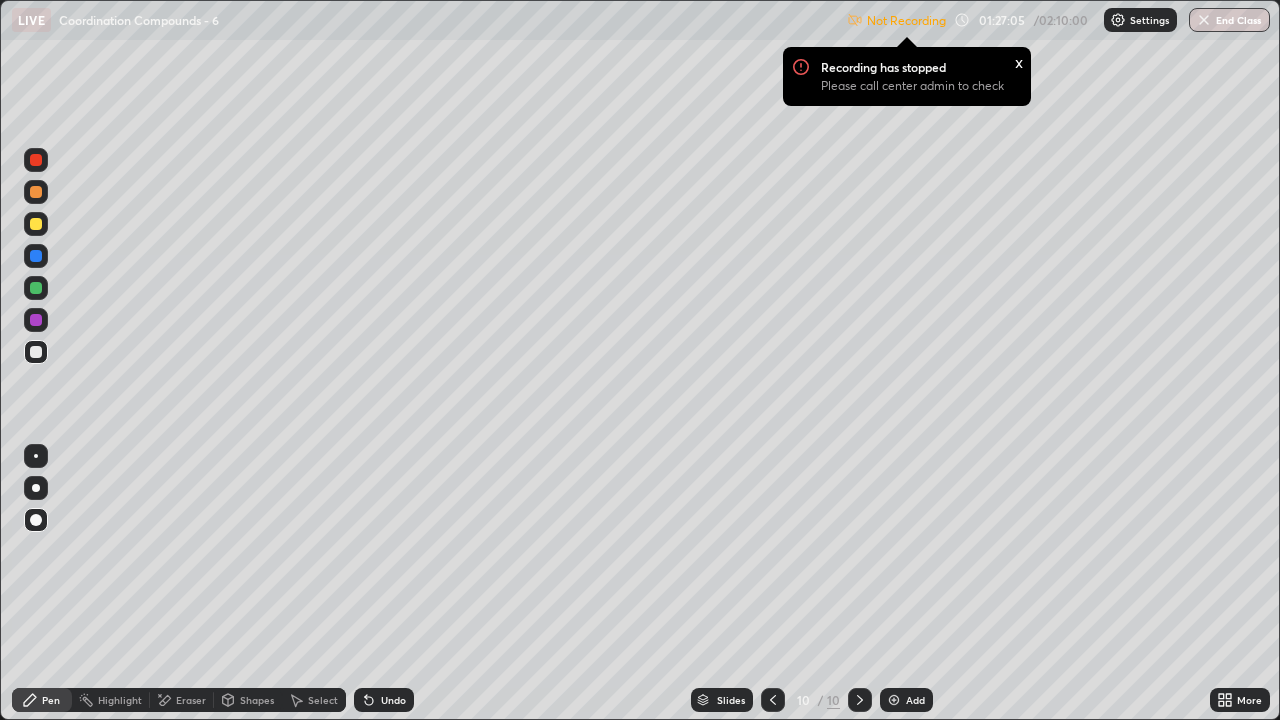click on "Not Recording" at bounding box center [906, 20] 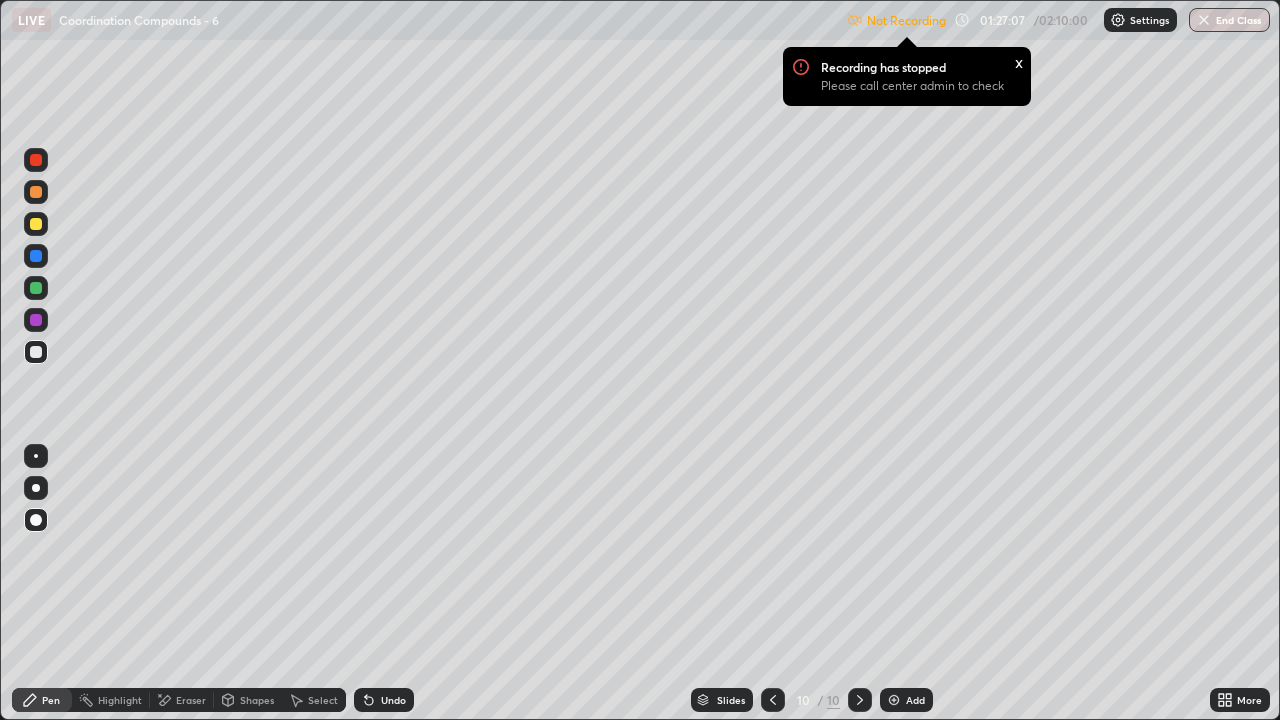 click on "x" at bounding box center (1019, 61) 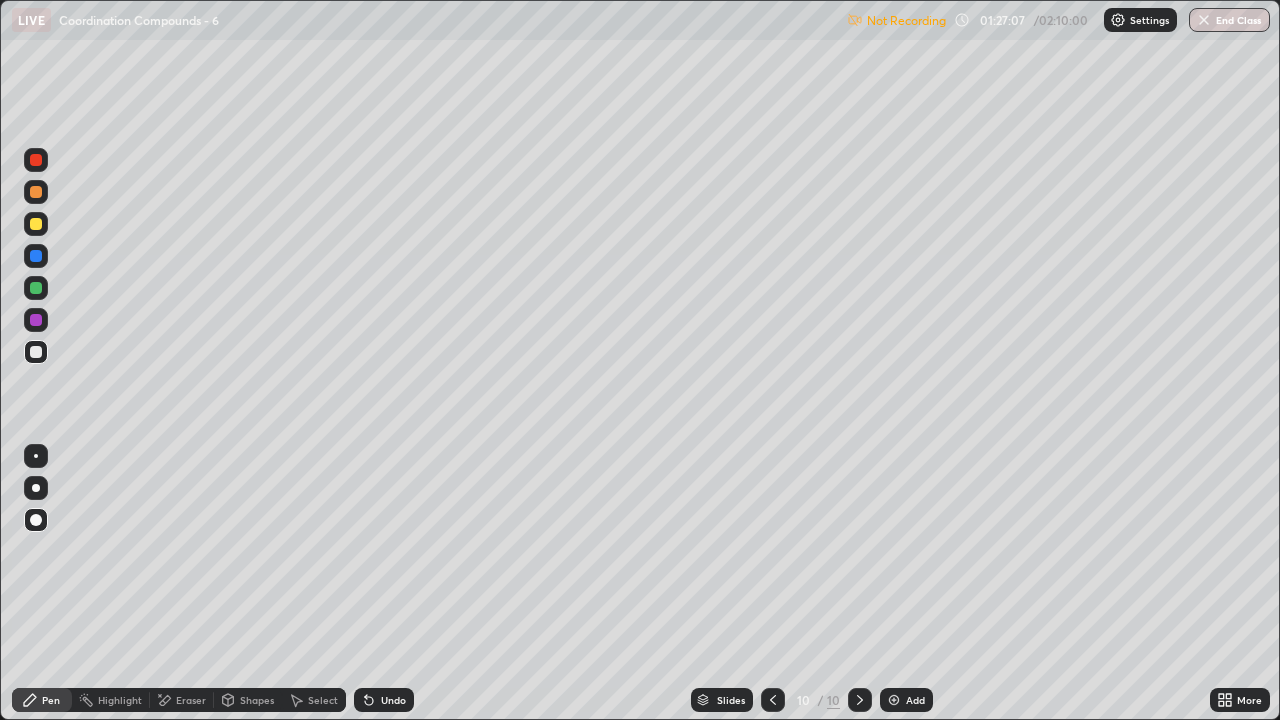 click on "Not Recording" at bounding box center [906, 20] 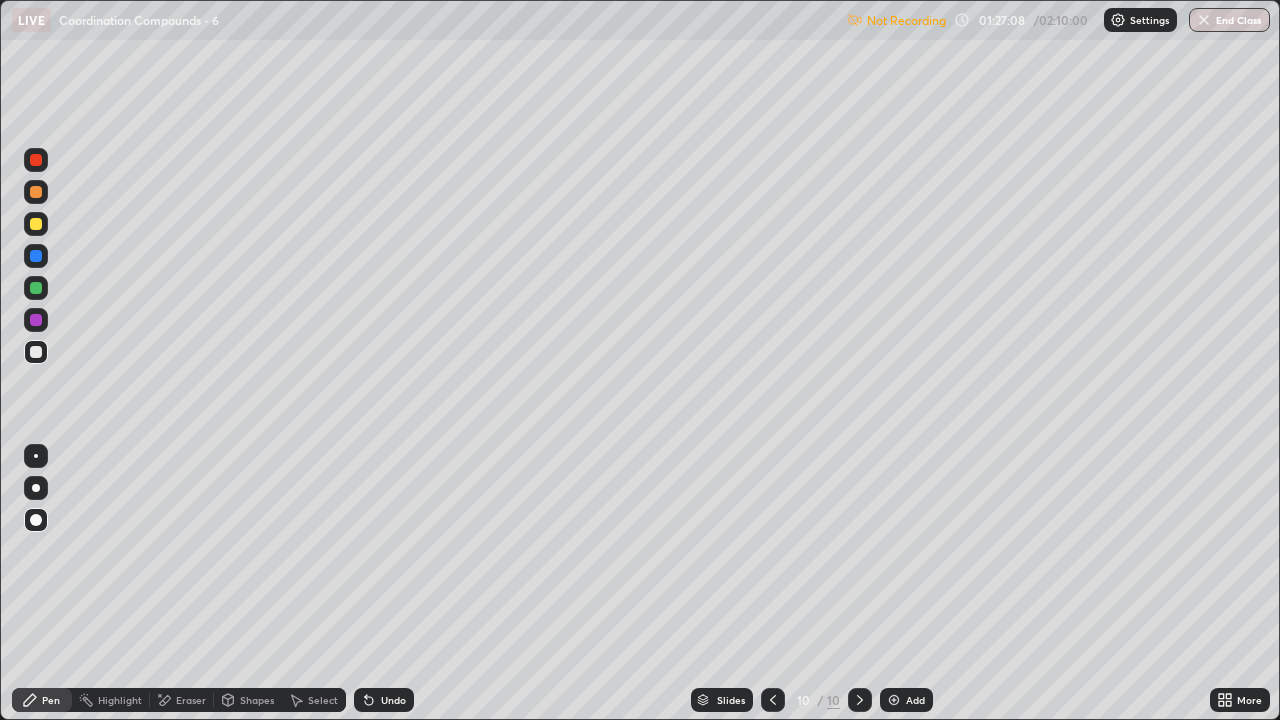 click on "Not Recording" at bounding box center [896, 20] 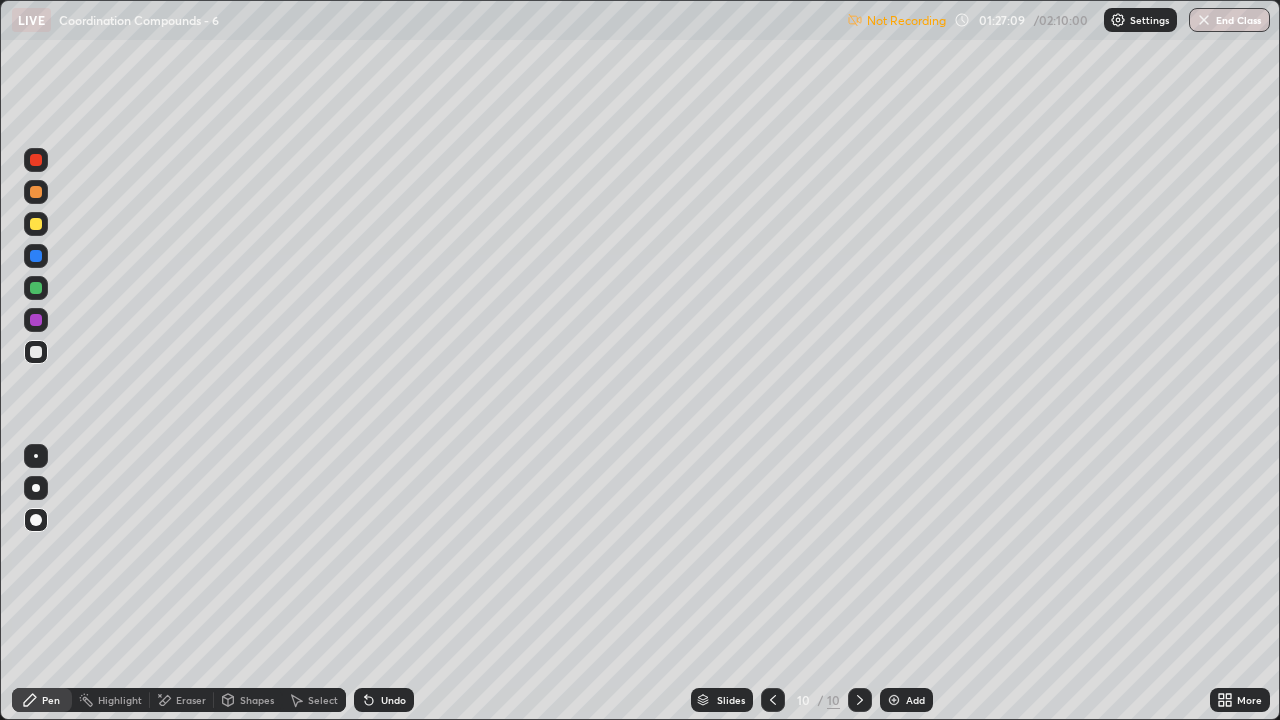 click on "Not Recording" at bounding box center [906, 20] 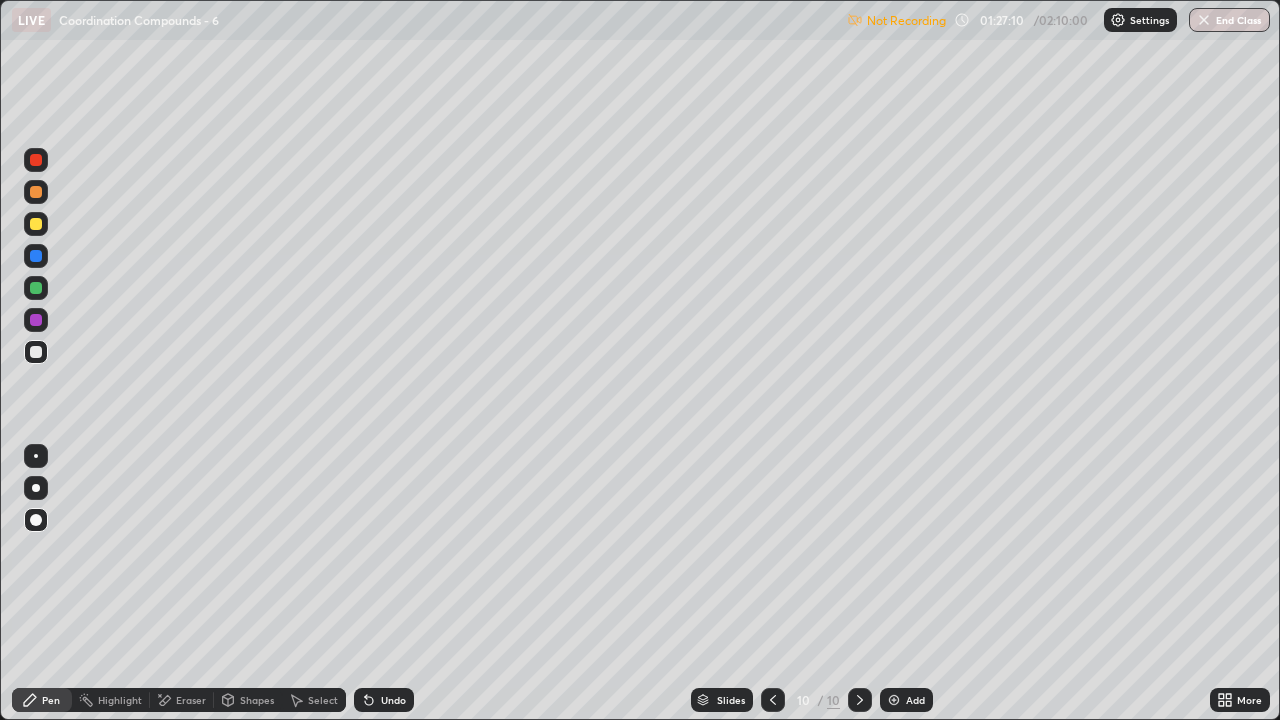 click on "Not Recording" at bounding box center (906, 20) 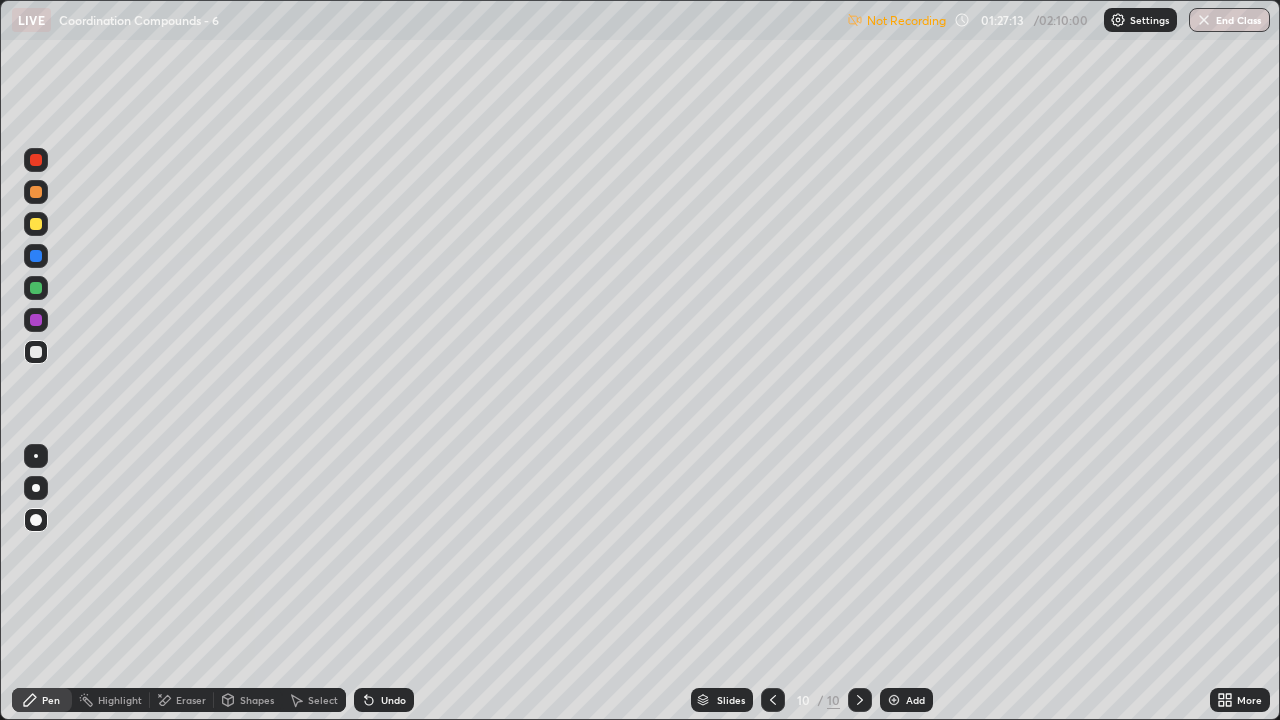 click at bounding box center (1118, 20) 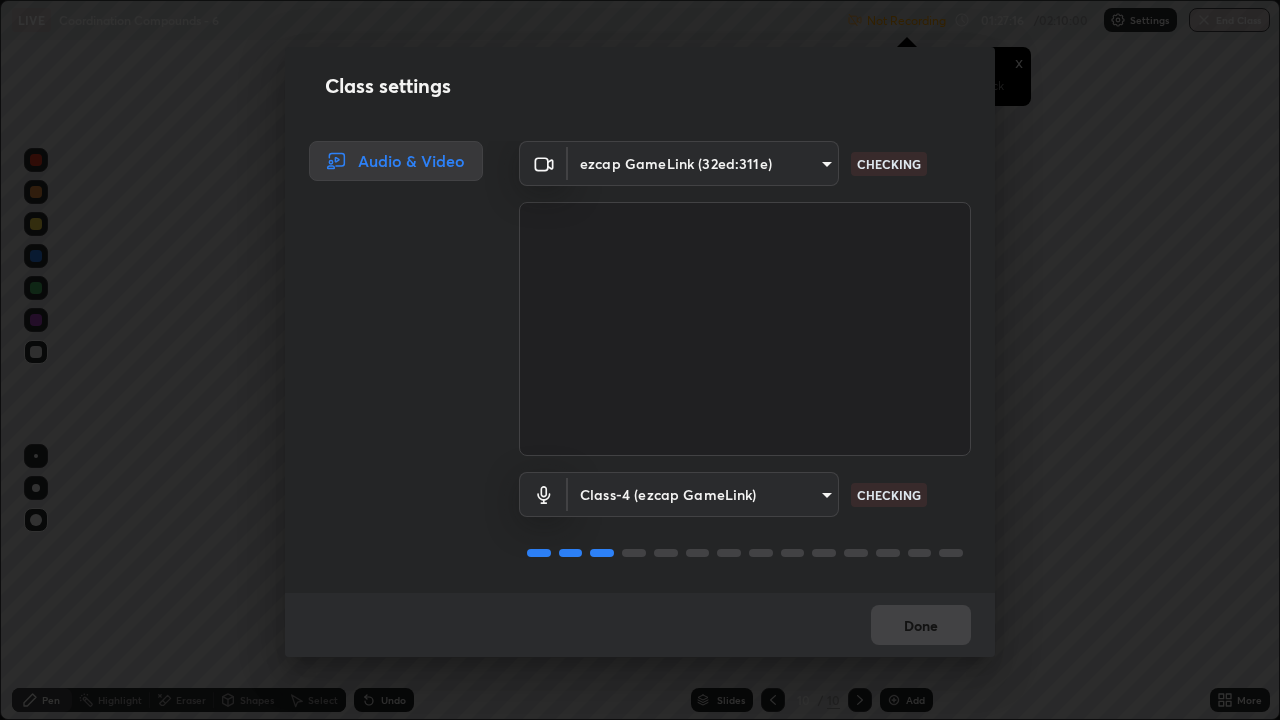 scroll, scrollTop: 2, scrollLeft: 0, axis: vertical 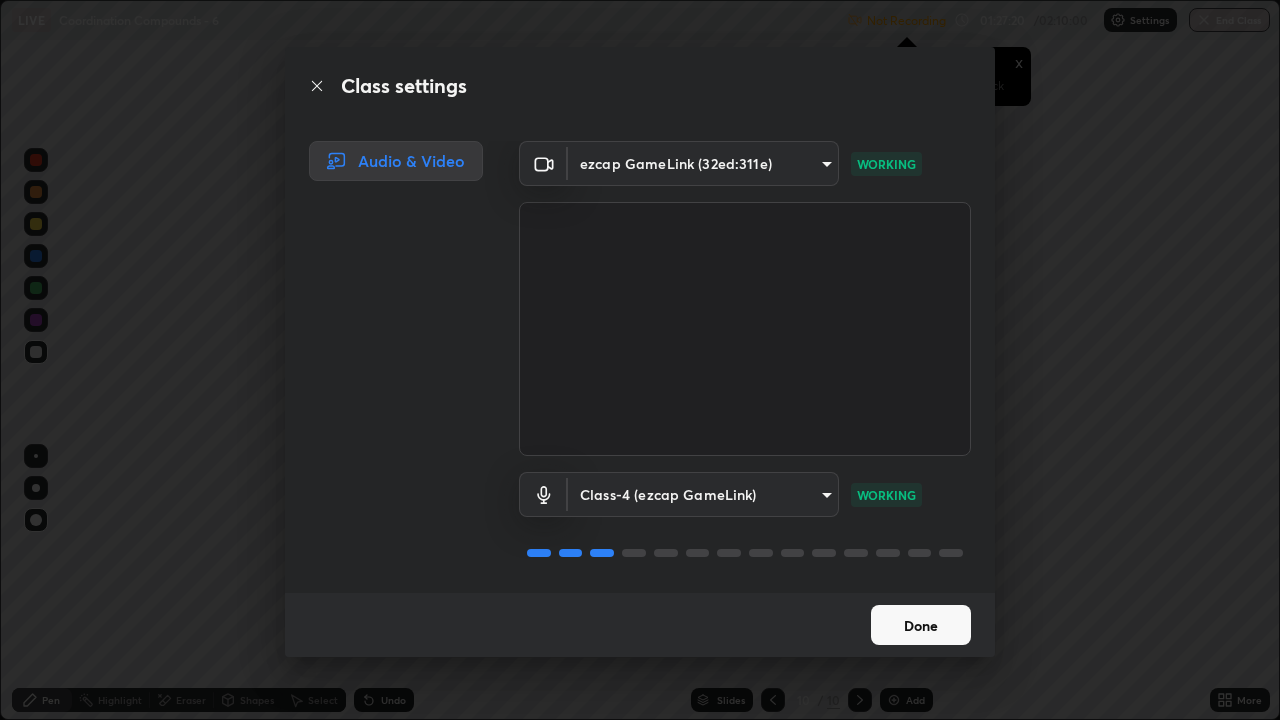 click on "Done" at bounding box center [921, 625] 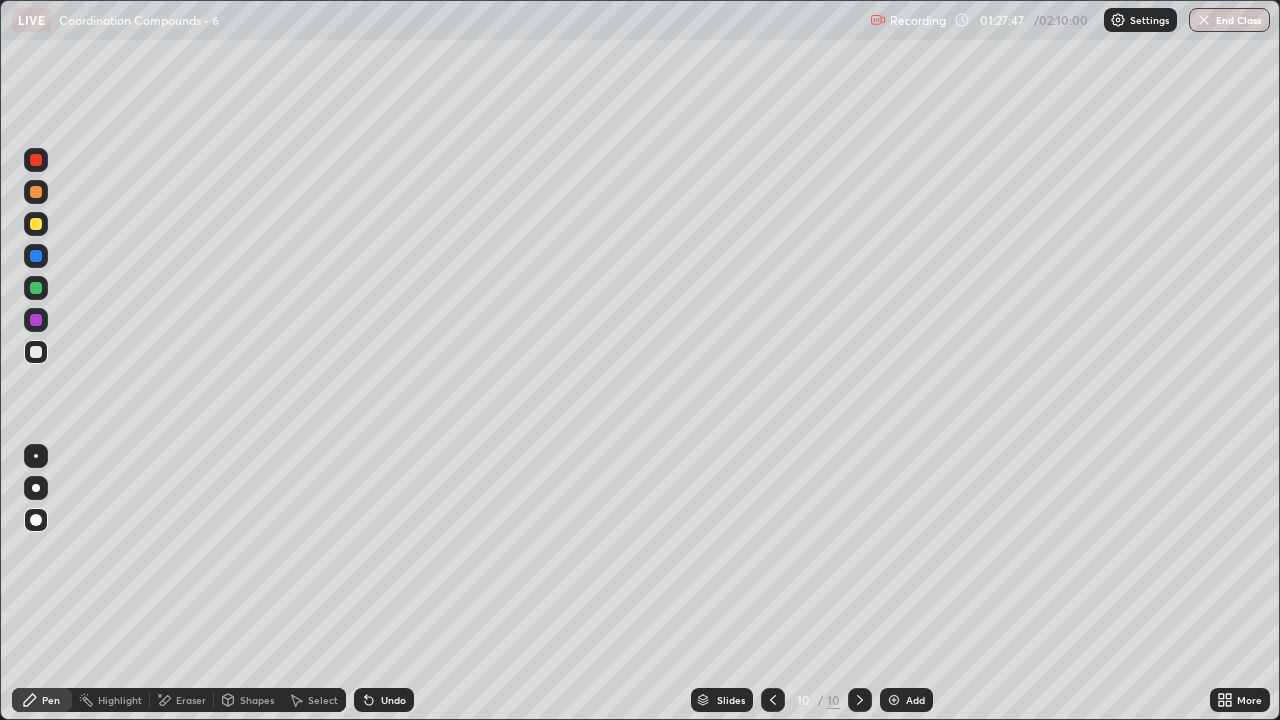 click at bounding box center [36, 320] 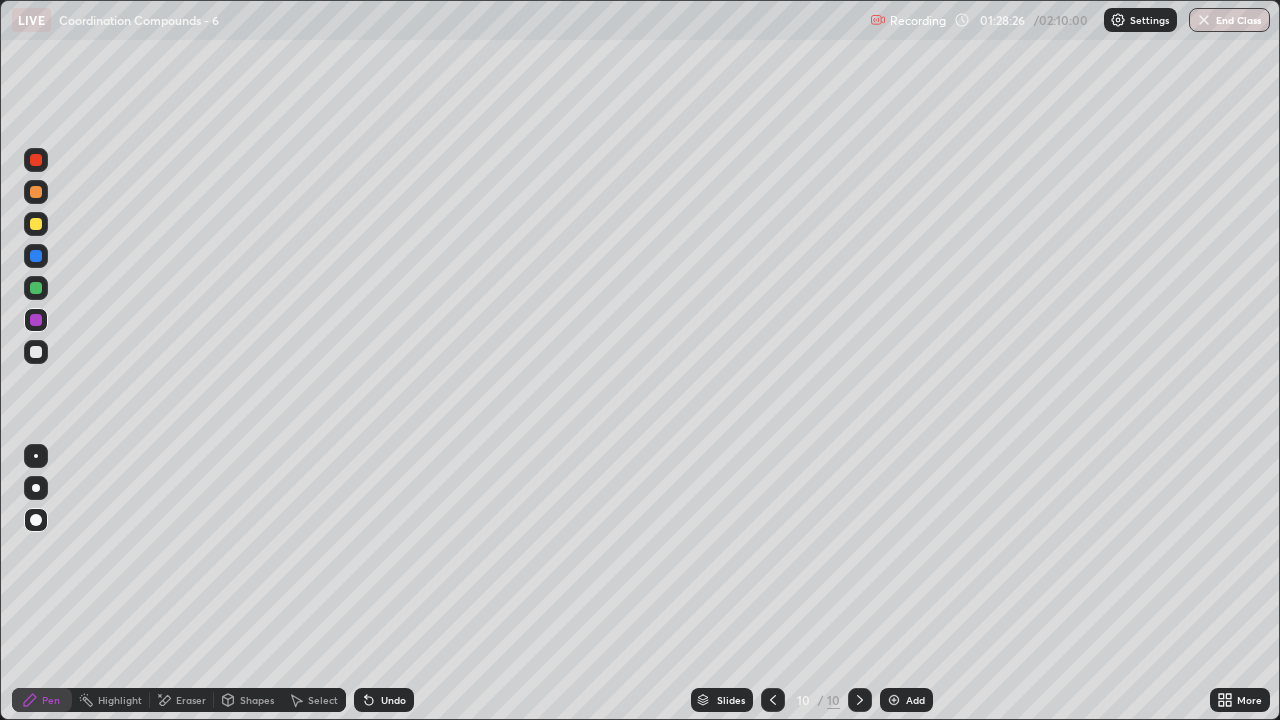 click on "Undo" at bounding box center [393, 700] 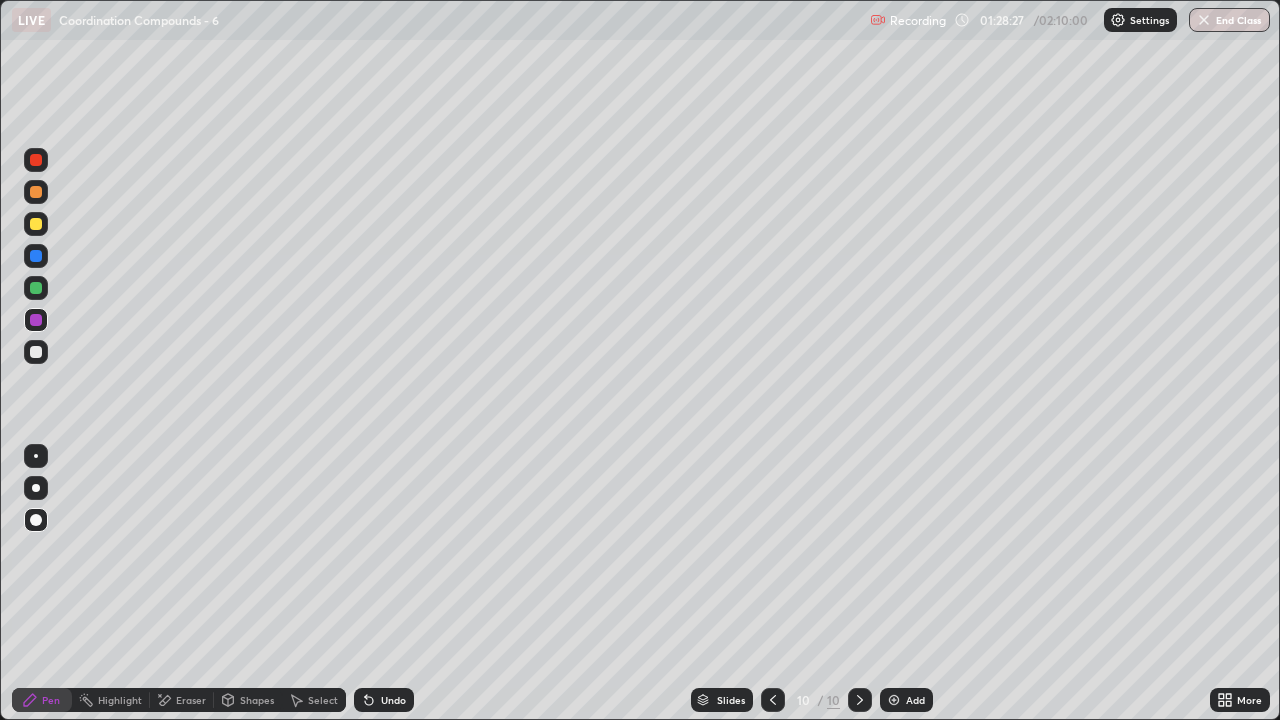 click on "Undo" at bounding box center [393, 700] 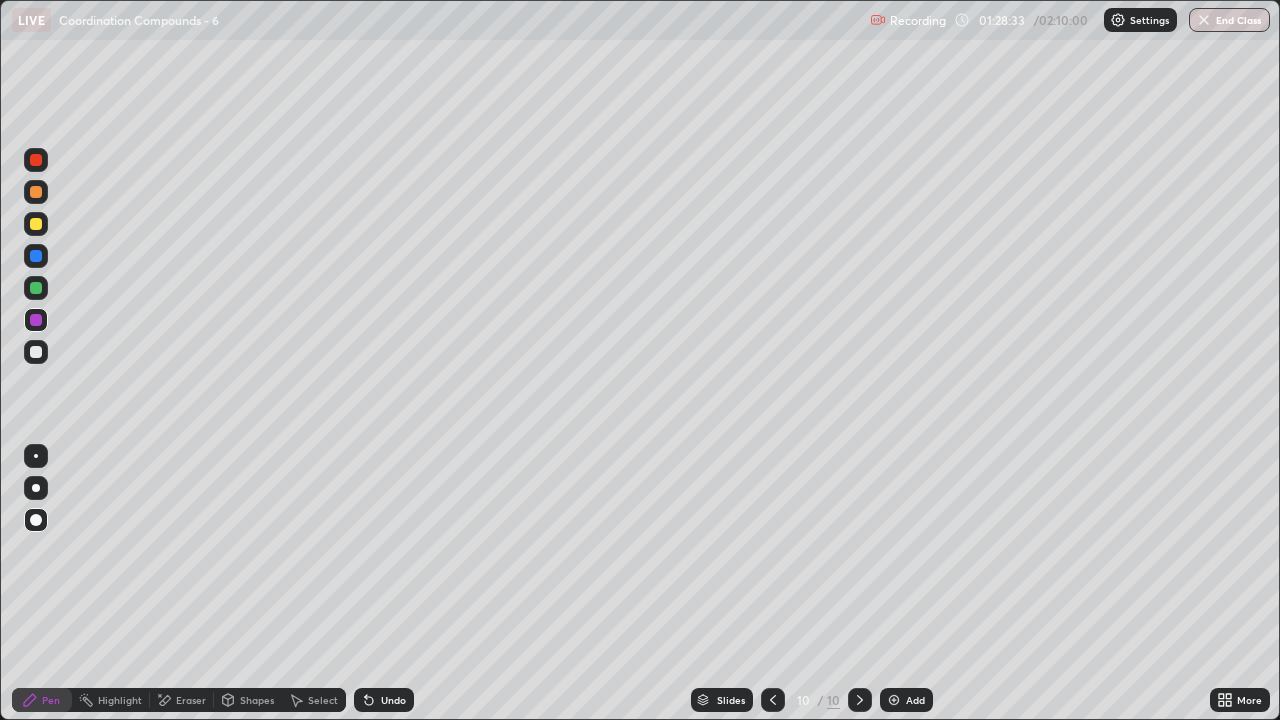 click at bounding box center (36, 224) 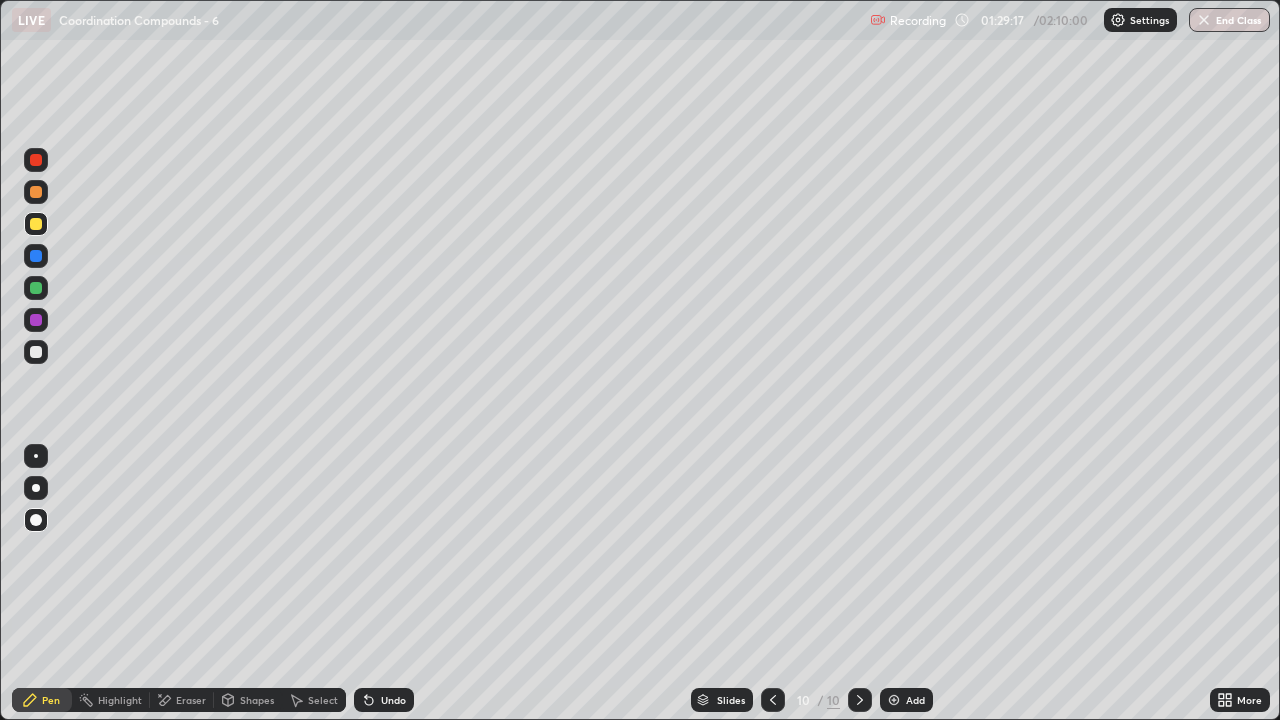 click at bounding box center [36, 352] 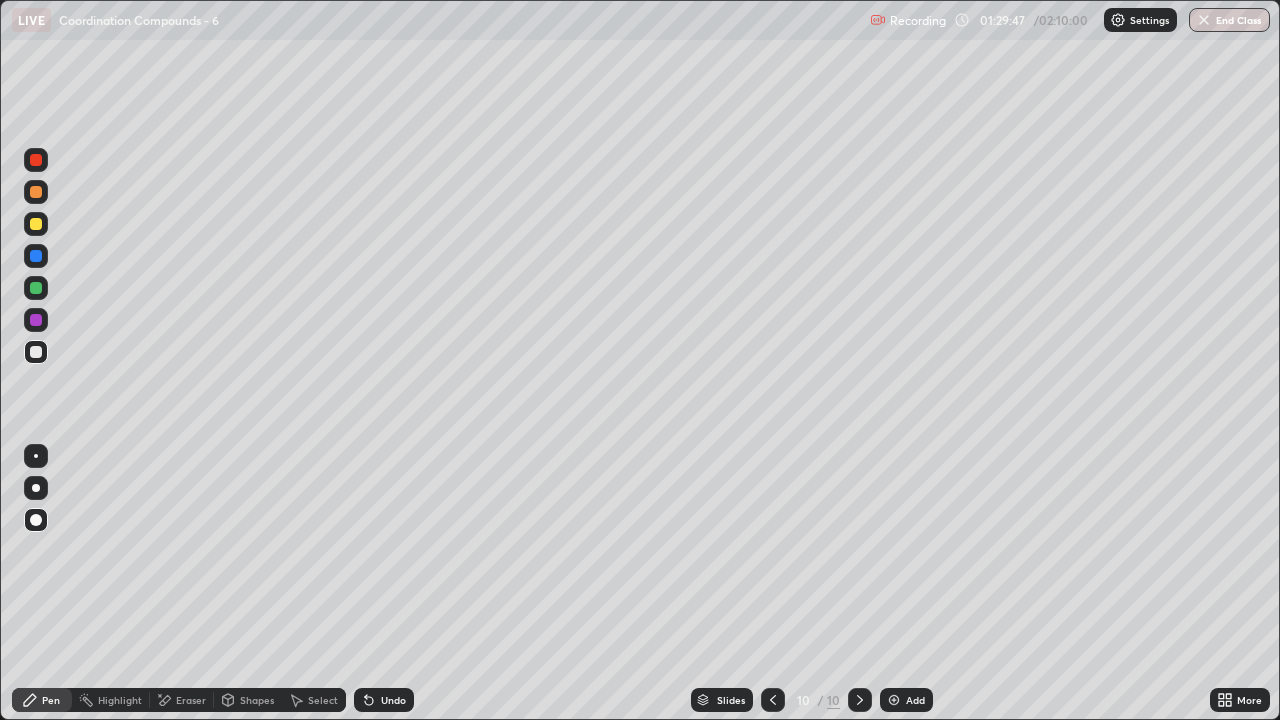 click at bounding box center [36, 320] 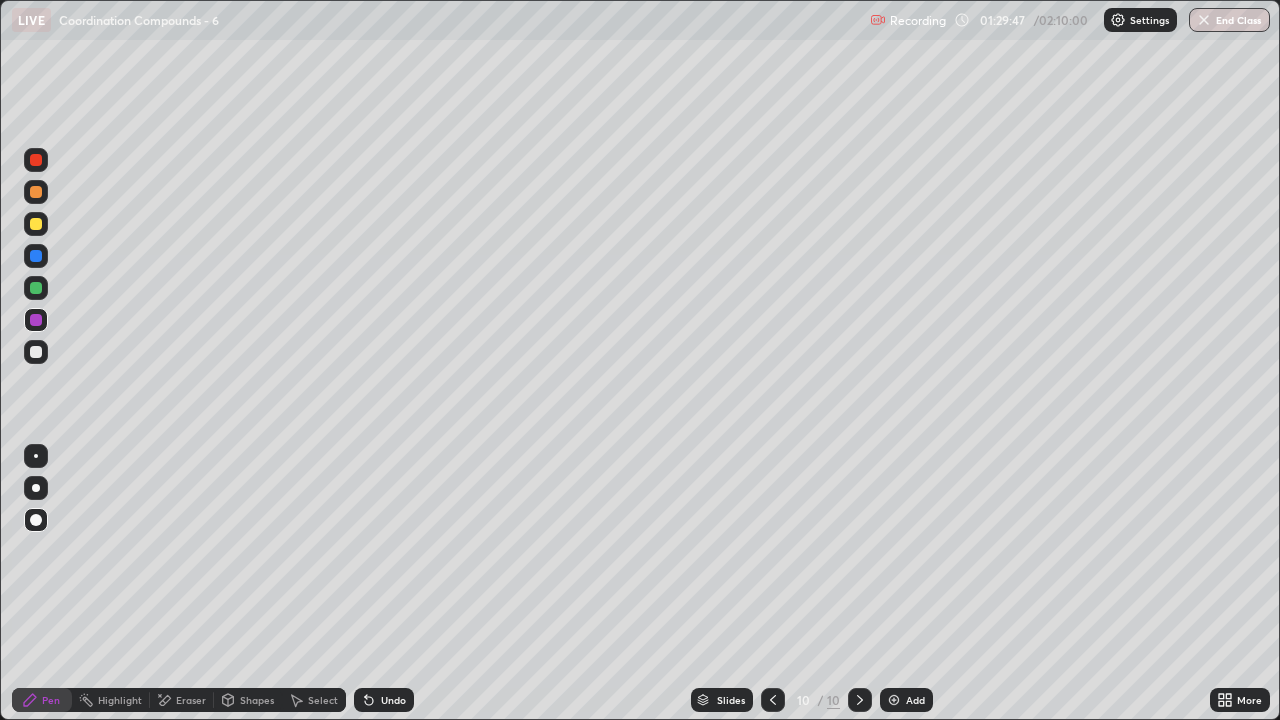 click at bounding box center [36, 256] 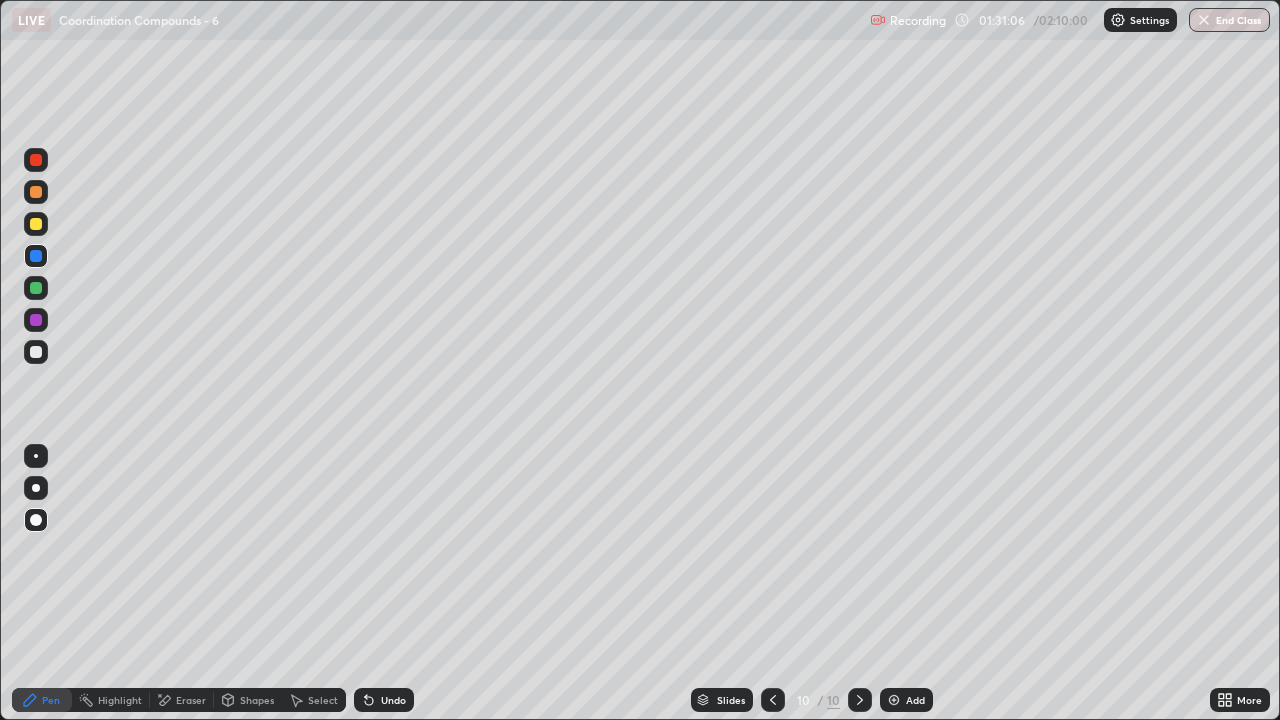 click at bounding box center [36, 288] 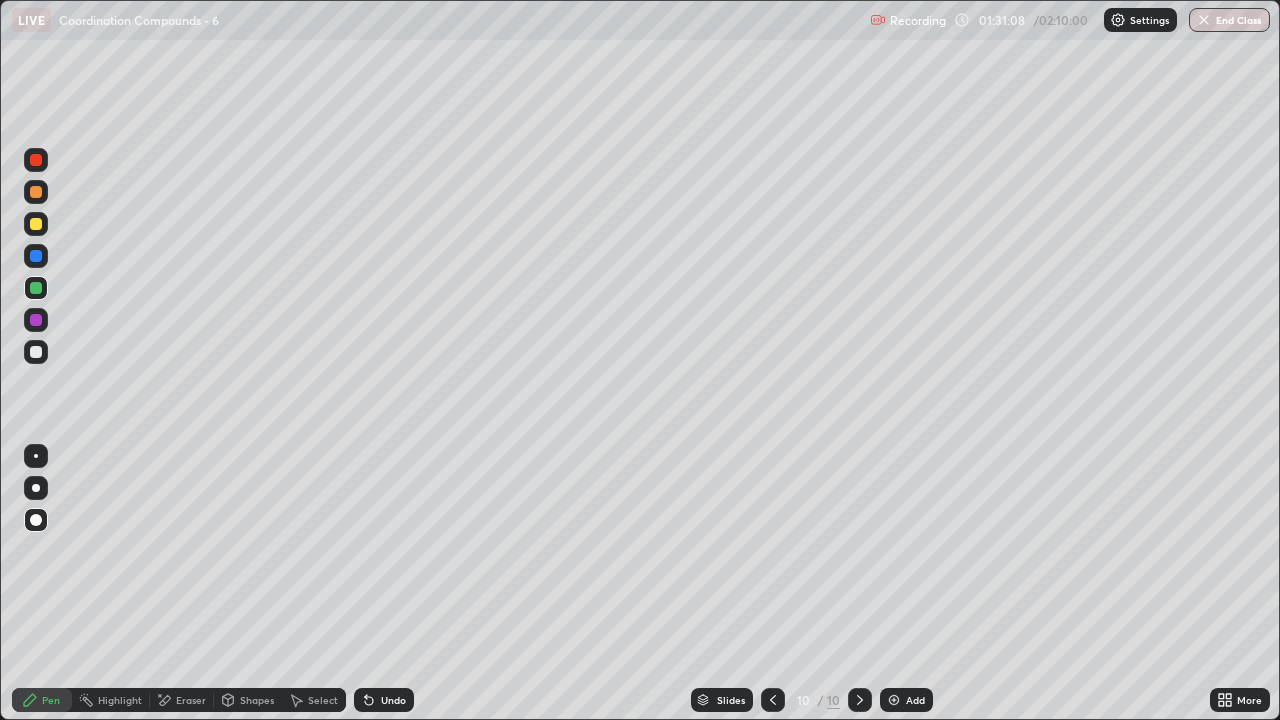 click at bounding box center [36, 352] 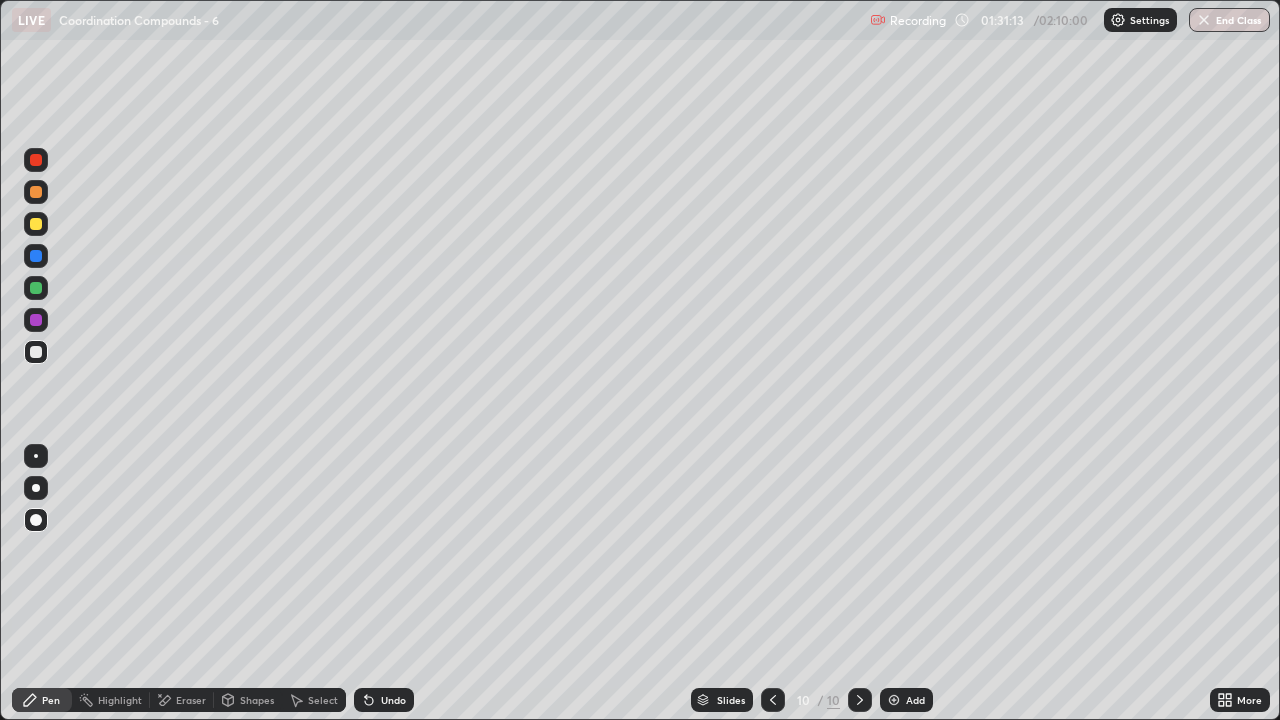 click on "Undo" at bounding box center [393, 700] 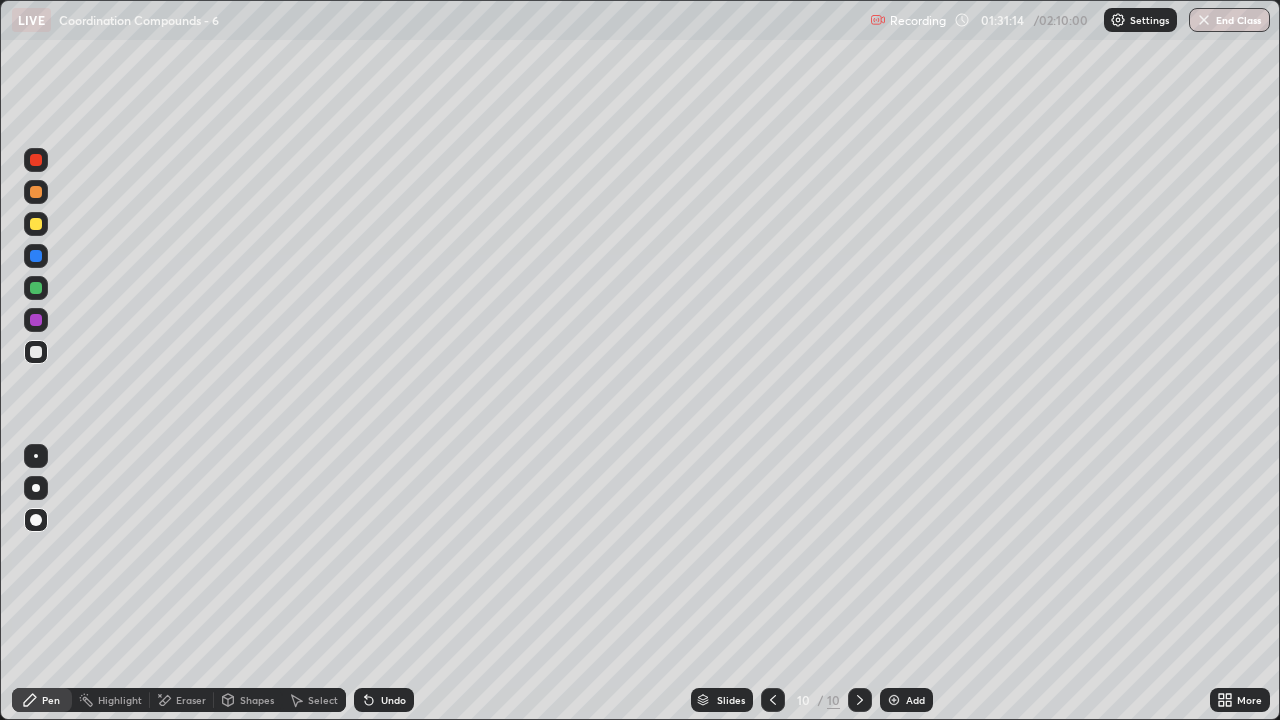 click on "Undo" at bounding box center [384, 700] 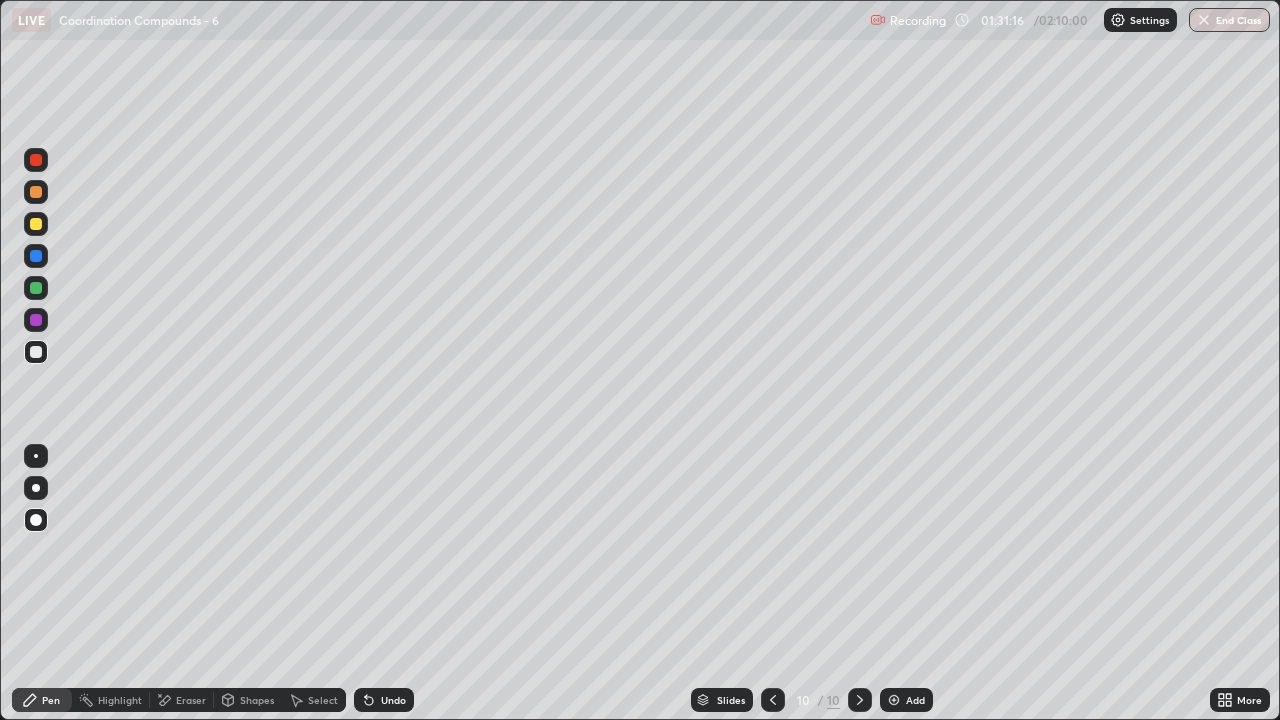 click at bounding box center [894, 700] 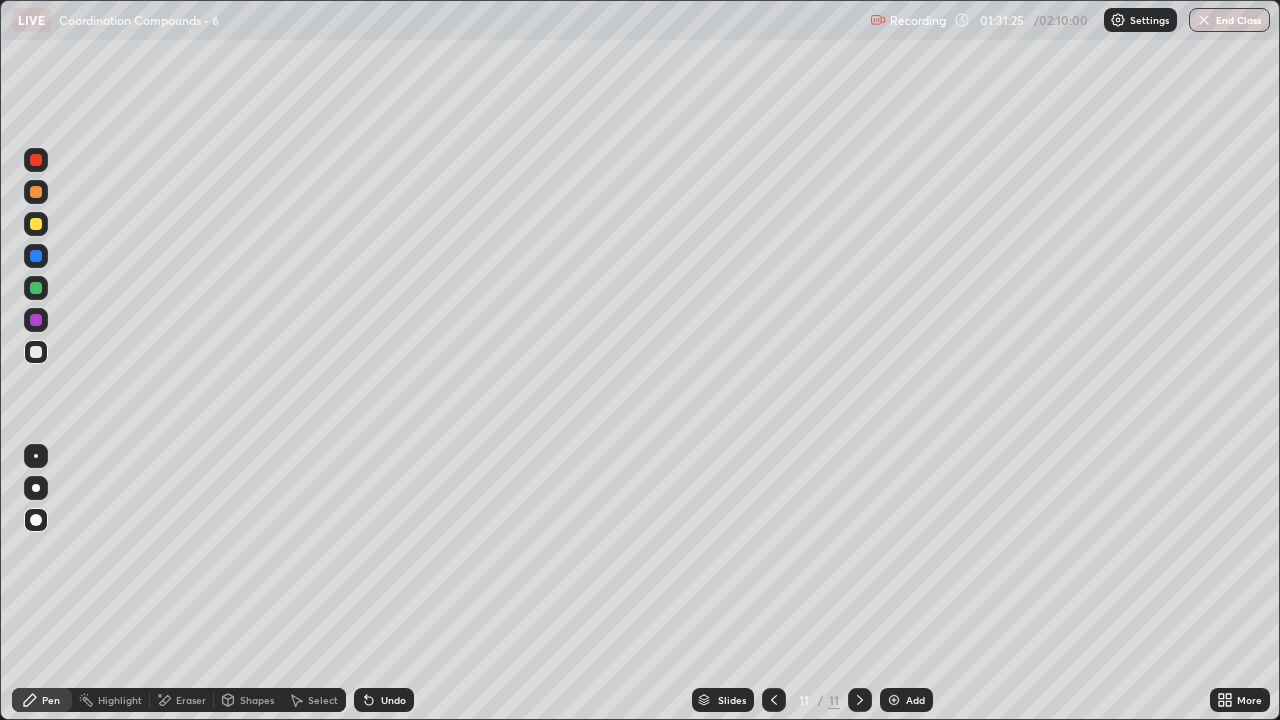 click at bounding box center [36, 288] 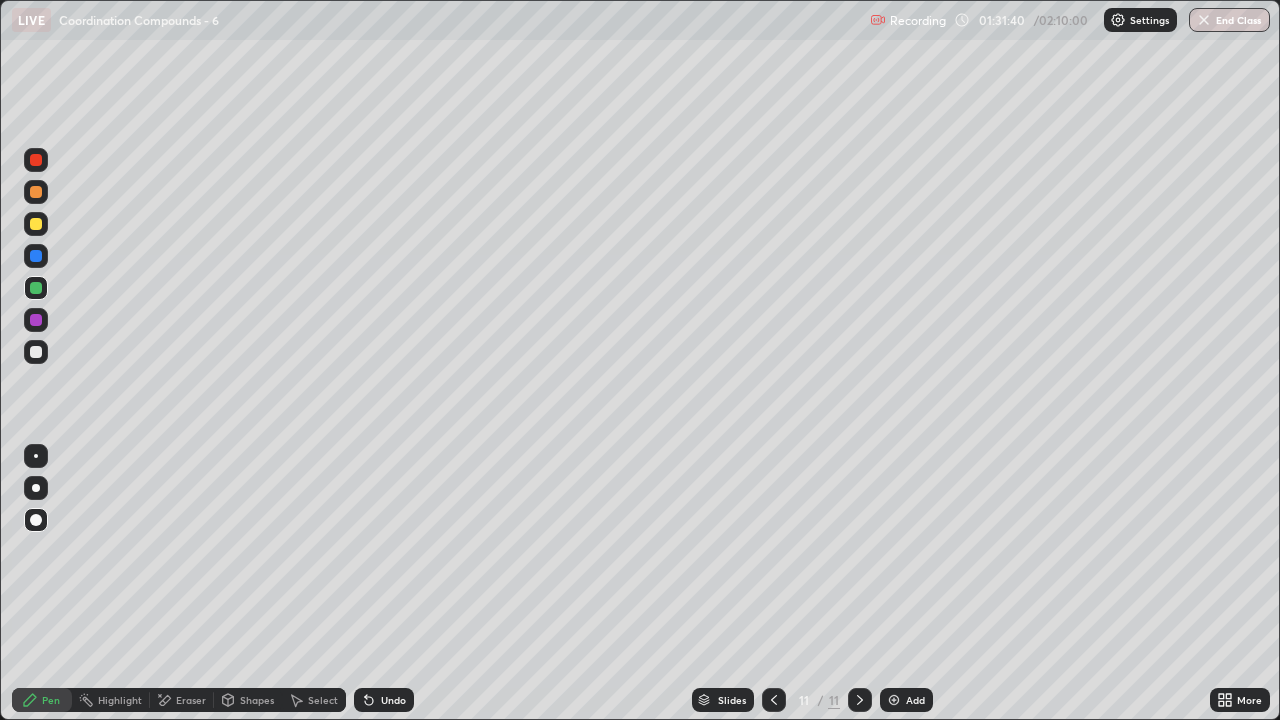 click at bounding box center [36, 320] 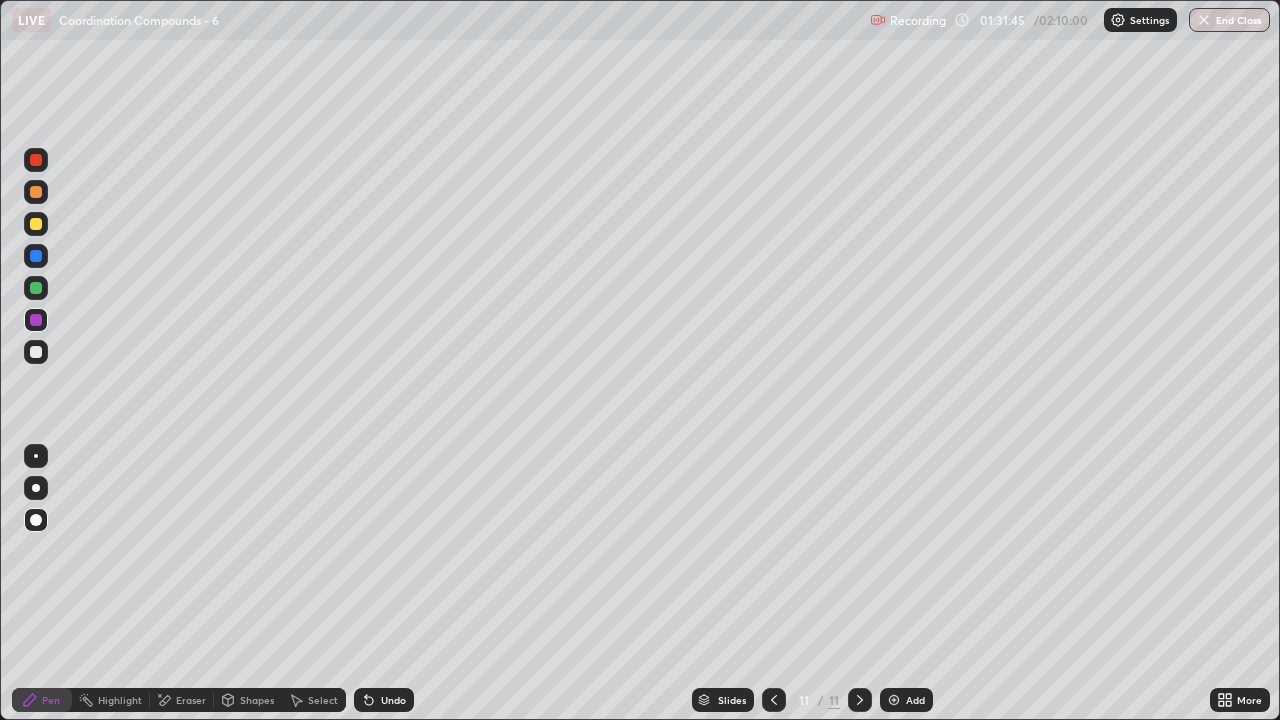 click at bounding box center [36, 256] 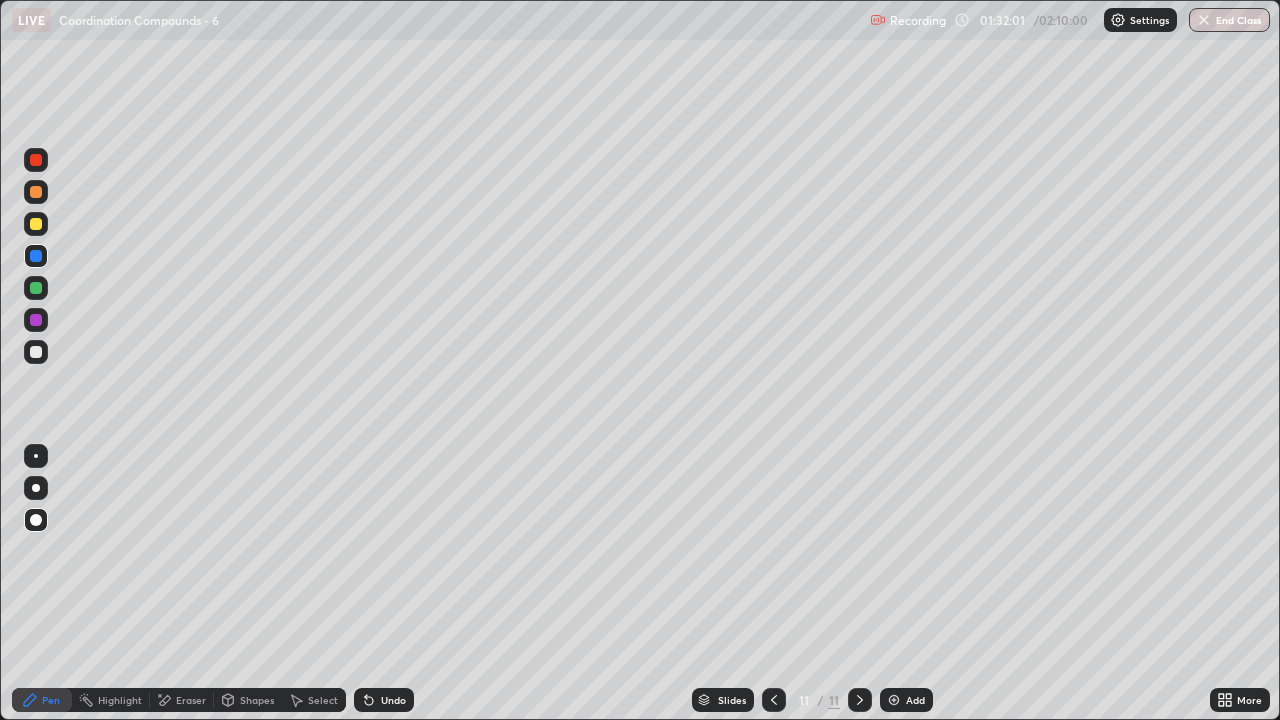 click at bounding box center (774, 700) 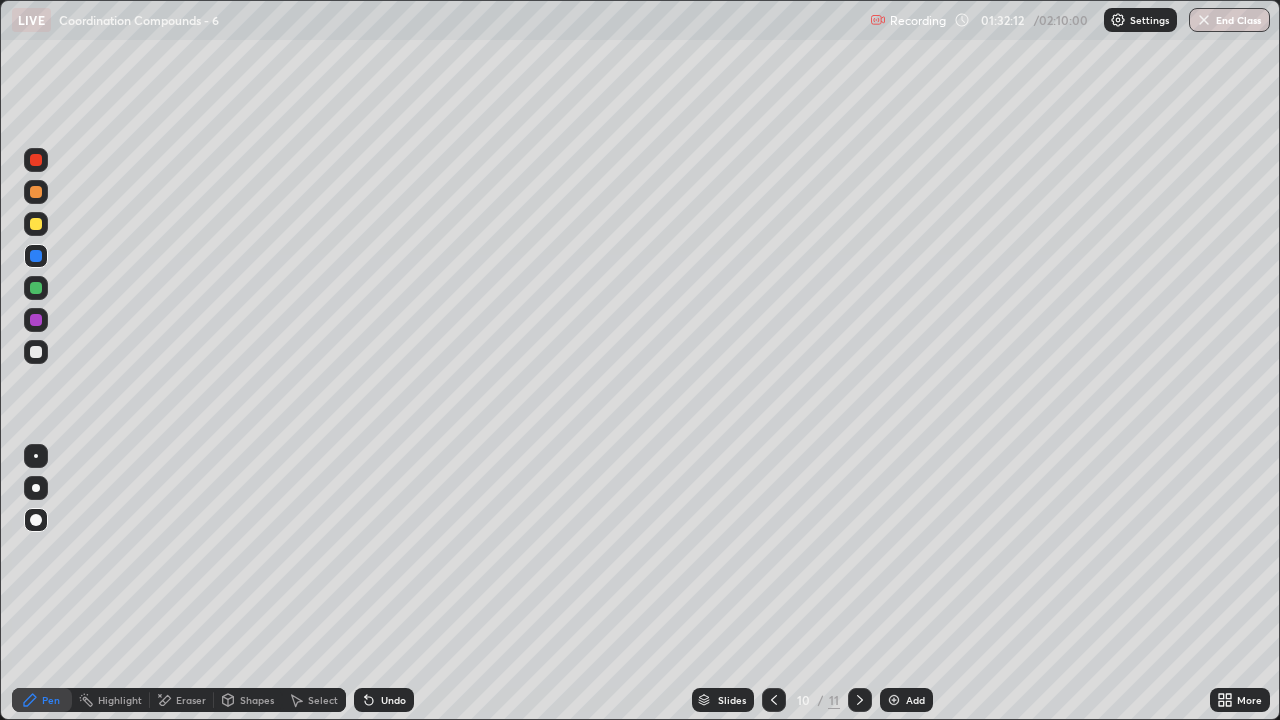 click at bounding box center [36, 160] 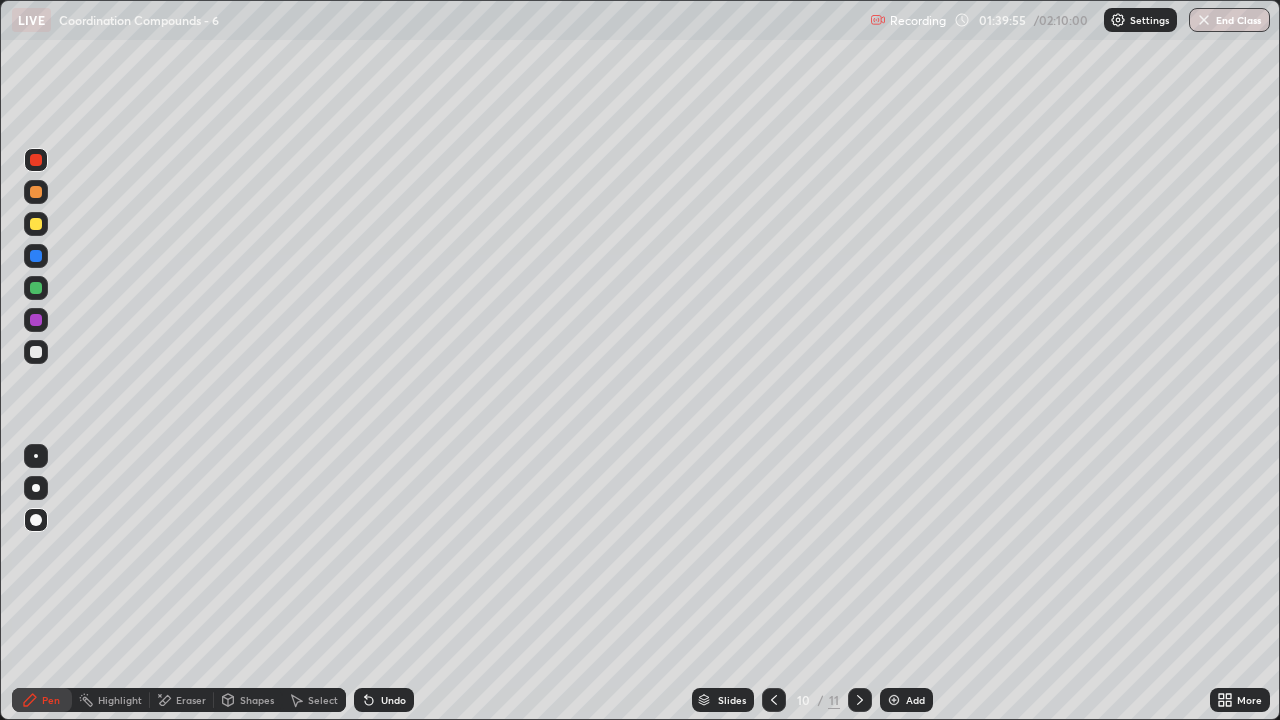 click at bounding box center [860, 700] 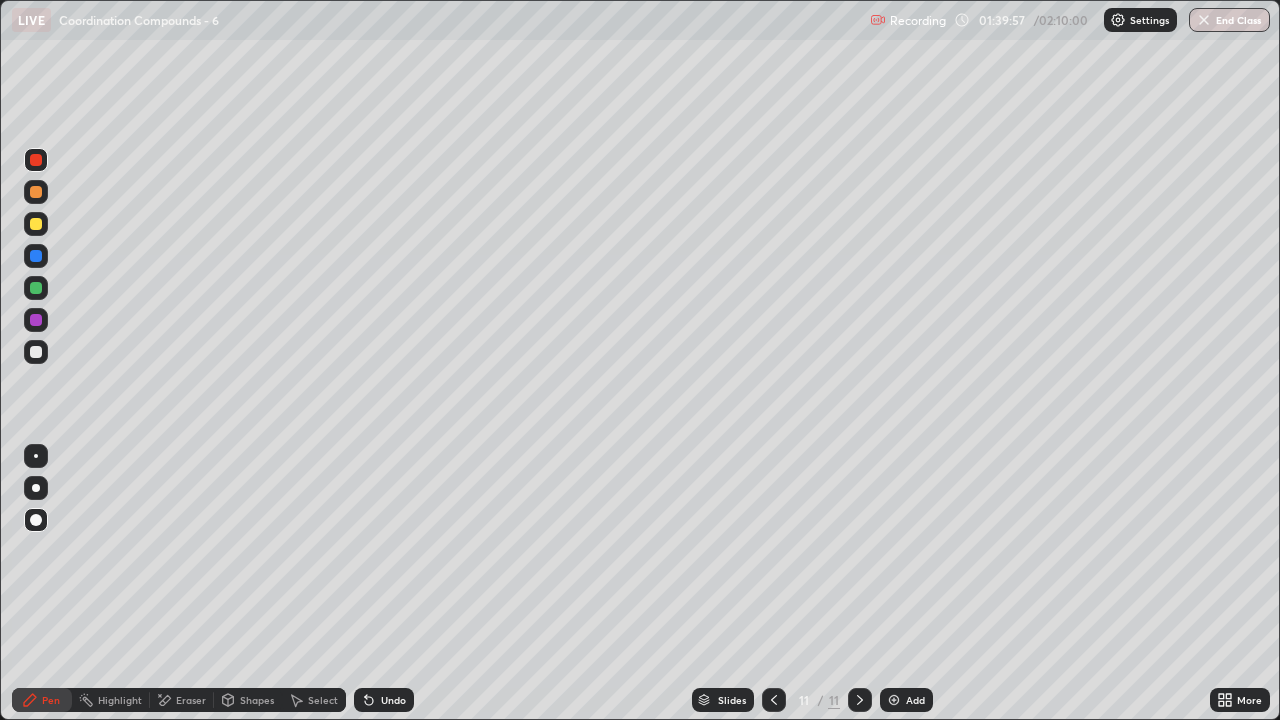 click at bounding box center (36, 352) 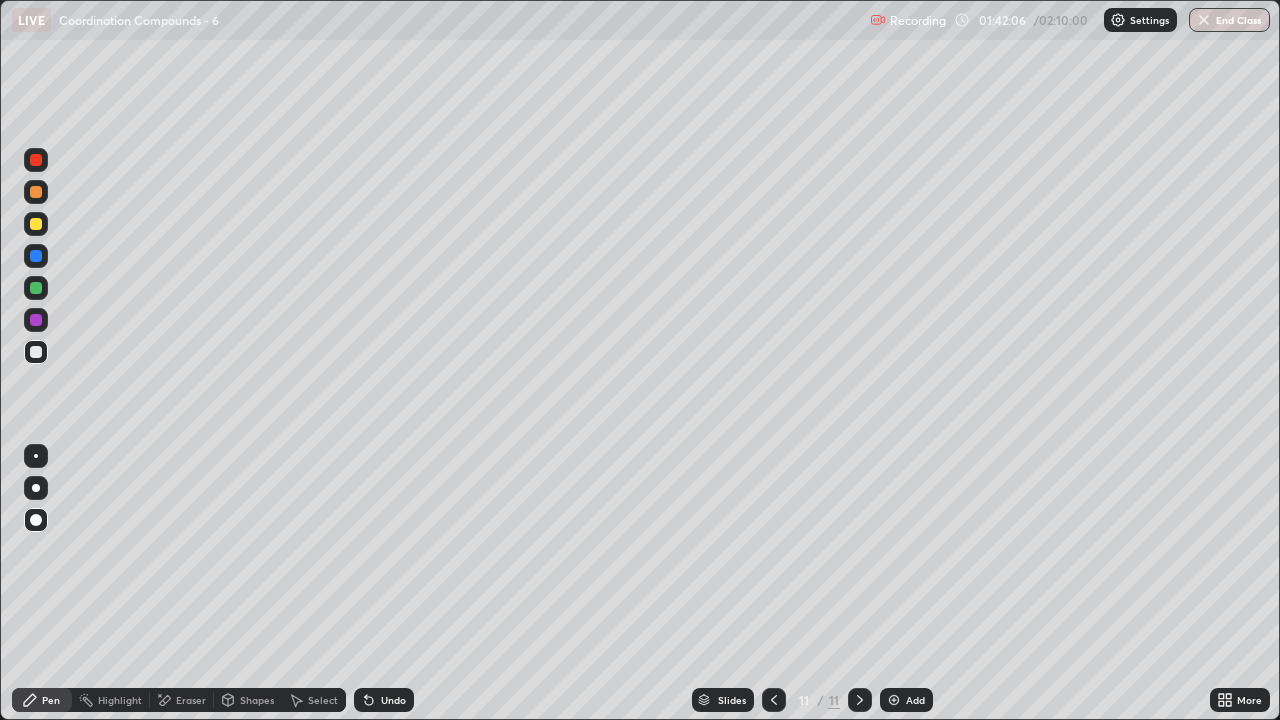 click on "Eraser" at bounding box center [182, 700] 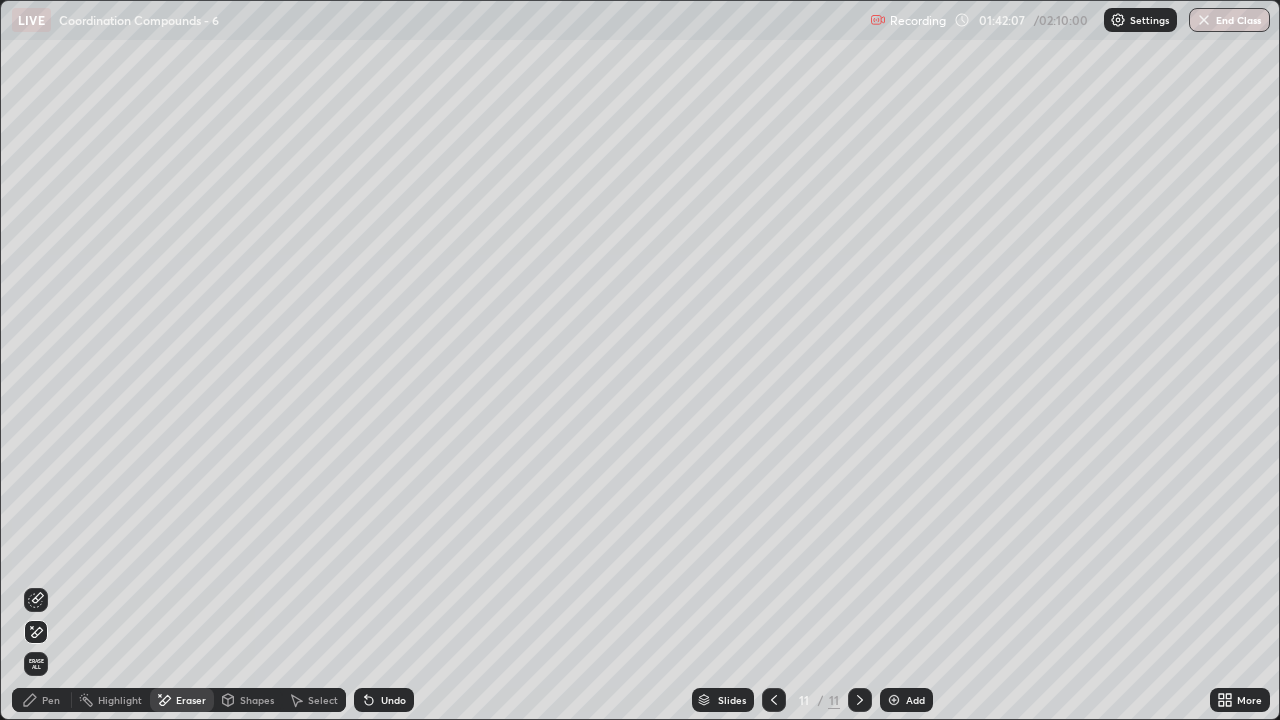 click 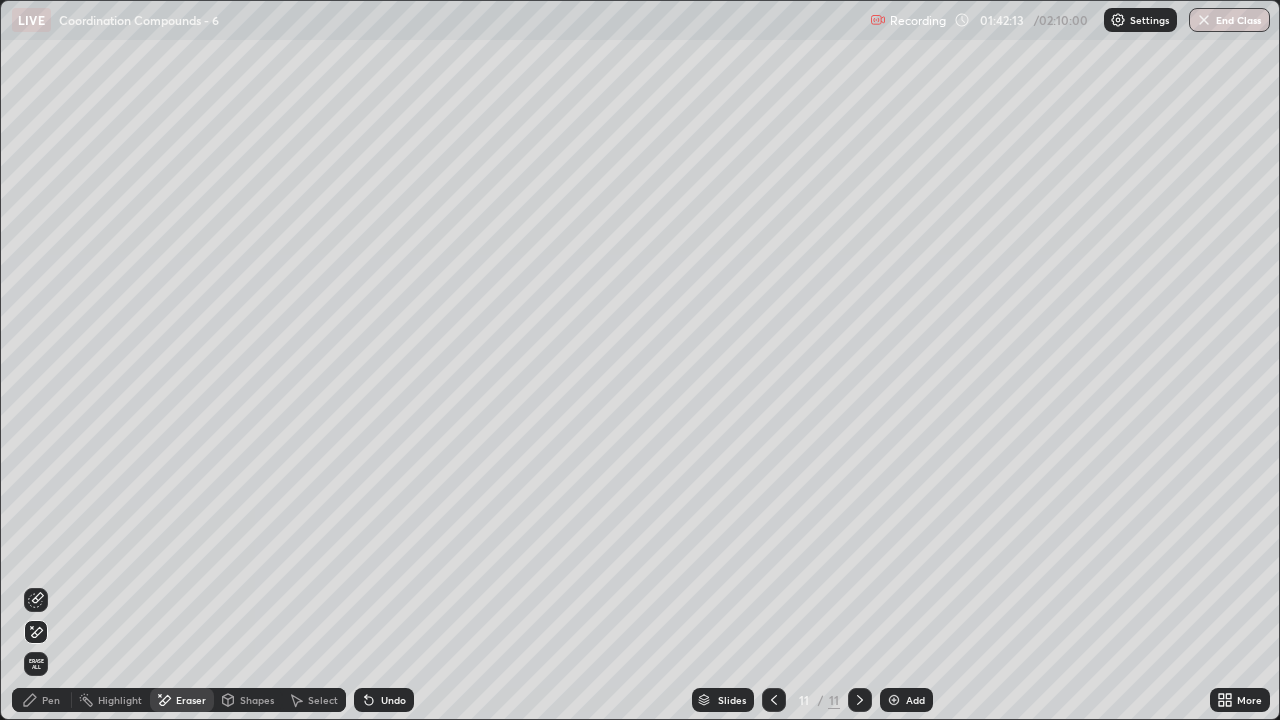 click on "Pen" at bounding box center [42, 700] 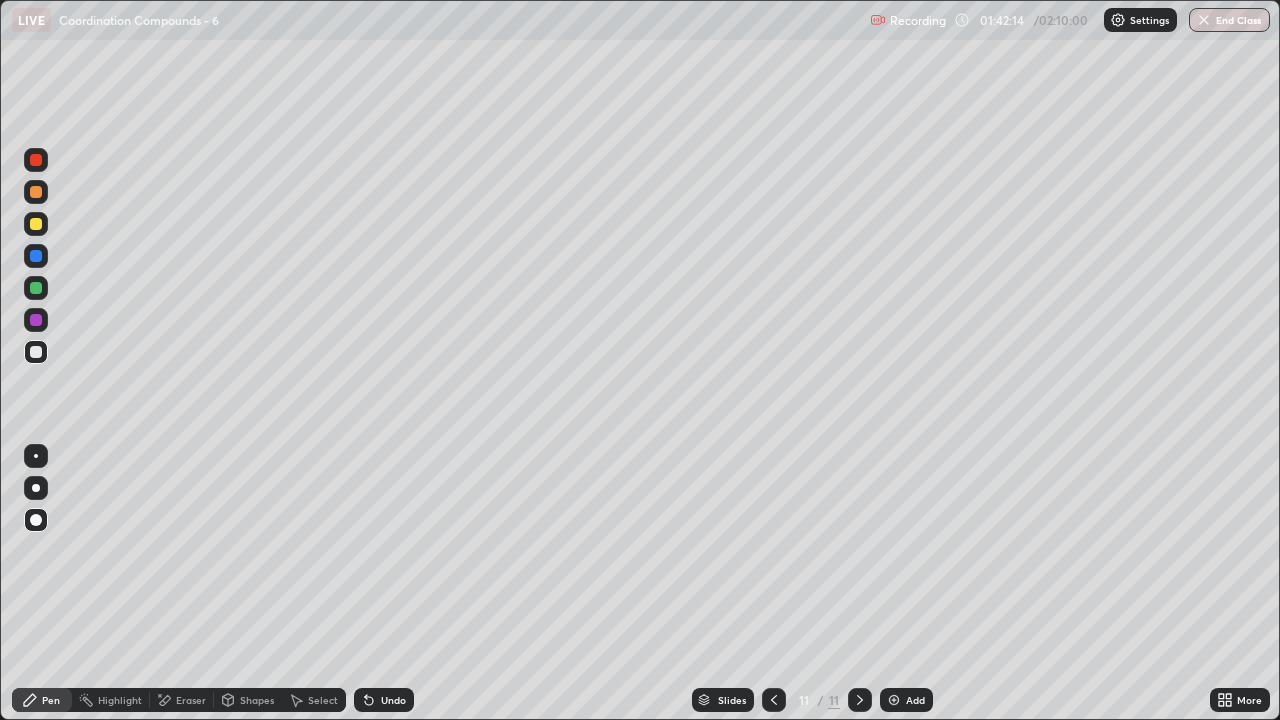 click at bounding box center (36, 352) 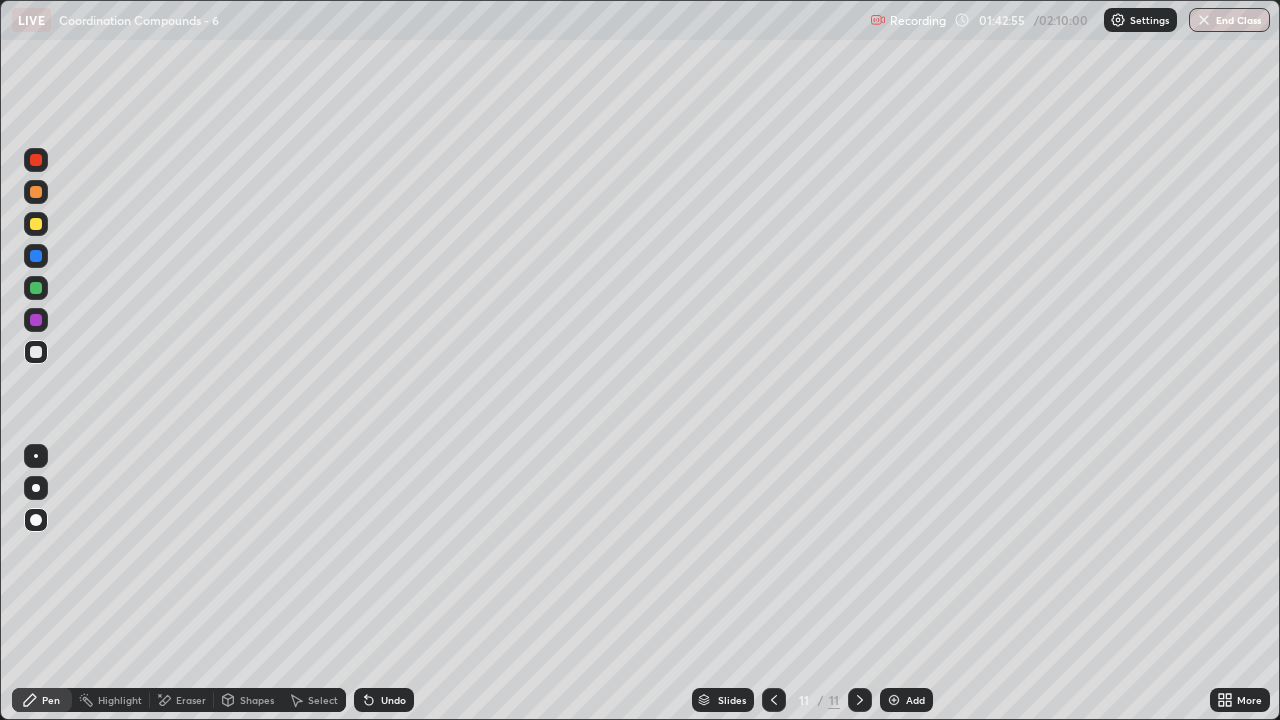 click on "Undo" at bounding box center [384, 700] 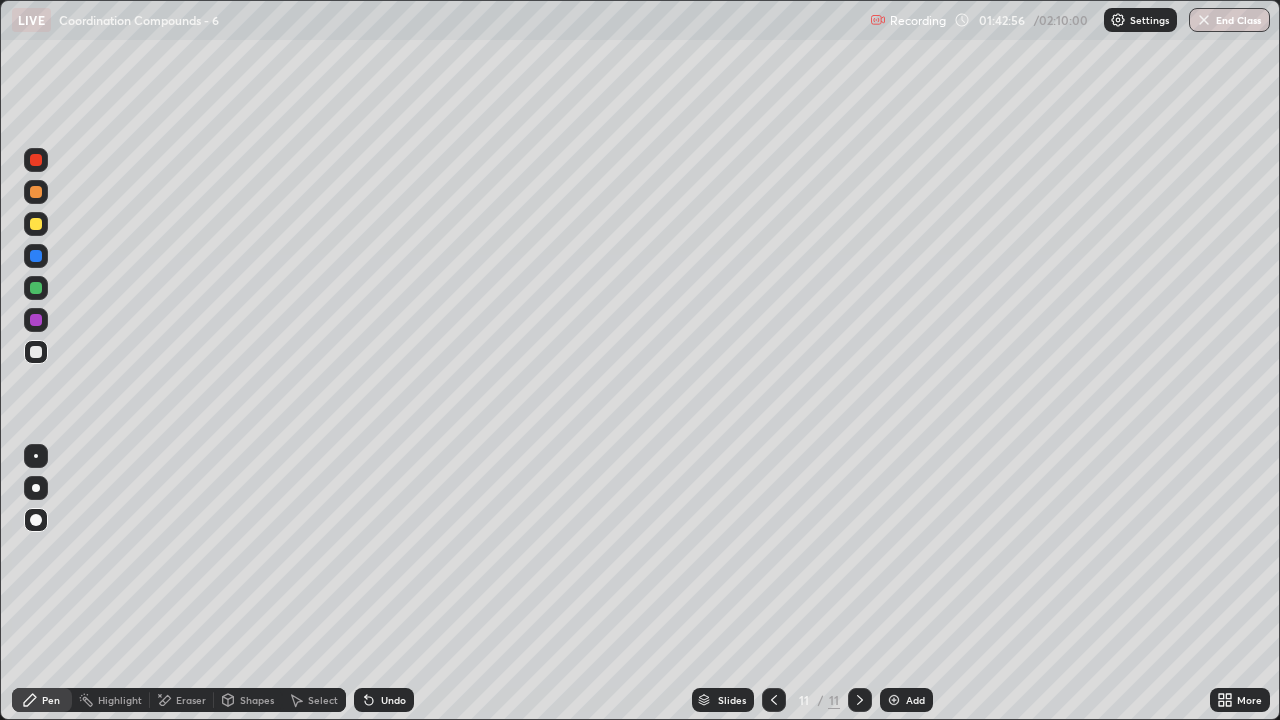 click on "Undo" at bounding box center (384, 700) 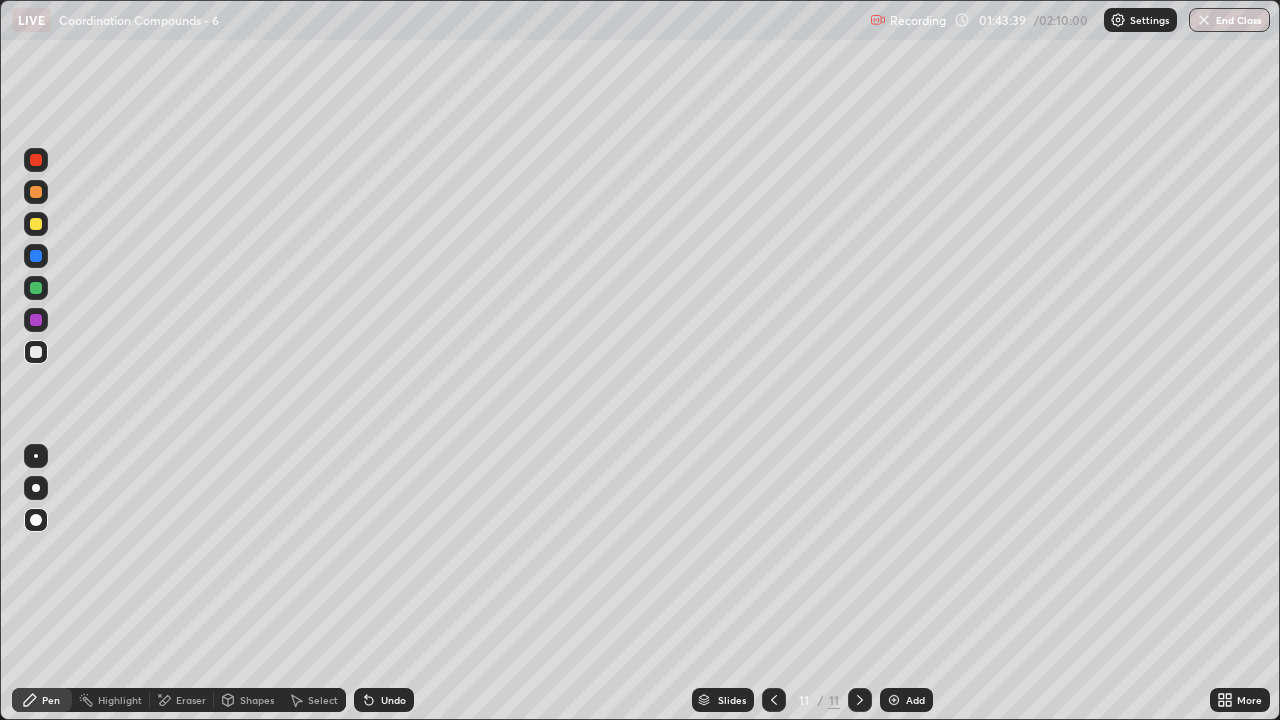 click at bounding box center (36, 224) 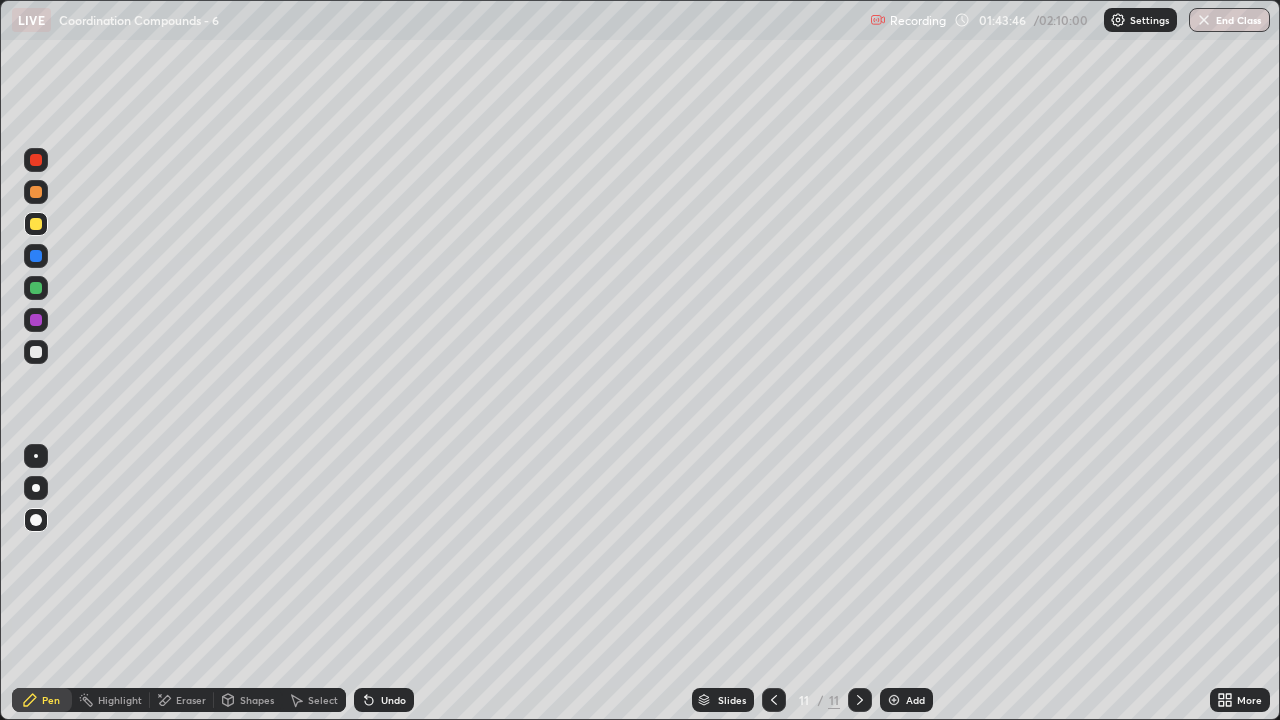click at bounding box center (36, 320) 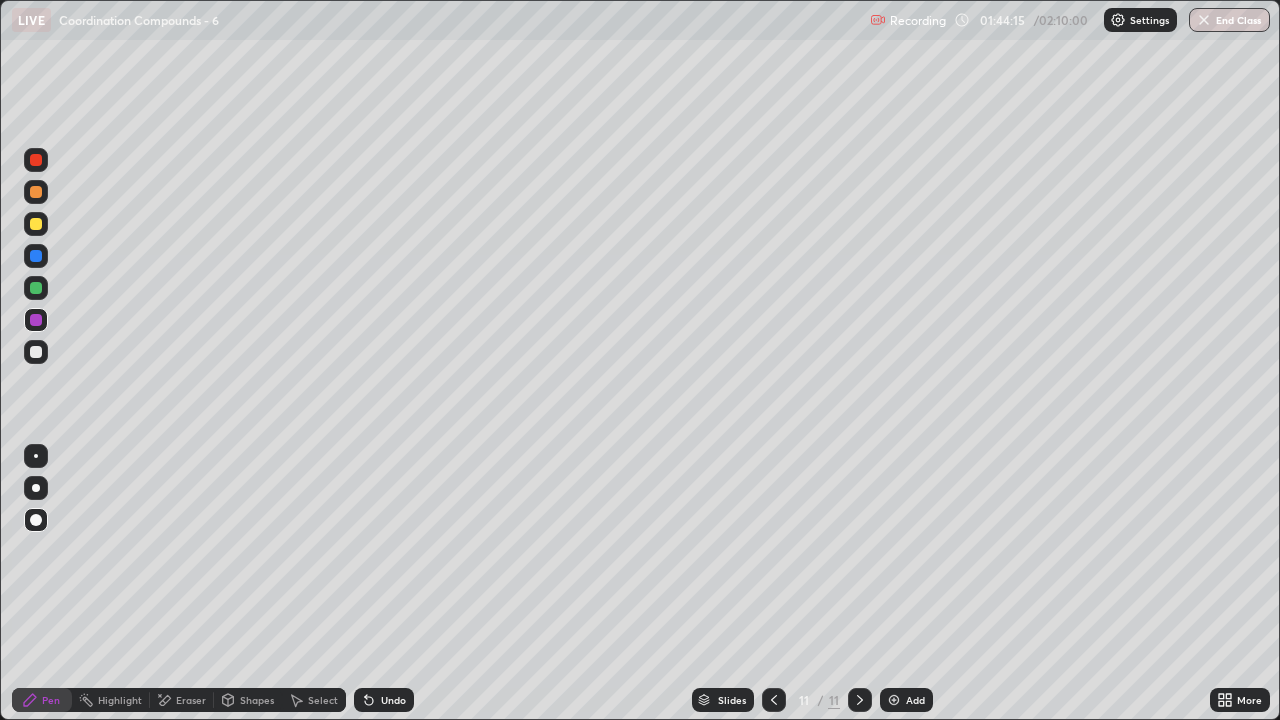 click on "Undo" at bounding box center [393, 700] 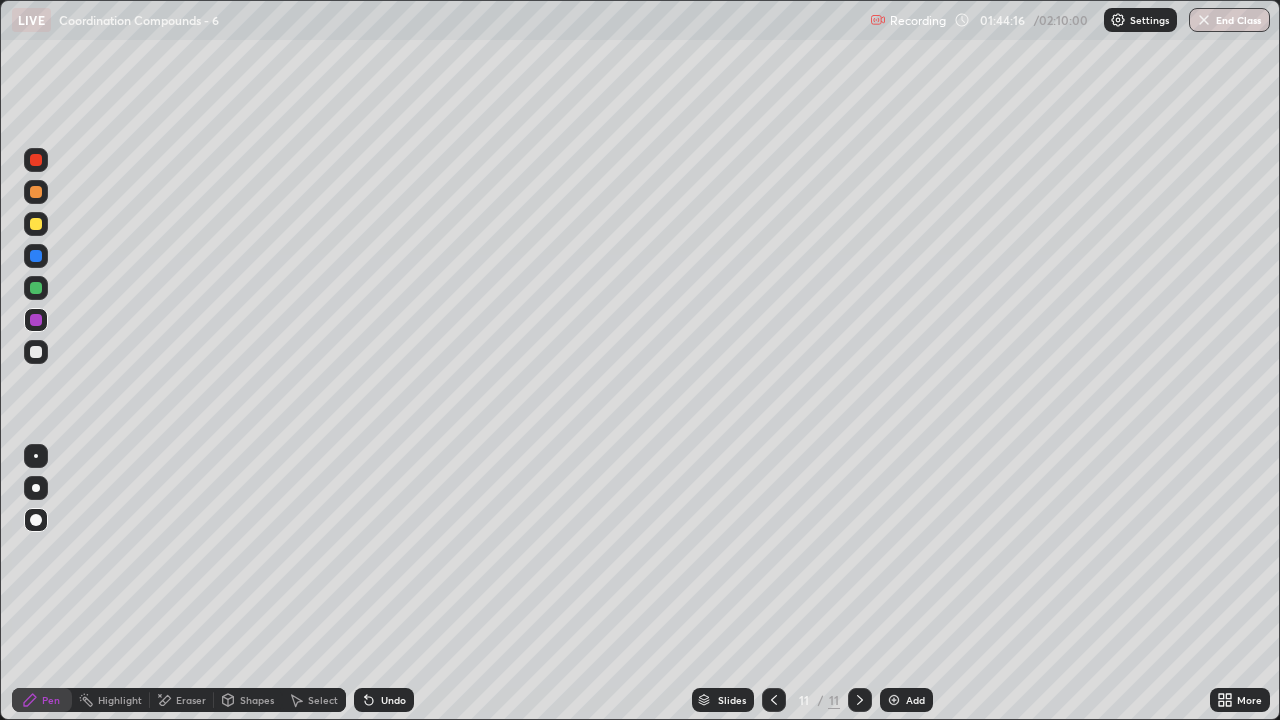 click on "Undo" at bounding box center [384, 700] 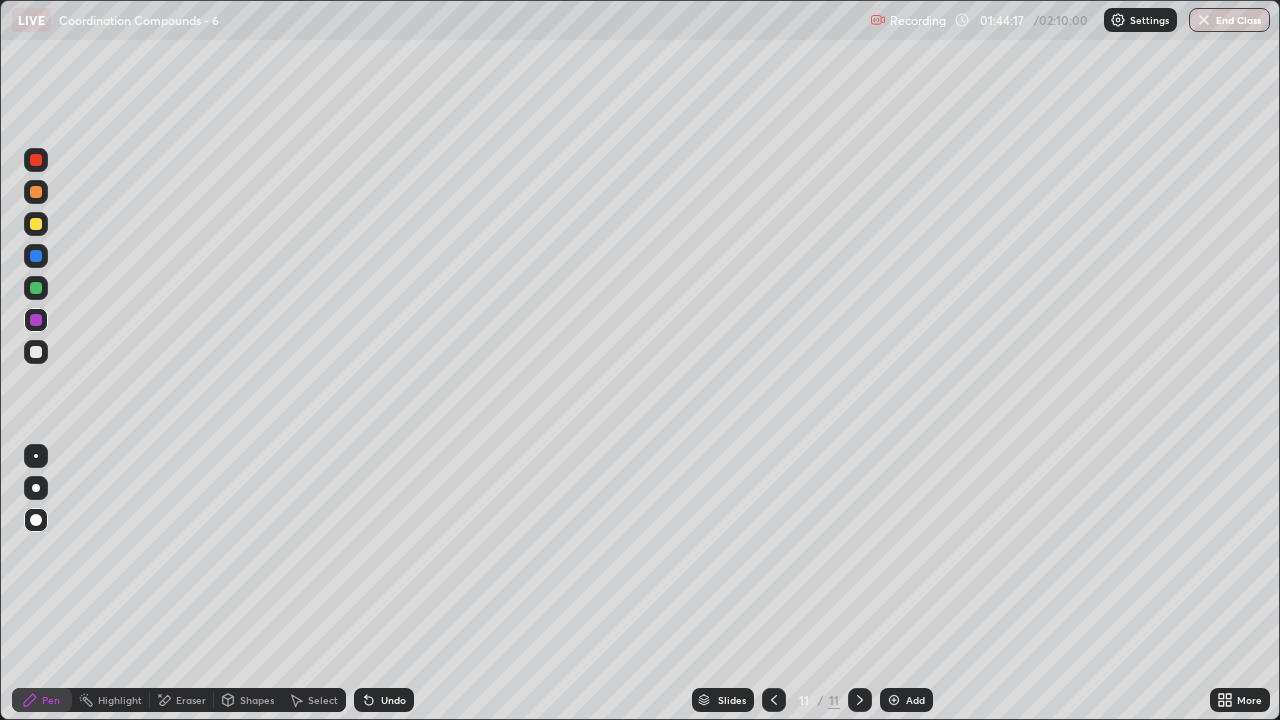 click on "Undo" at bounding box center (393, 700) 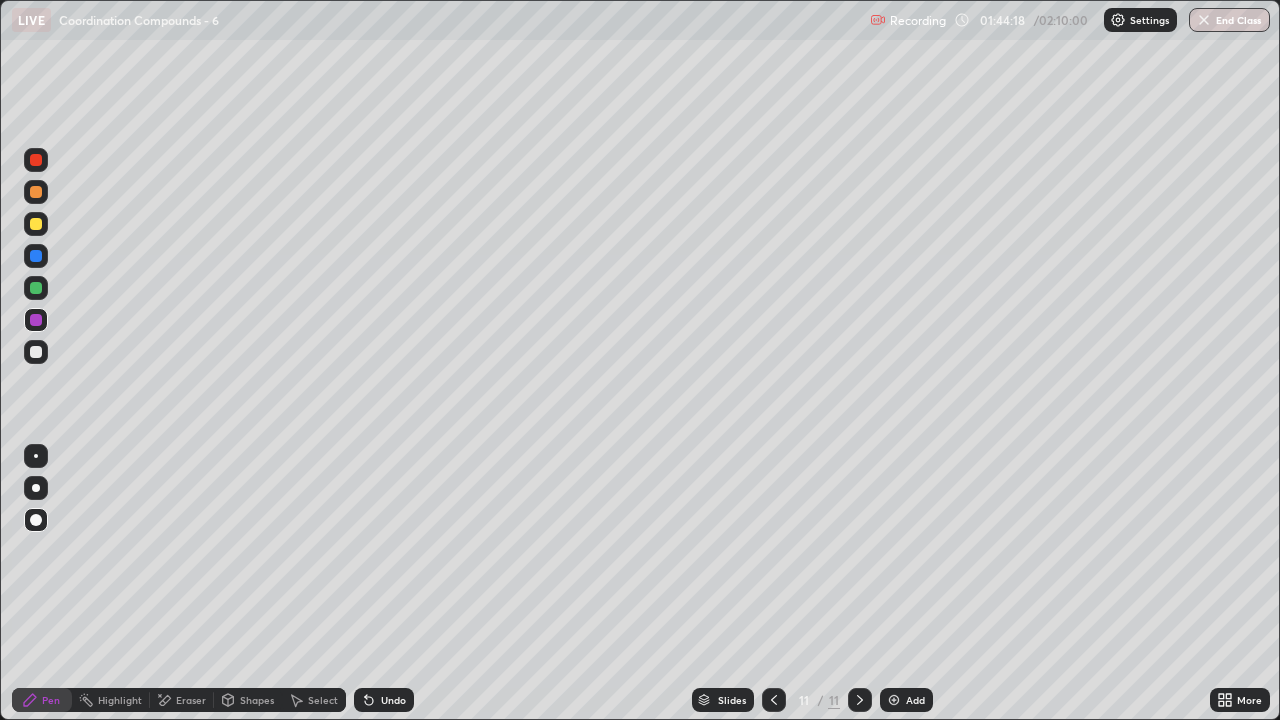 click on "Undo" at bounding box center (393, 700) 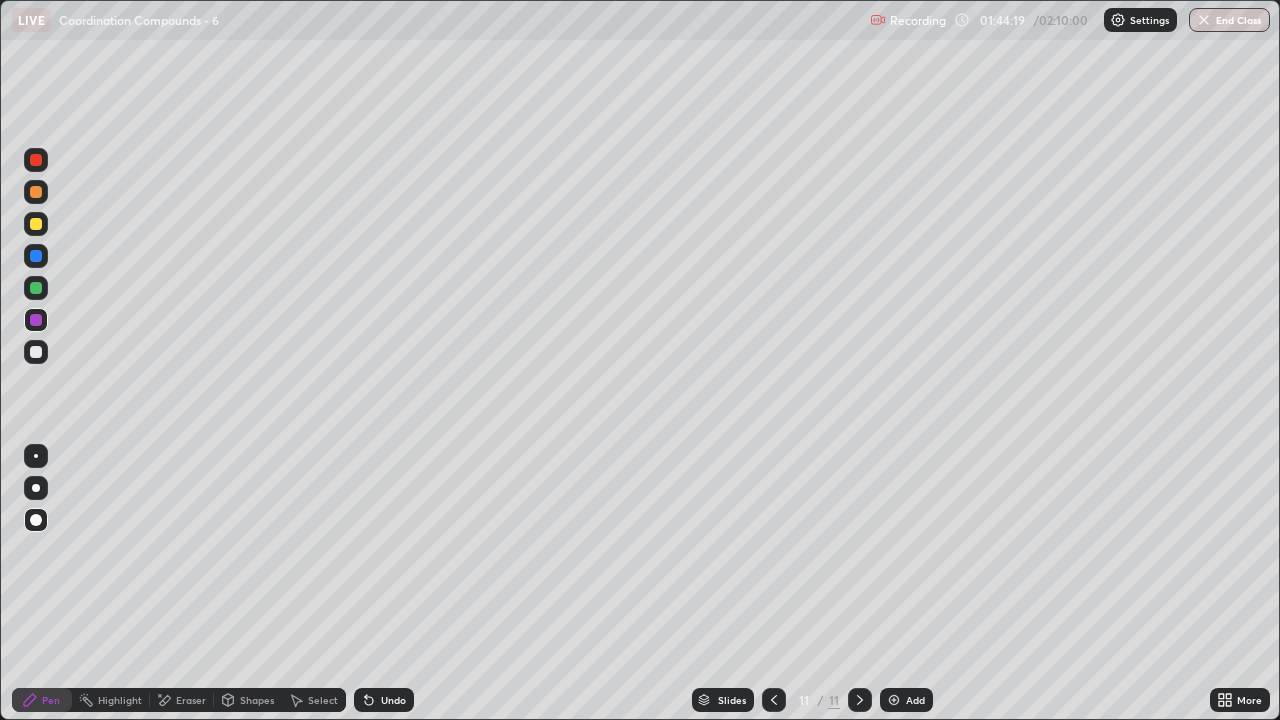 click on "Undo" at bounding box center [393, 700] 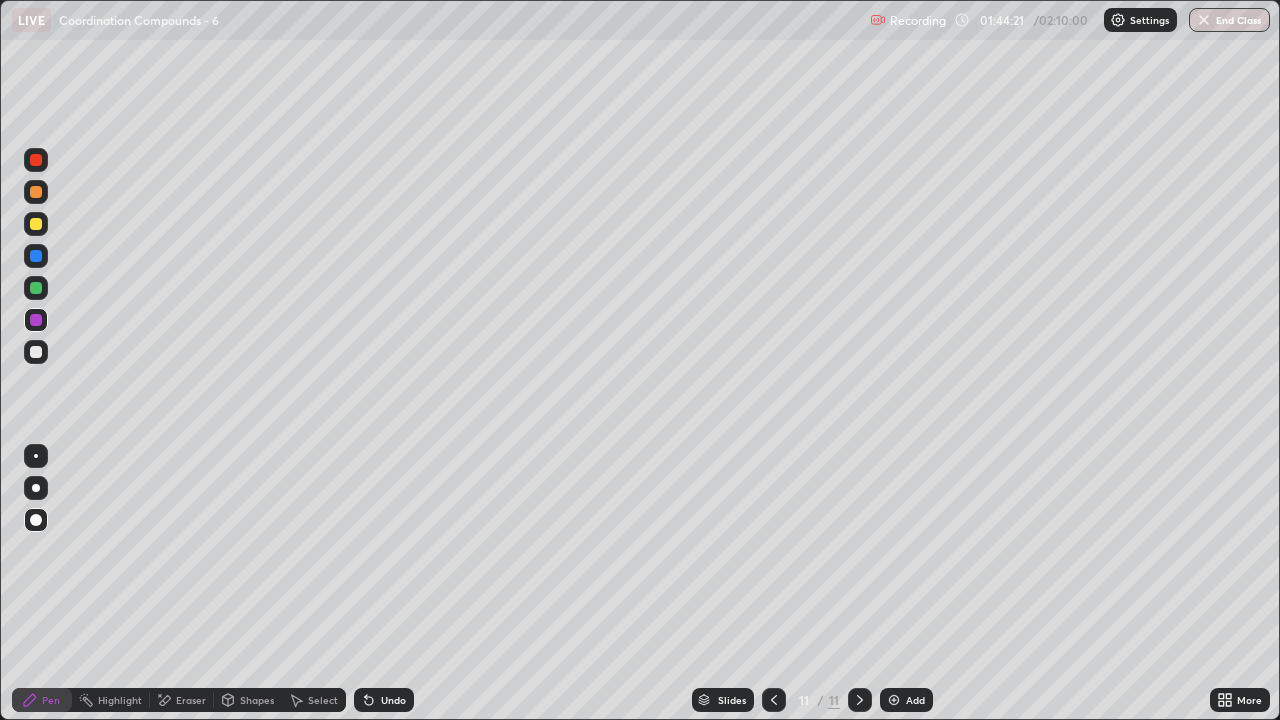 click on "Undo" at bounding box center [393, 700] 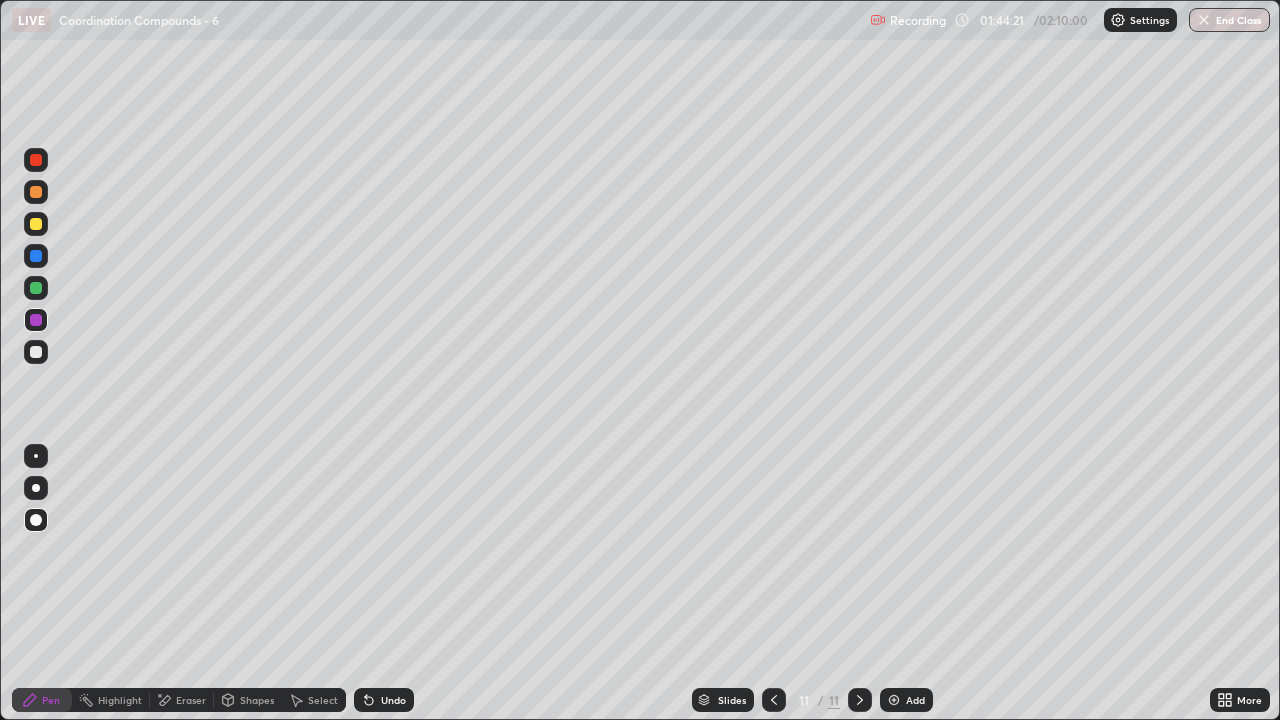 click on "Undo" at bounding box center (393, 700) 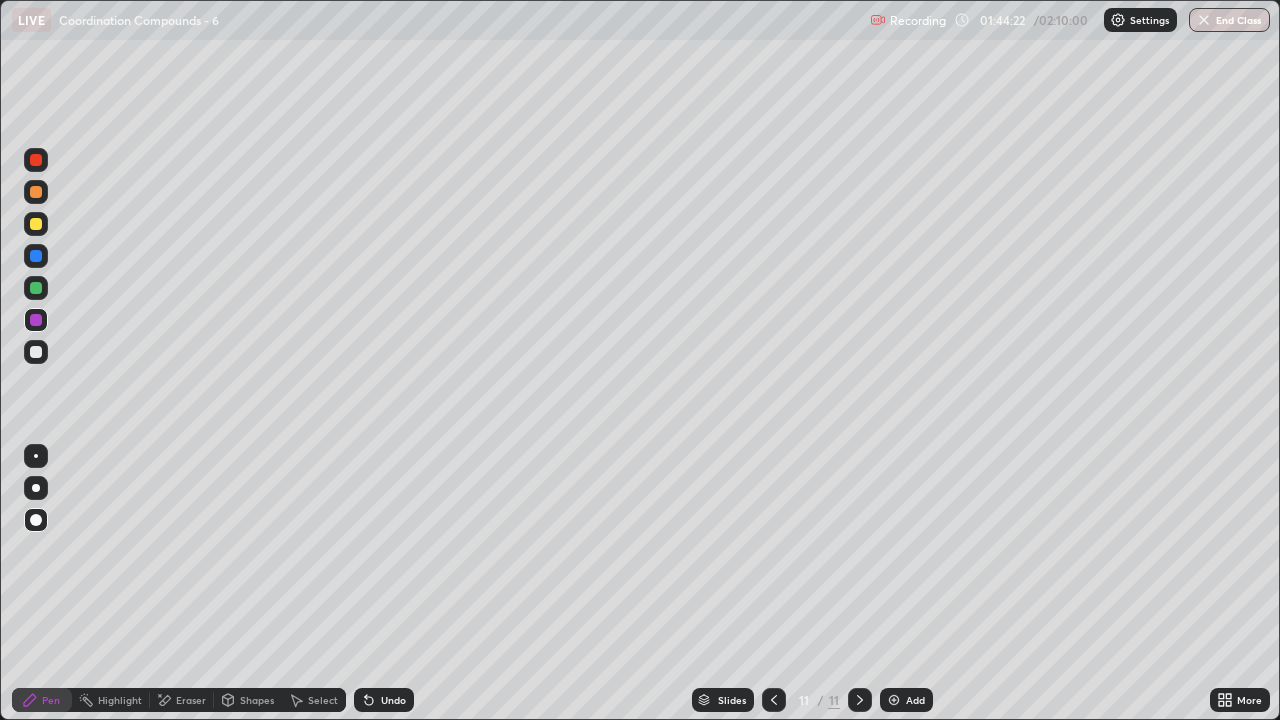 click on "Undo" at bounding box center (393, 700) 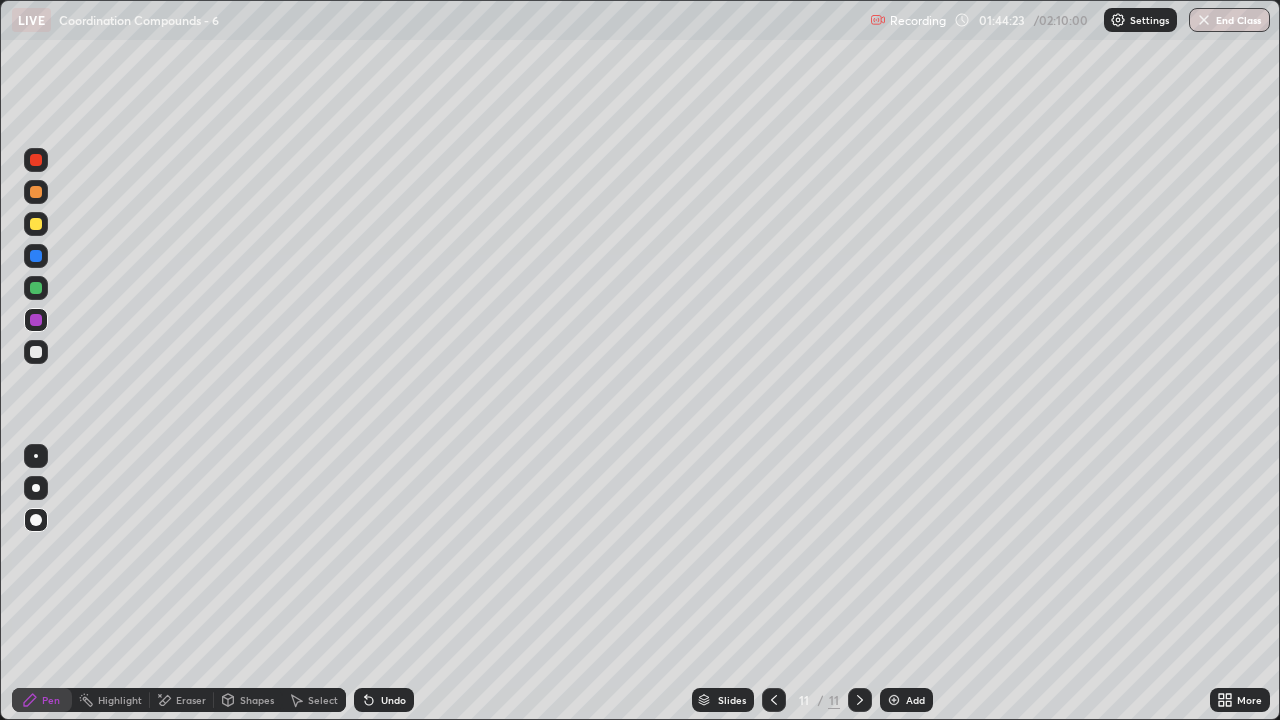click on "Undo" at bounding box center (393, 700) 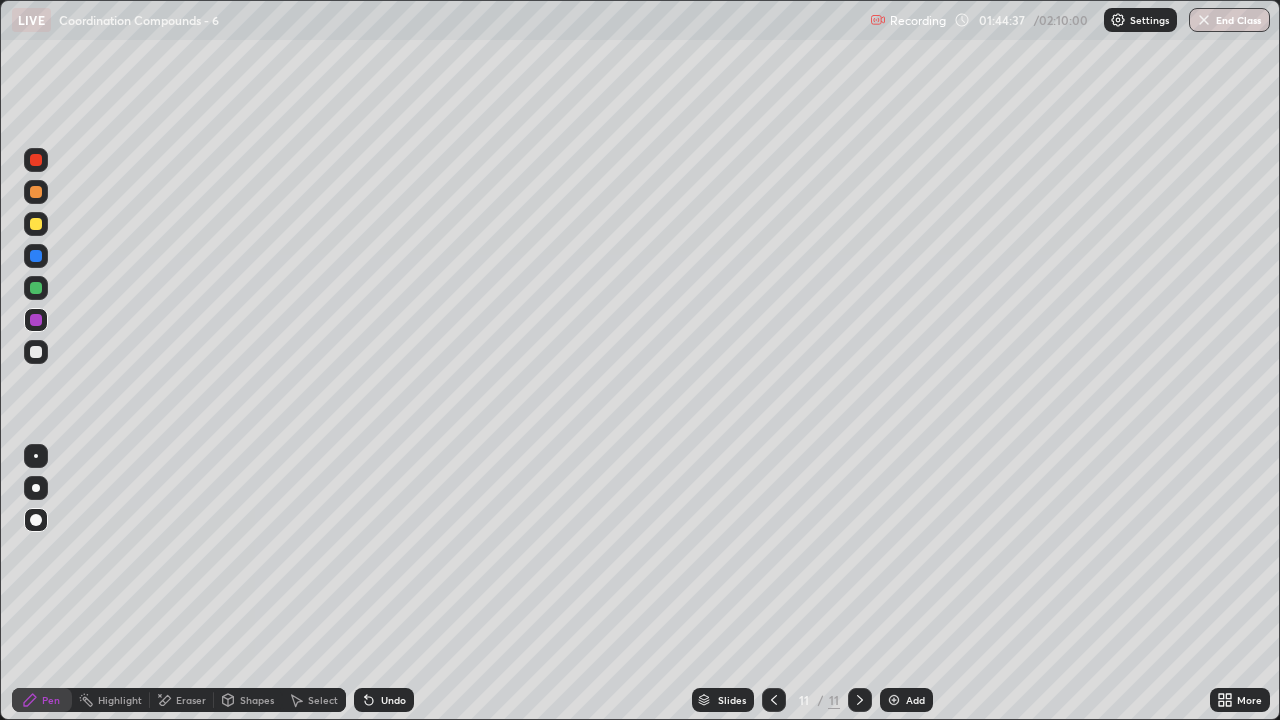 click at bounding box center (36, 352) 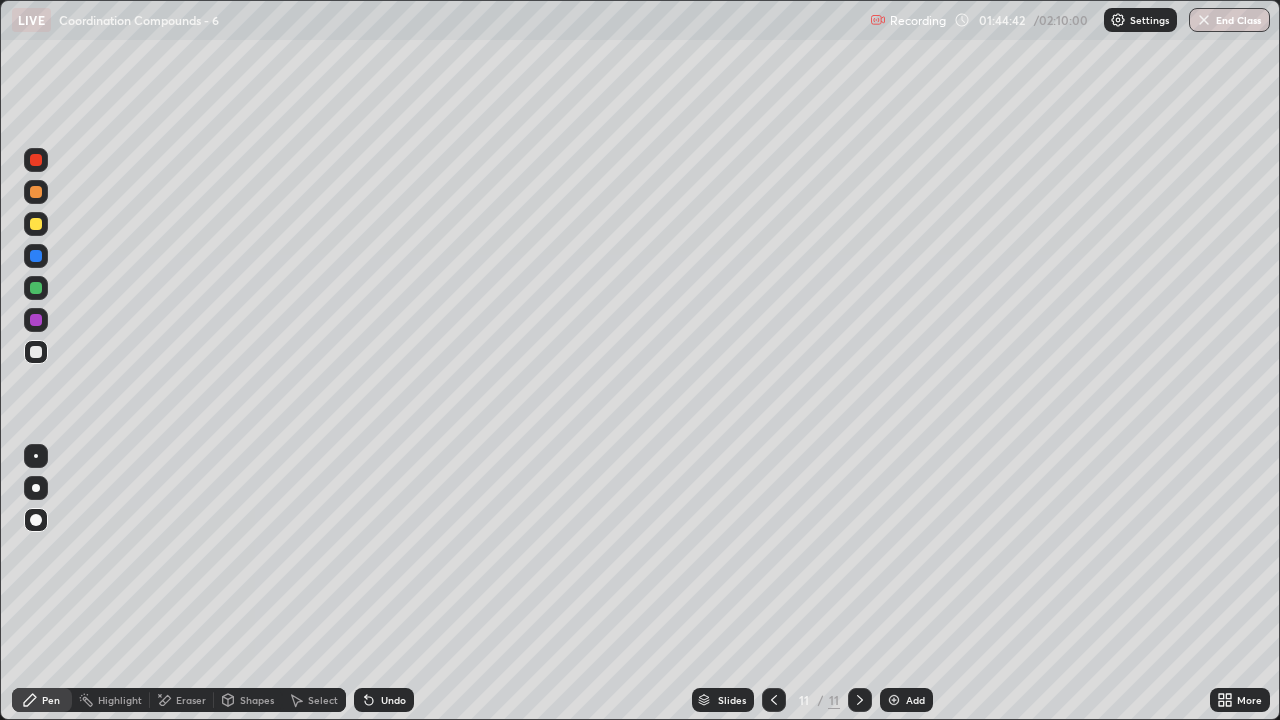 click on "Undo" at bounding box center [384, 700] 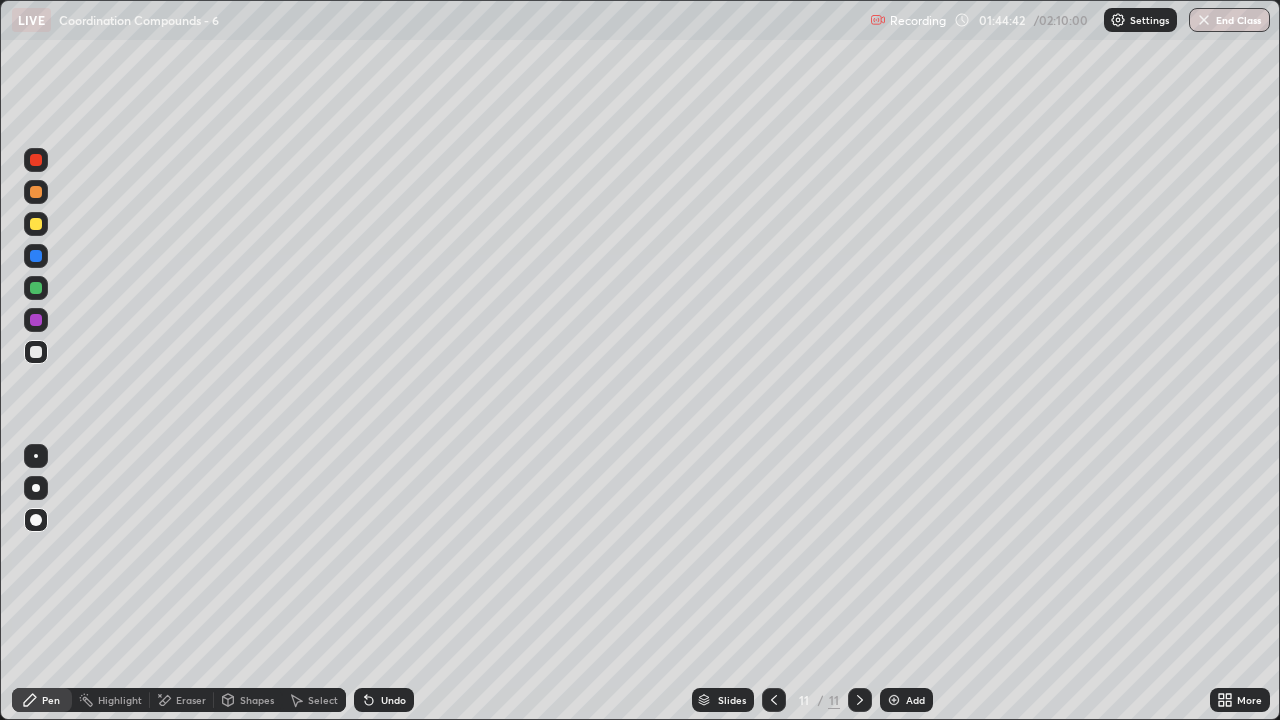 click on "Undo" at bounding box center (393, 700) 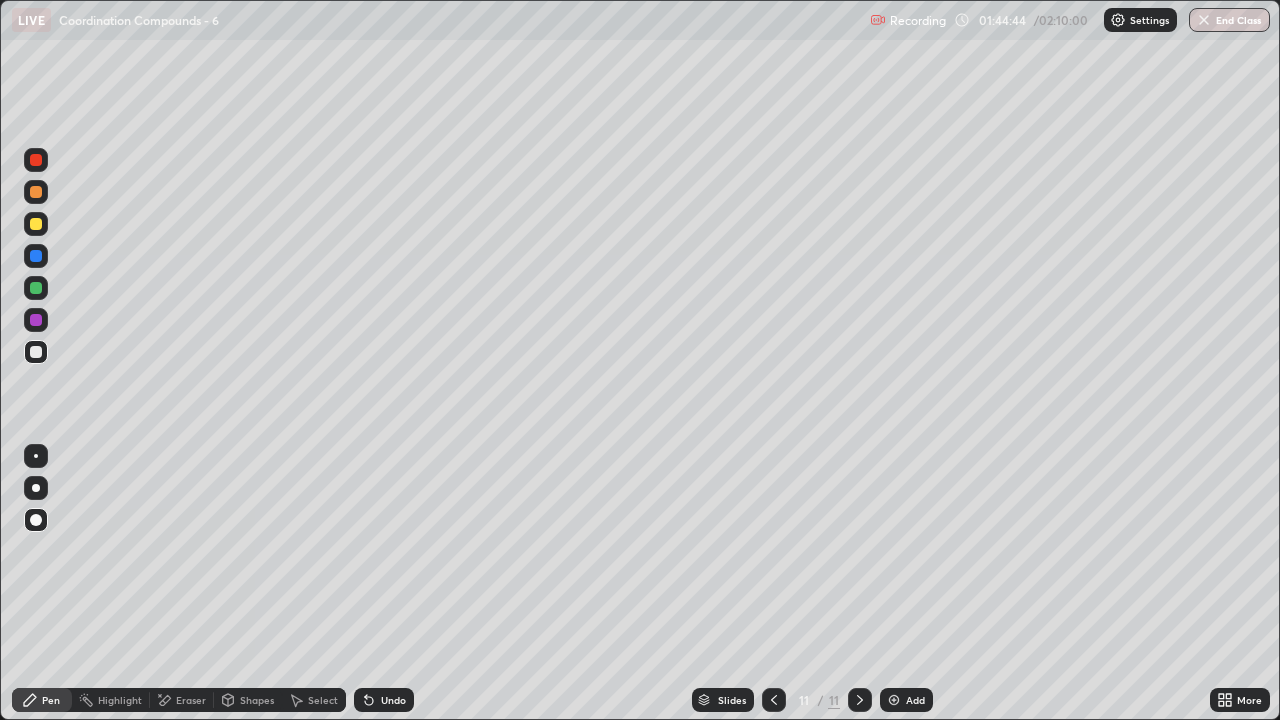 click at bounding box center (36, 320) 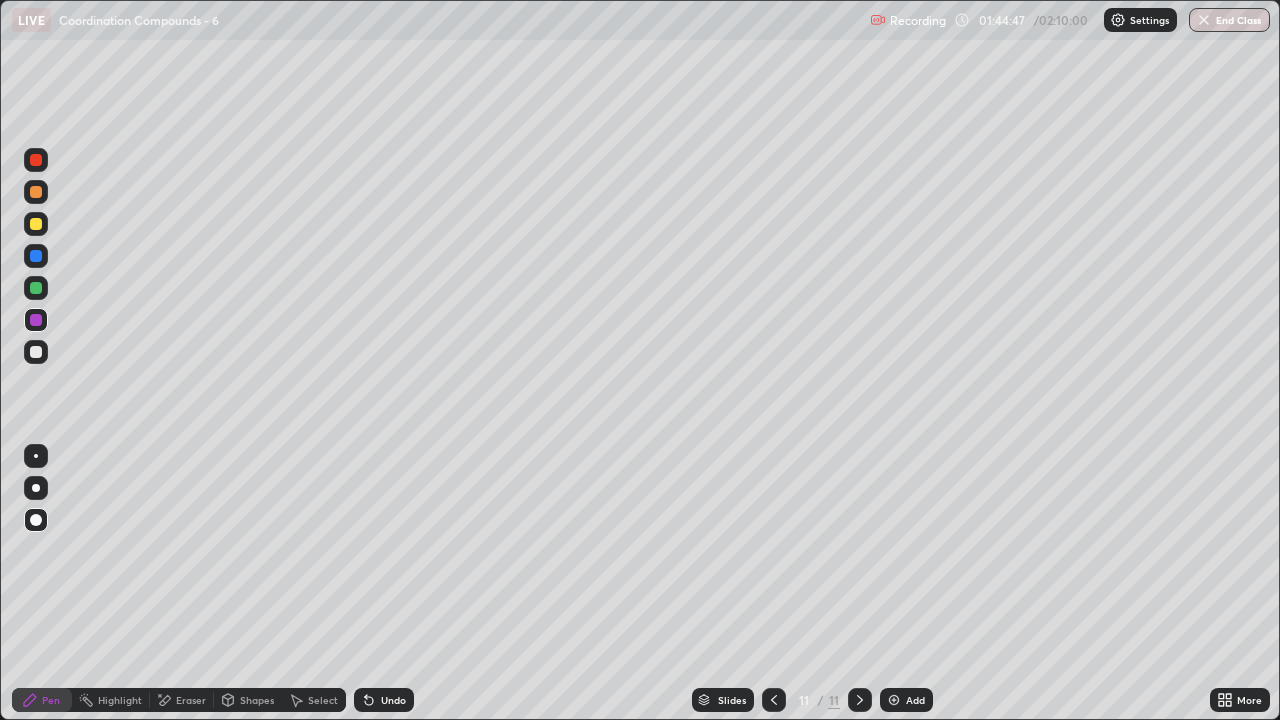 click at bounding box center [36, 192] 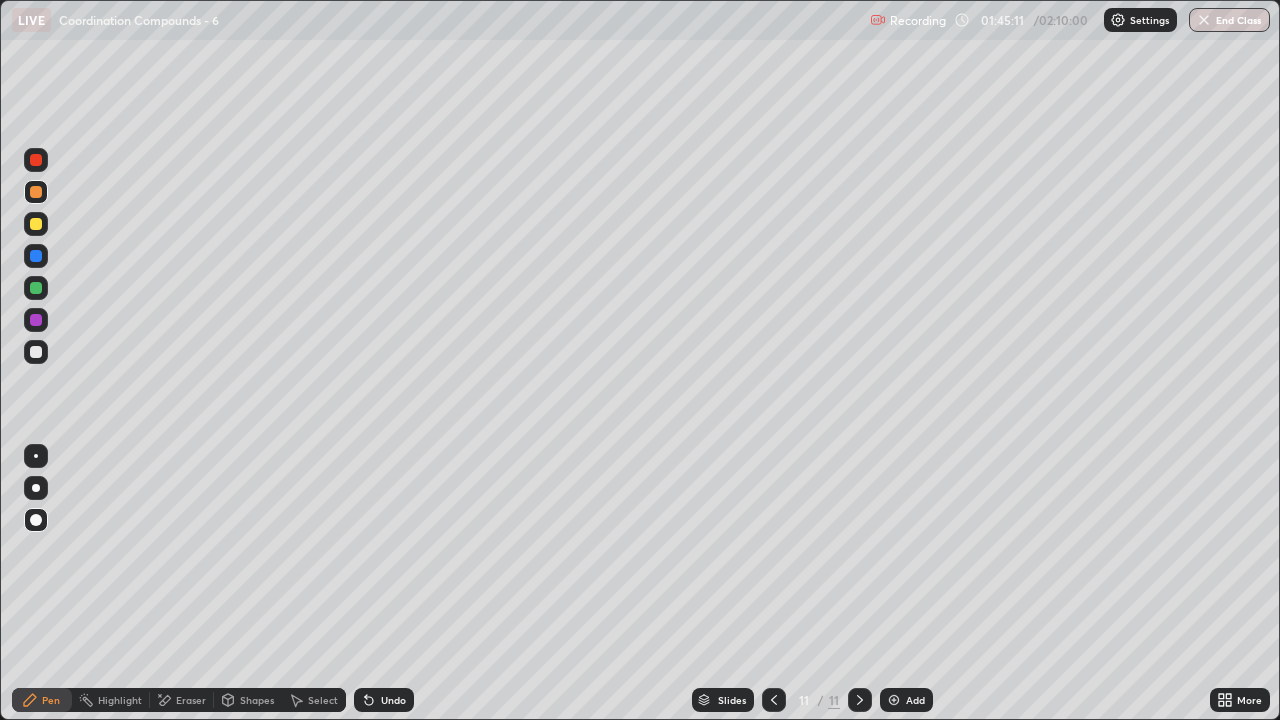 click at bounding box center [36, 224] 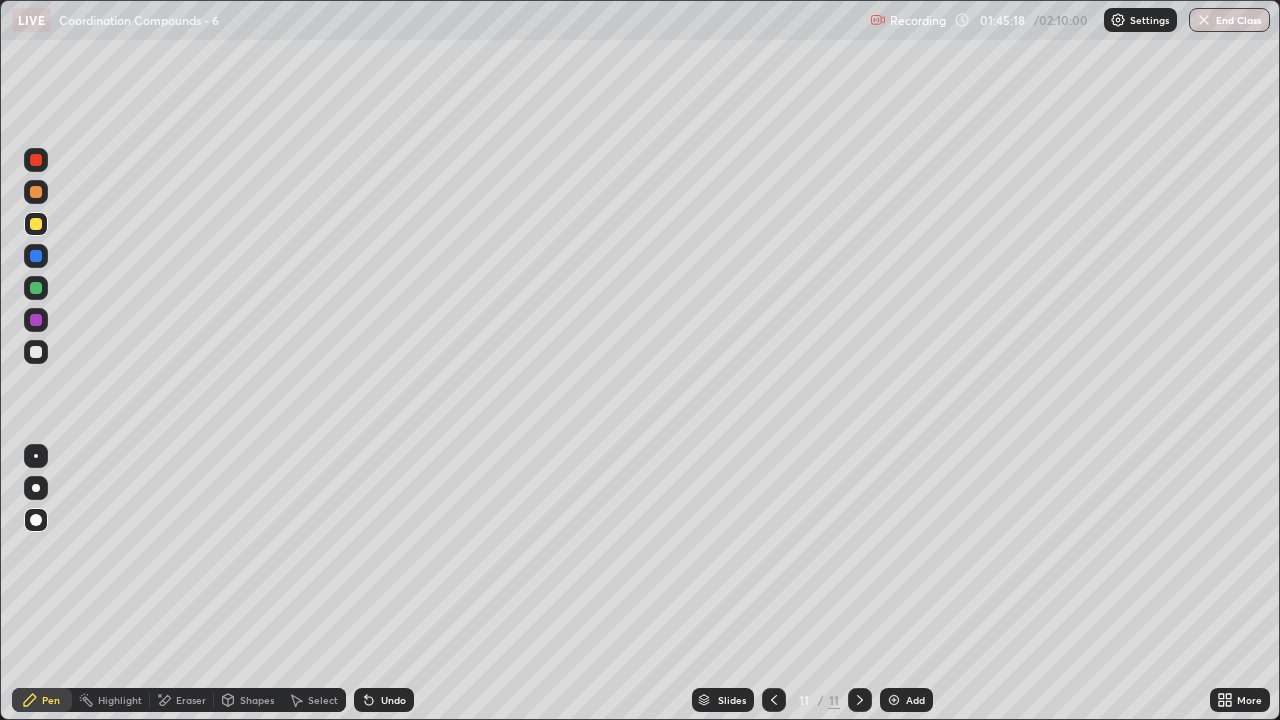 click at bounding box center (36, 192) 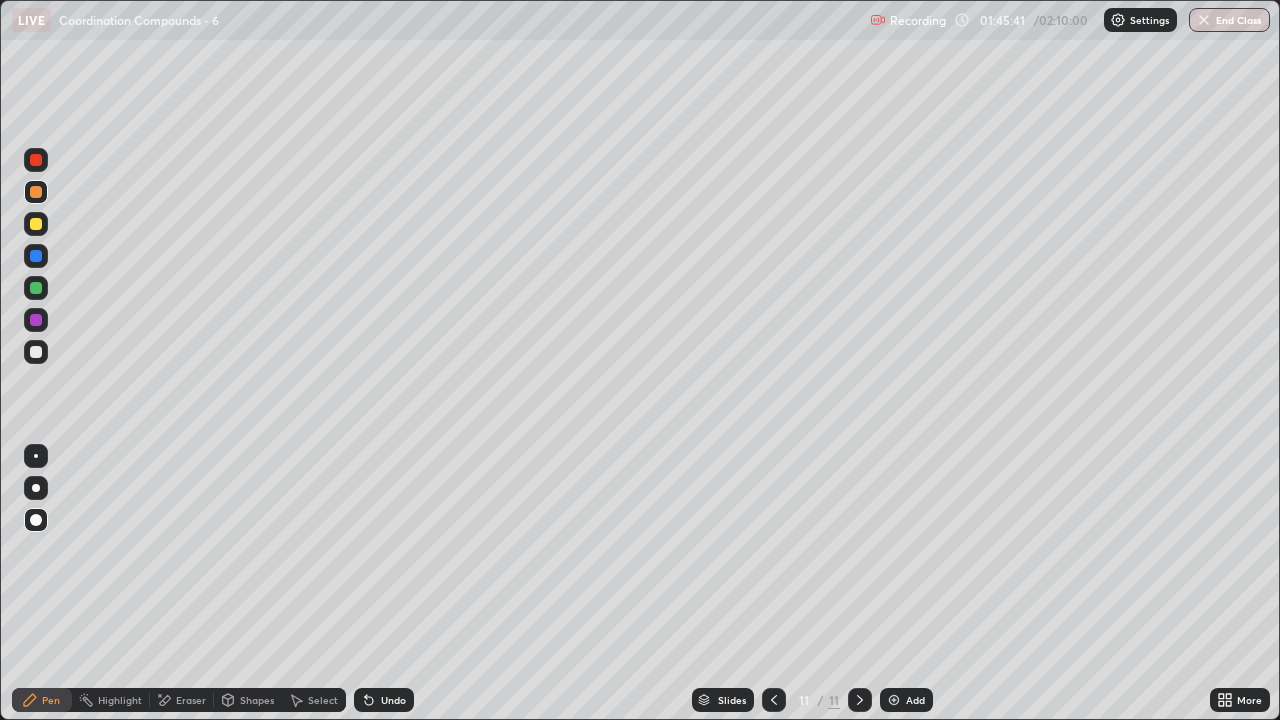 click at bounding box center (36, 320) 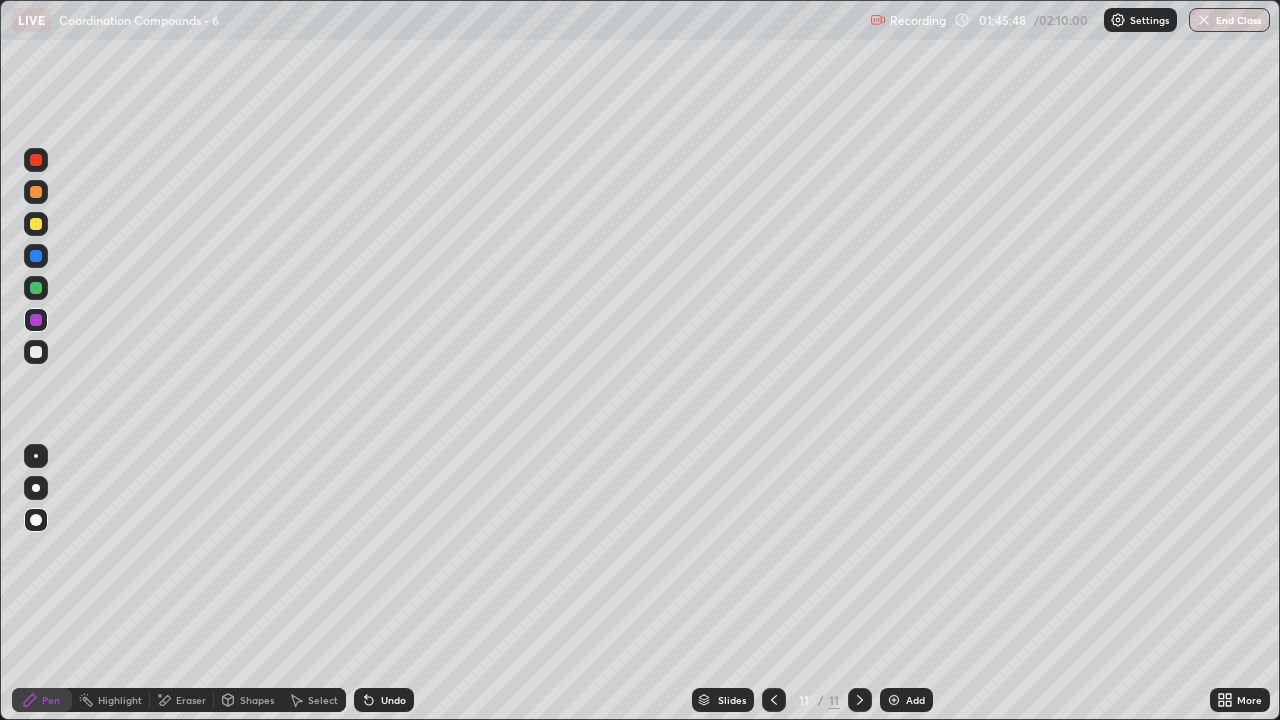 click at bounding box center [36, 288] 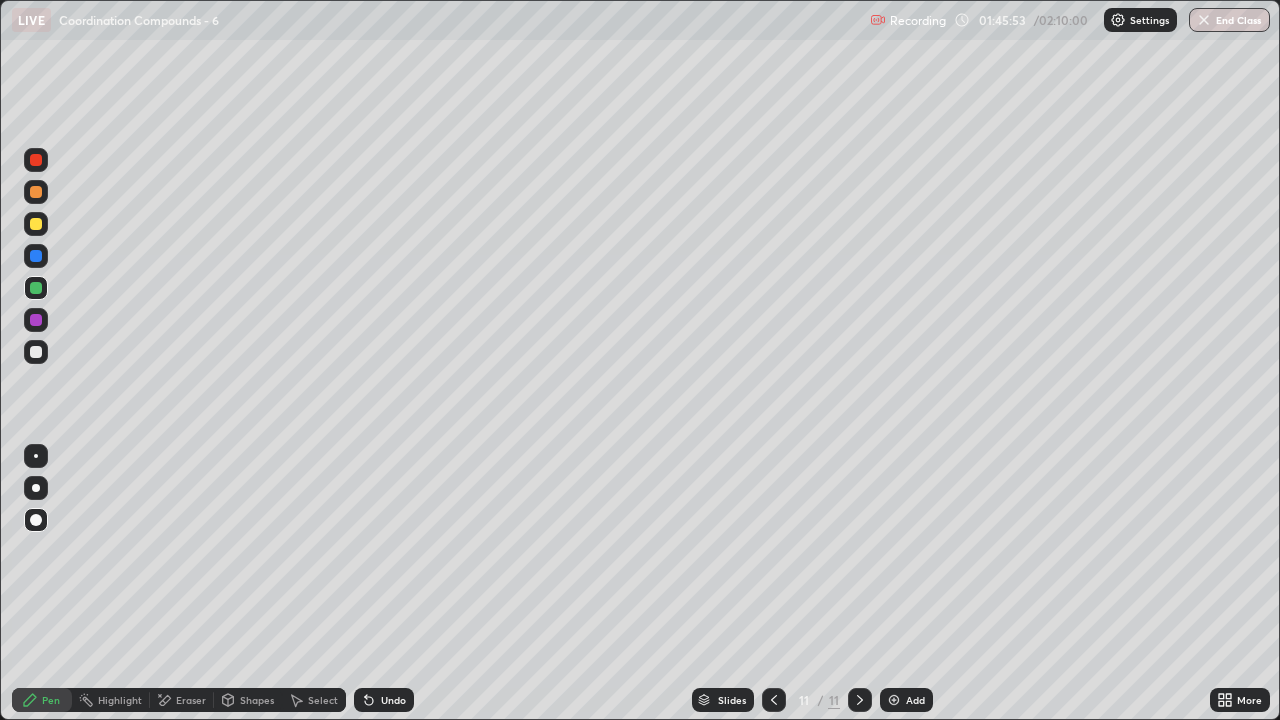 click at bounding box center [36, 224] 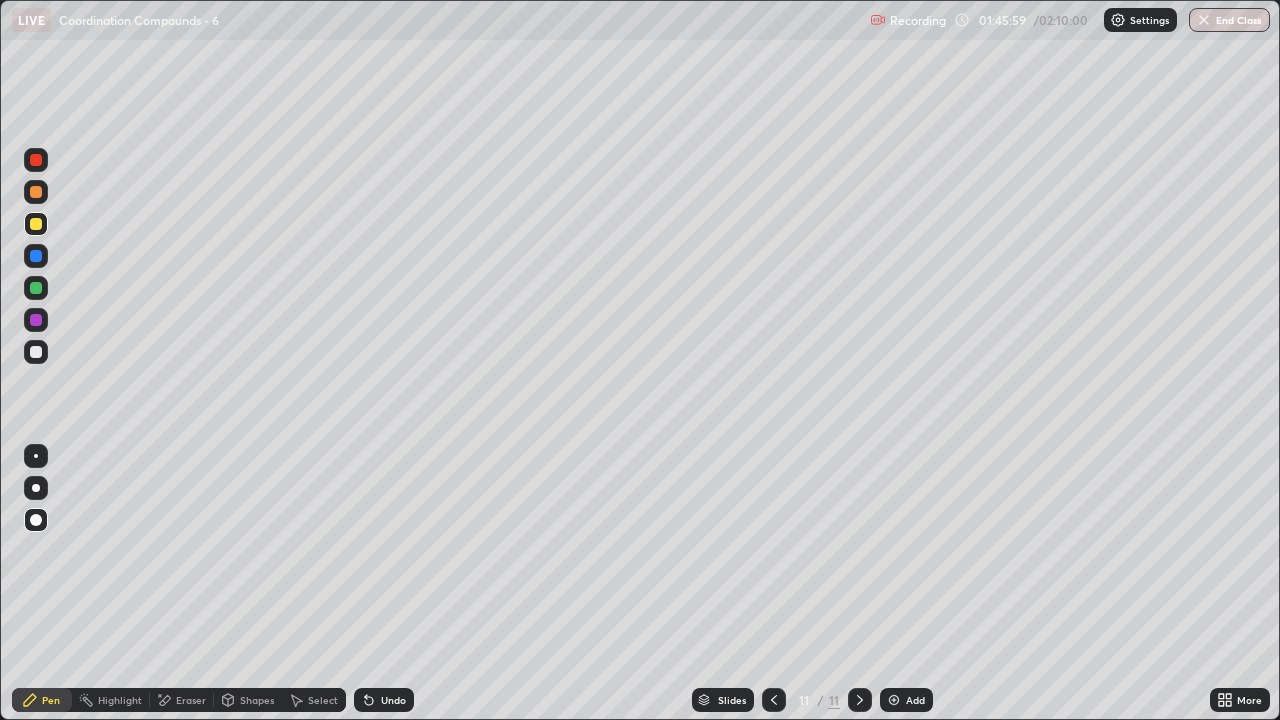 click at bounding box center (36, 160) 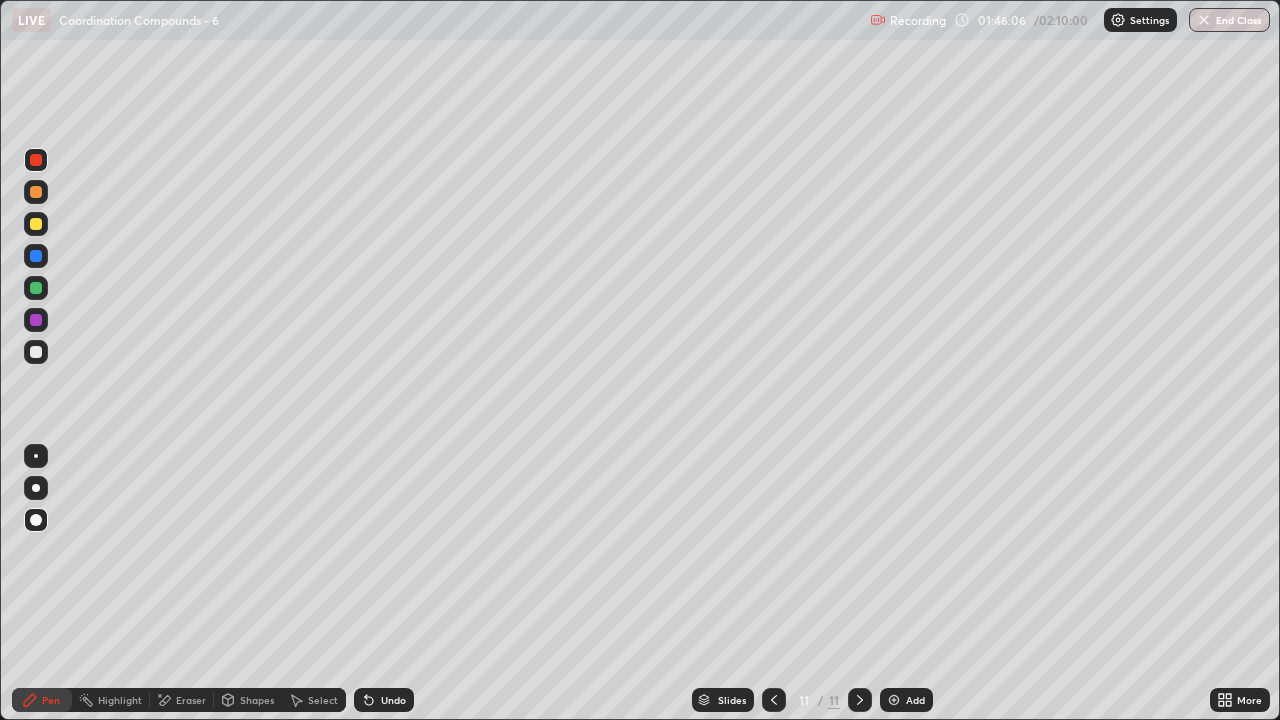 click at bounding box center (36, 256) 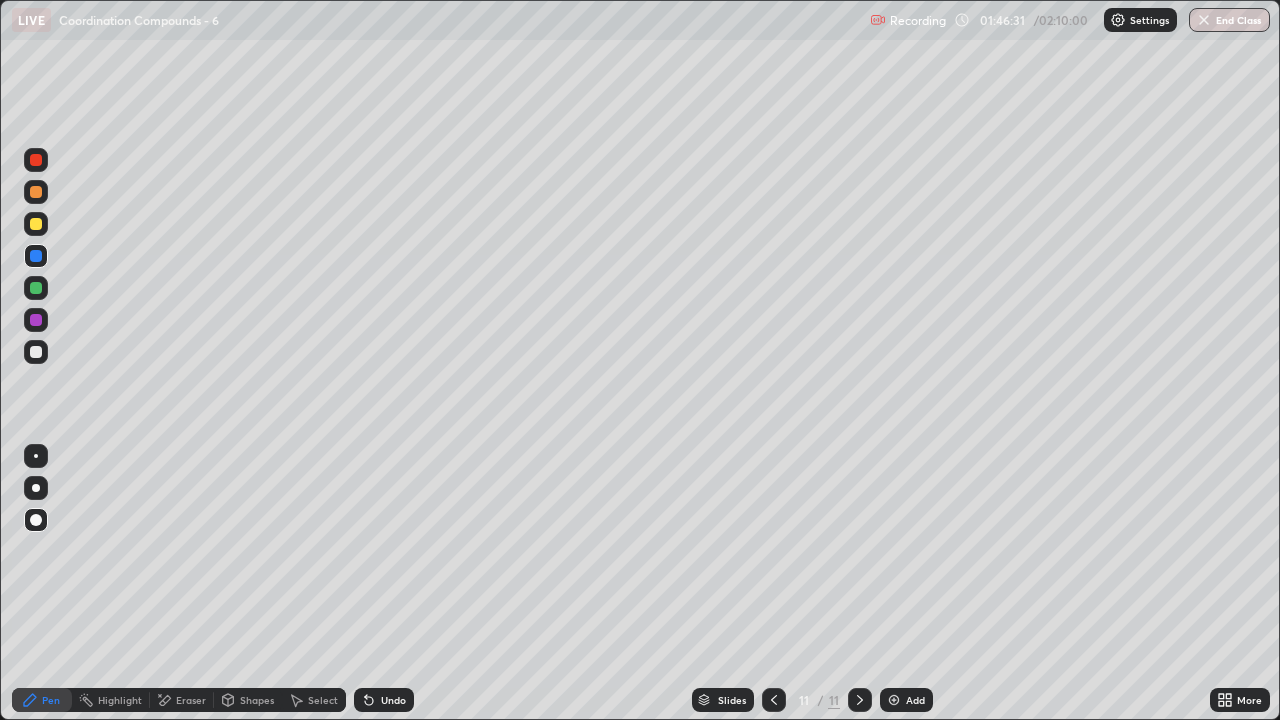 click at bounding box center [36, 192] 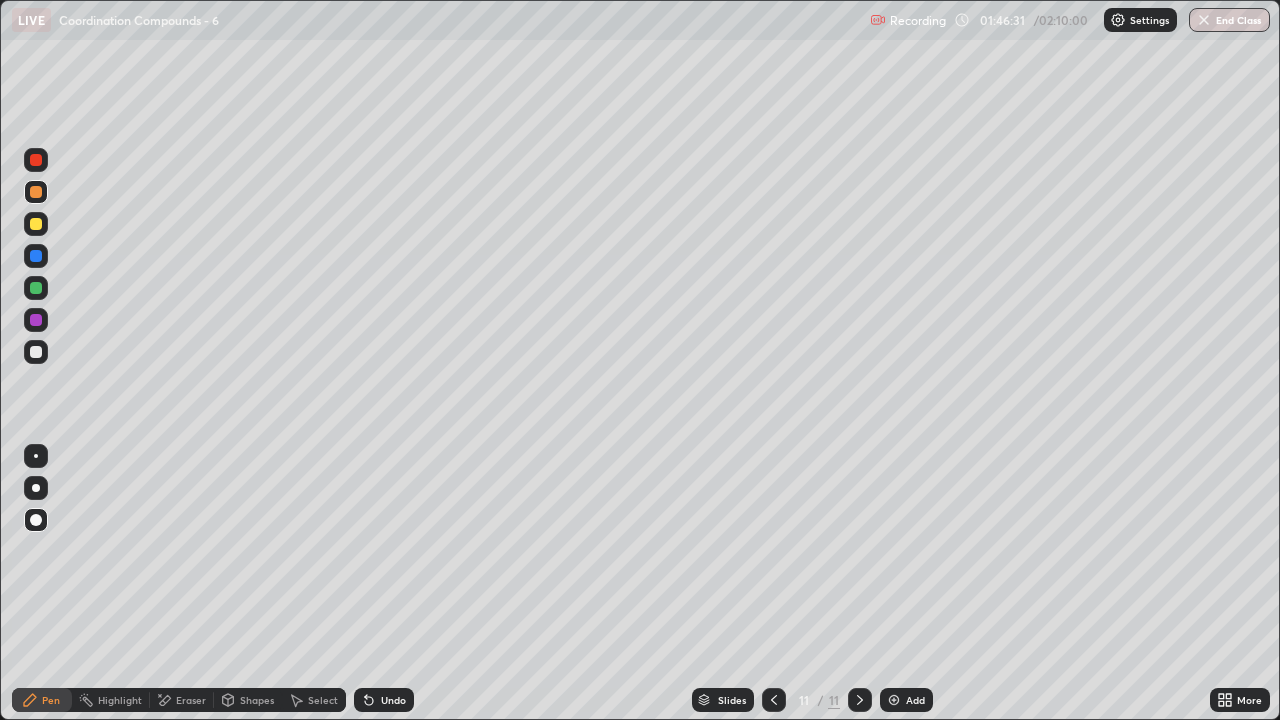 click at bounding box center [36, 192] 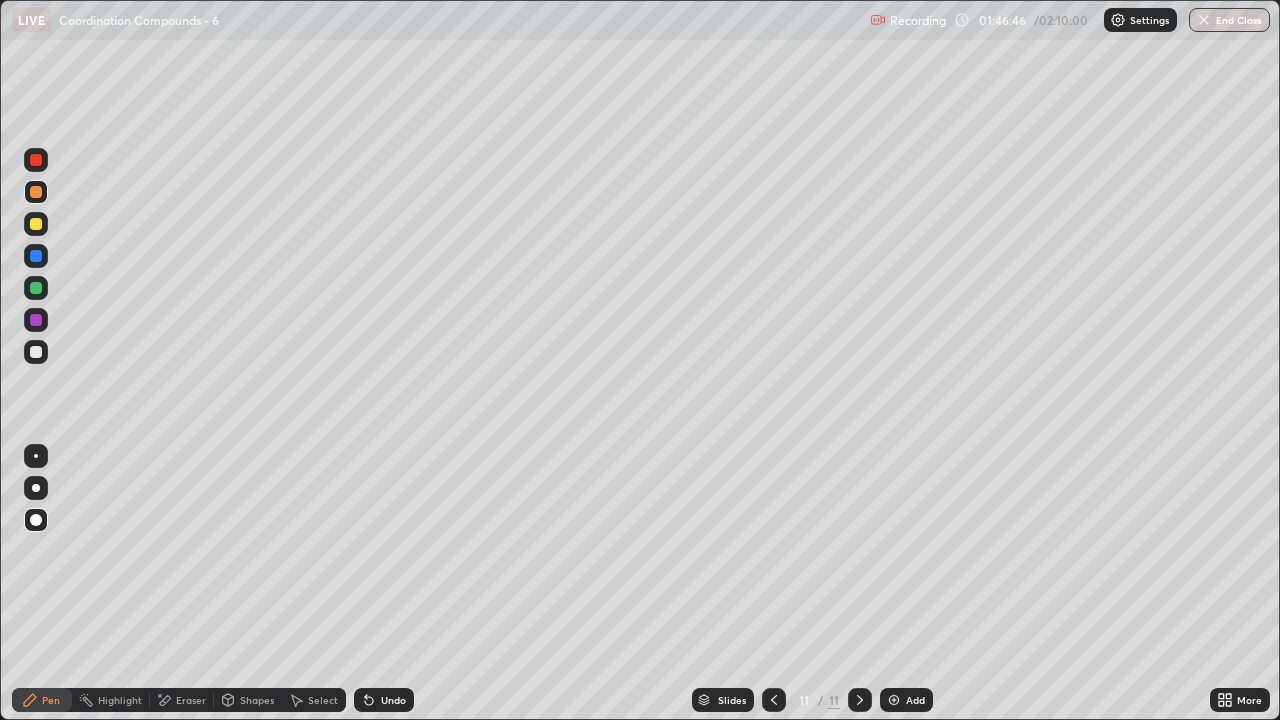 click at bounding box center (36, 288) 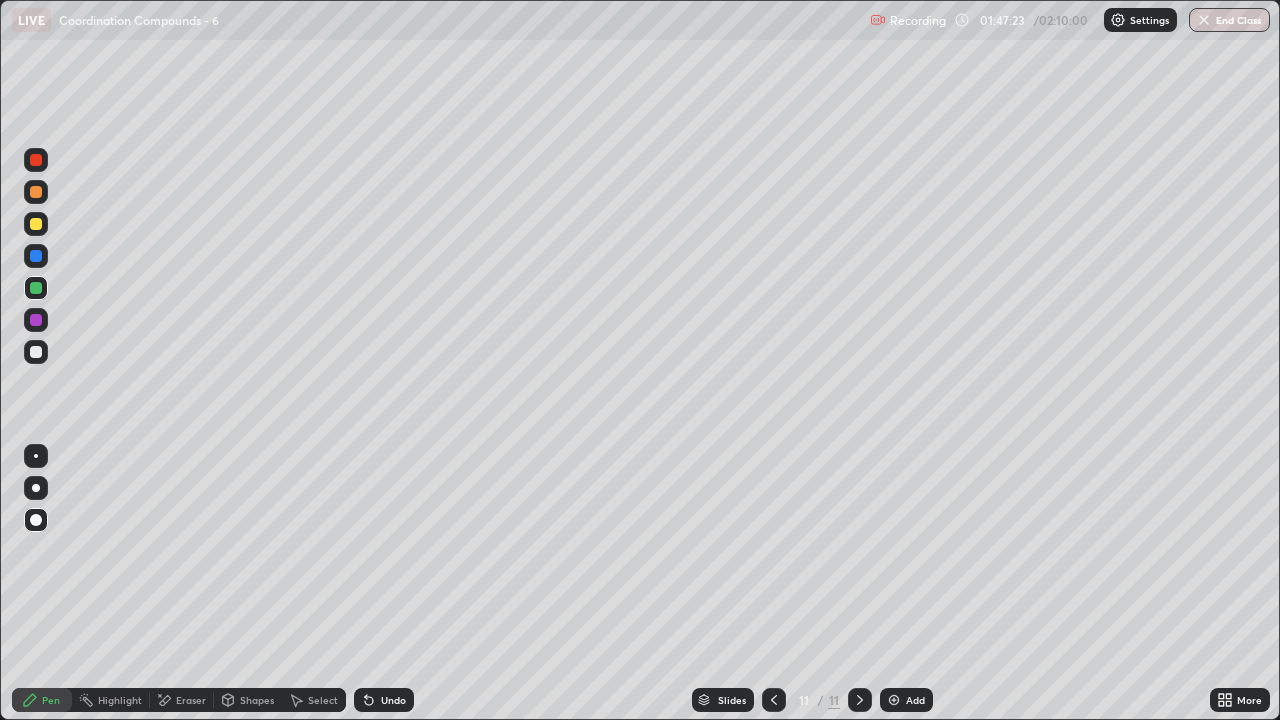 click at bounding box center [36, 256] 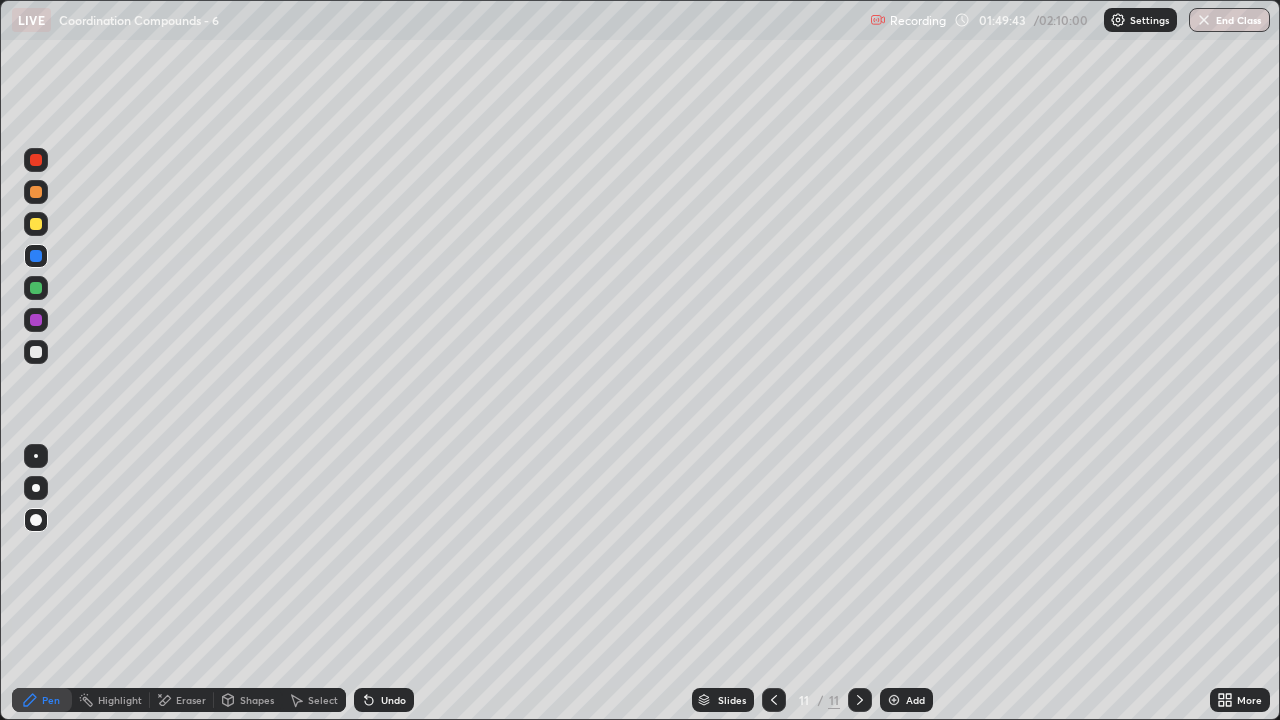 click on "Add" at bounding box center (906, 700) 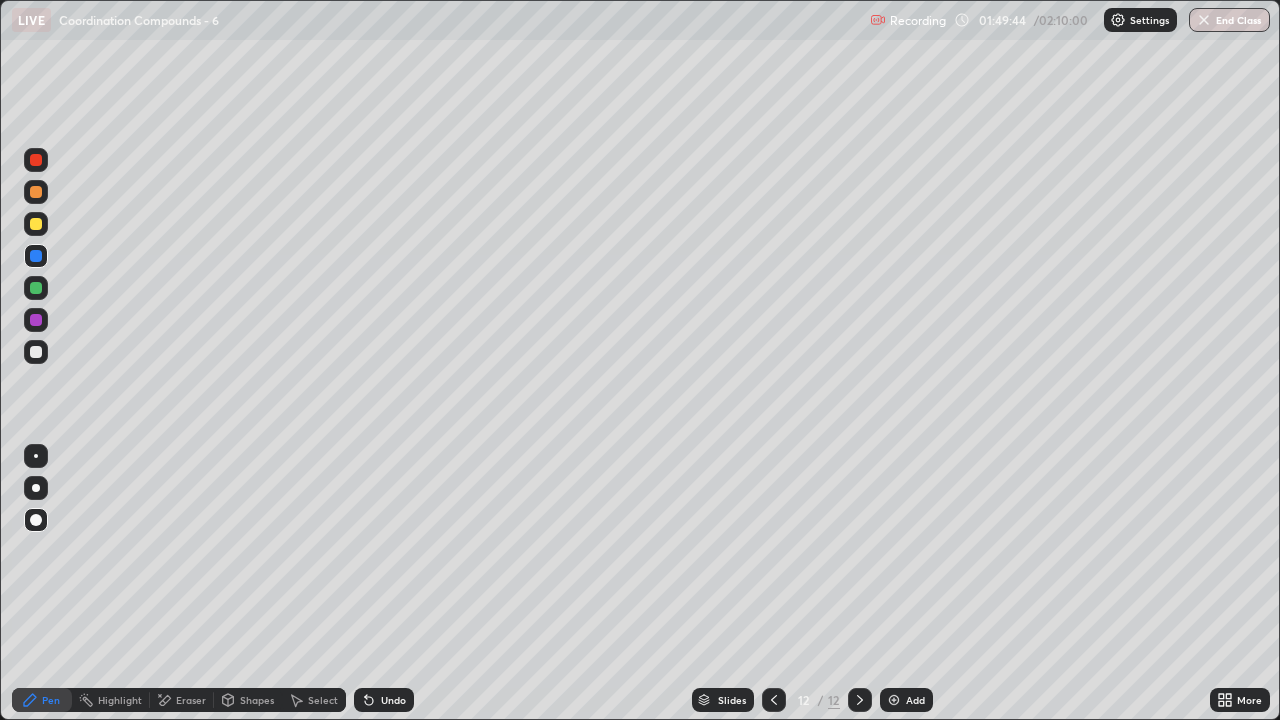 click at bounding box center [36, 352] 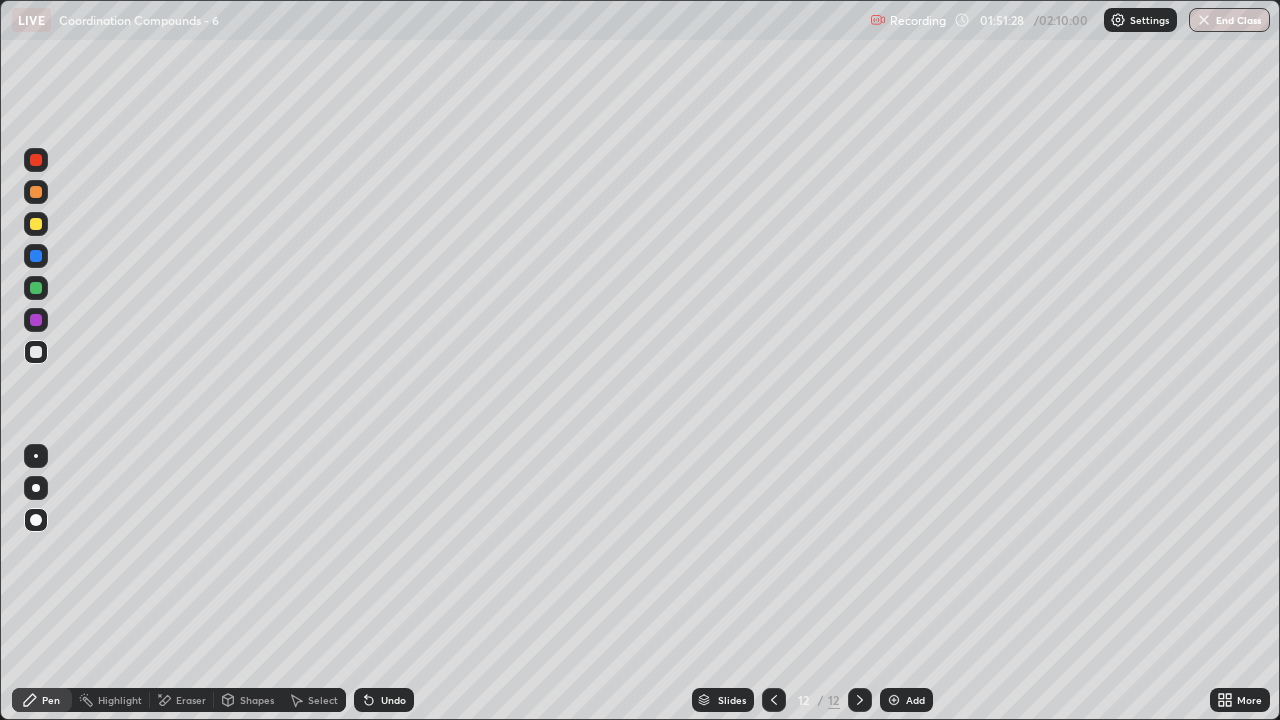 click at bounding box center (36, 320) 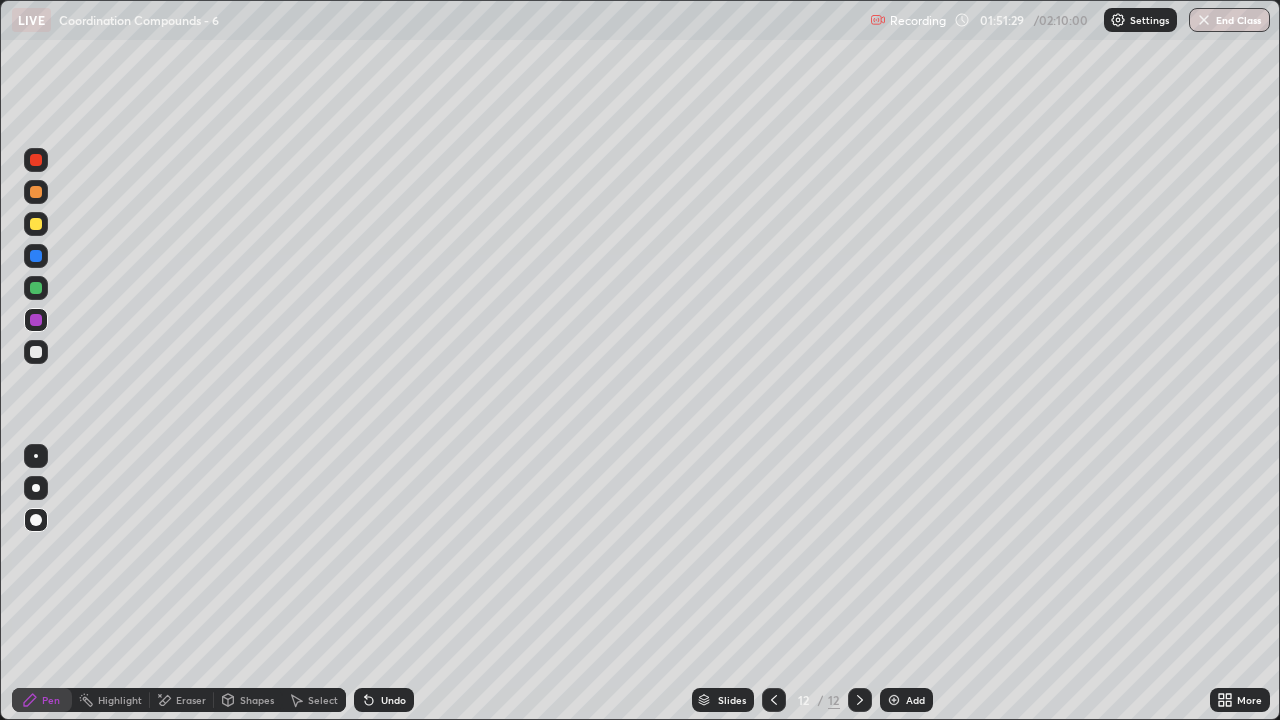 click at bounding box center (36, 288) 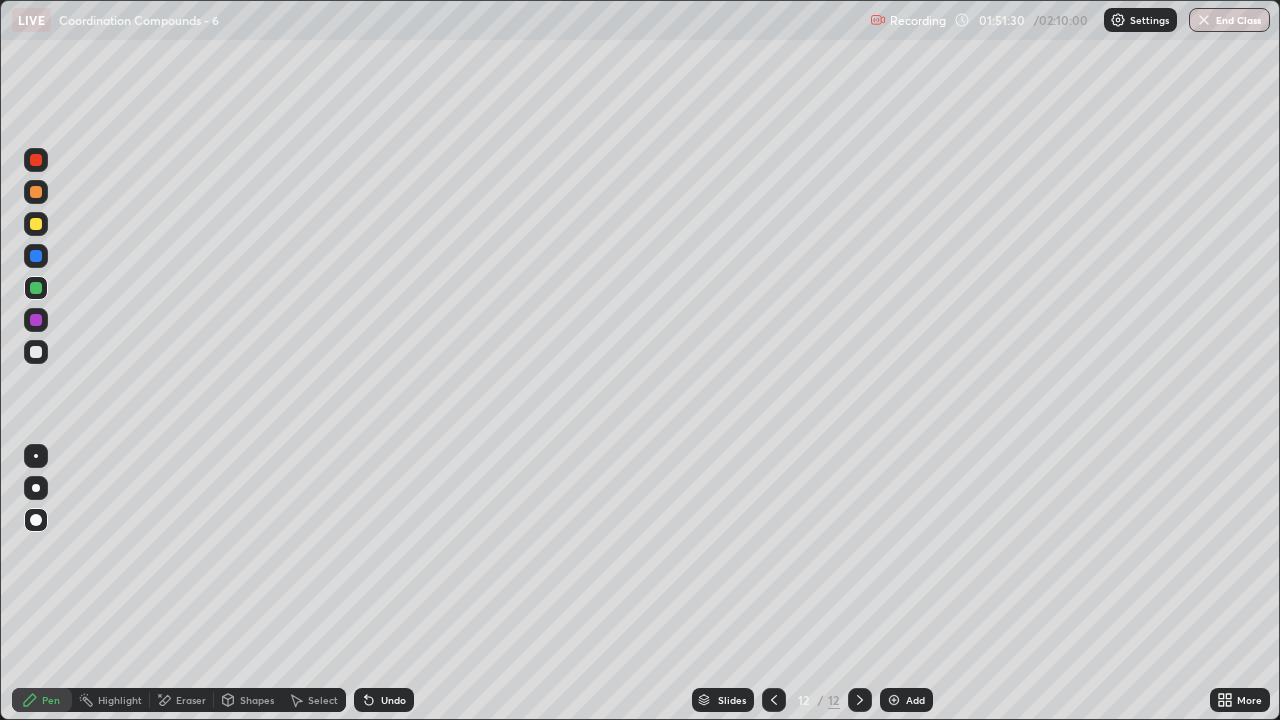 click at bounding box center (36, 256) 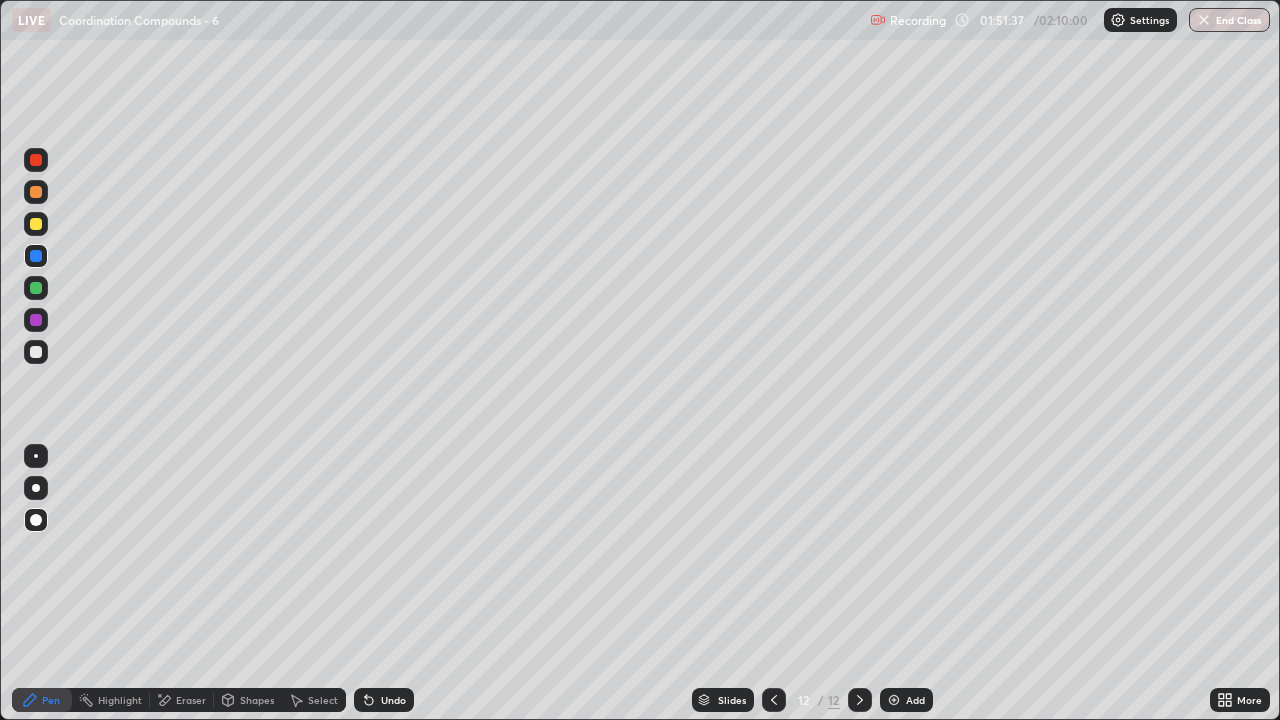 click at bounding box center (36, 352) 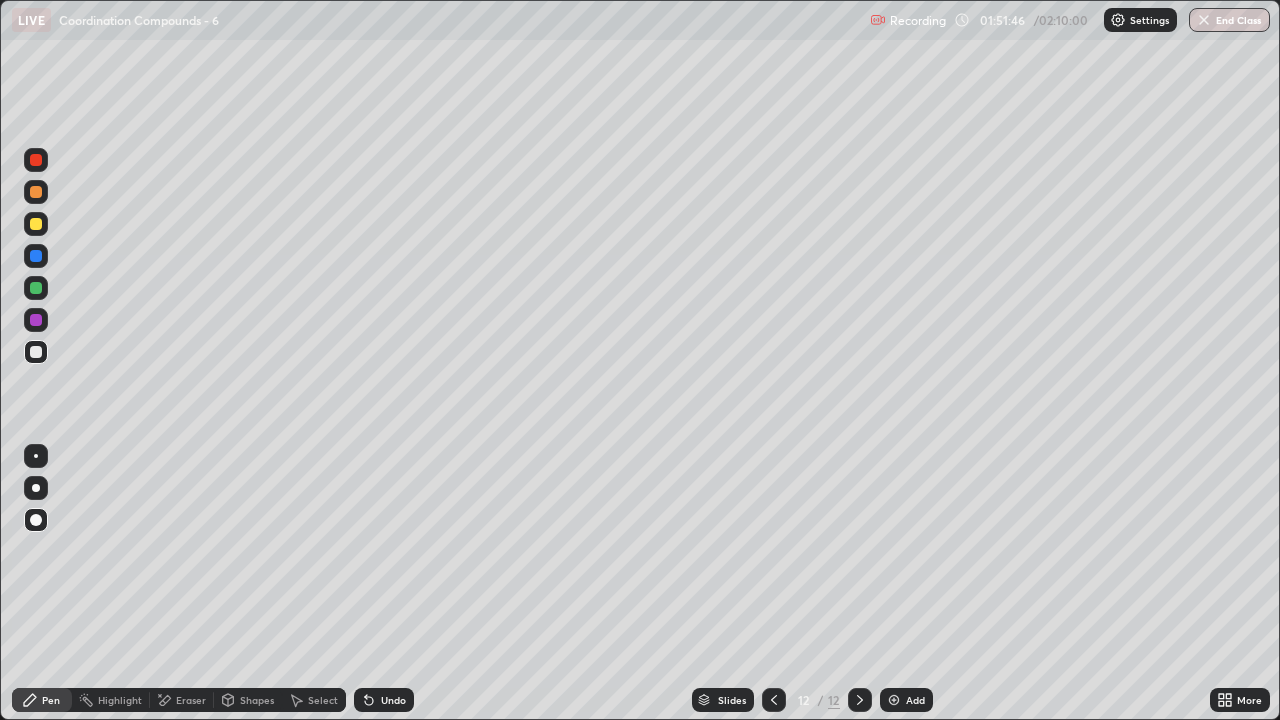 click at bounding box center (36, 256) 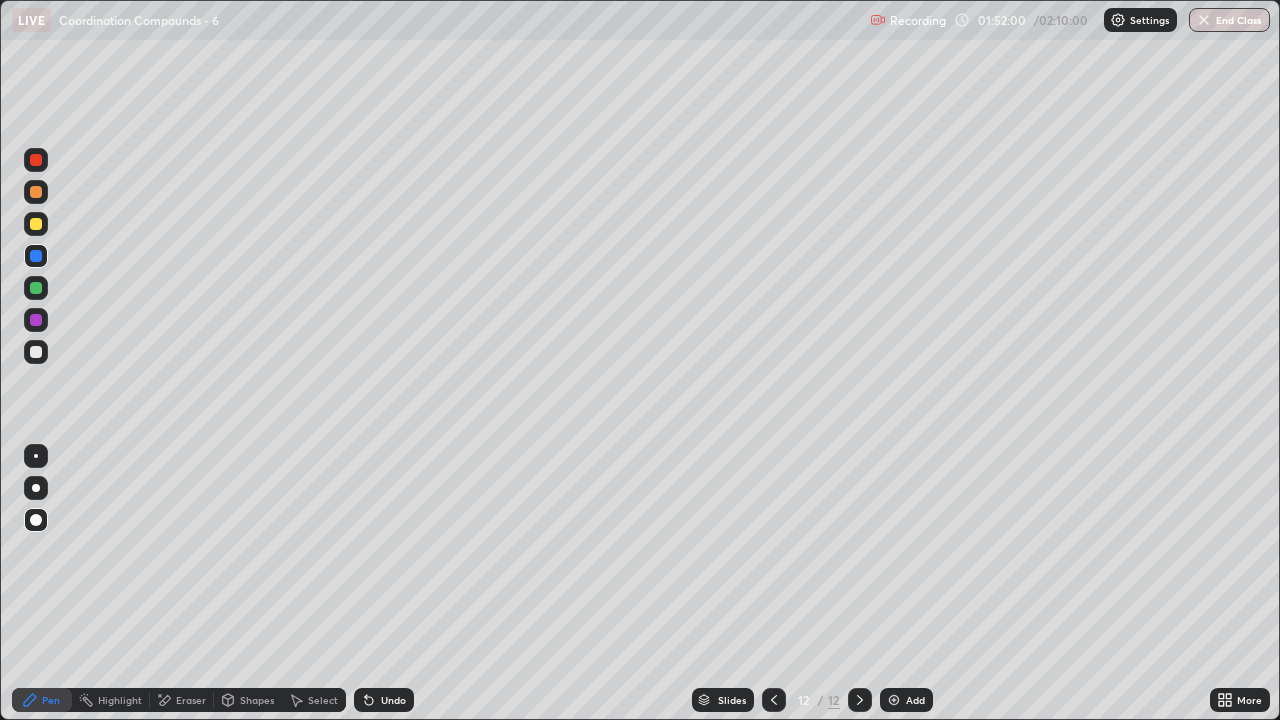 click at bounding box center [36, 352] 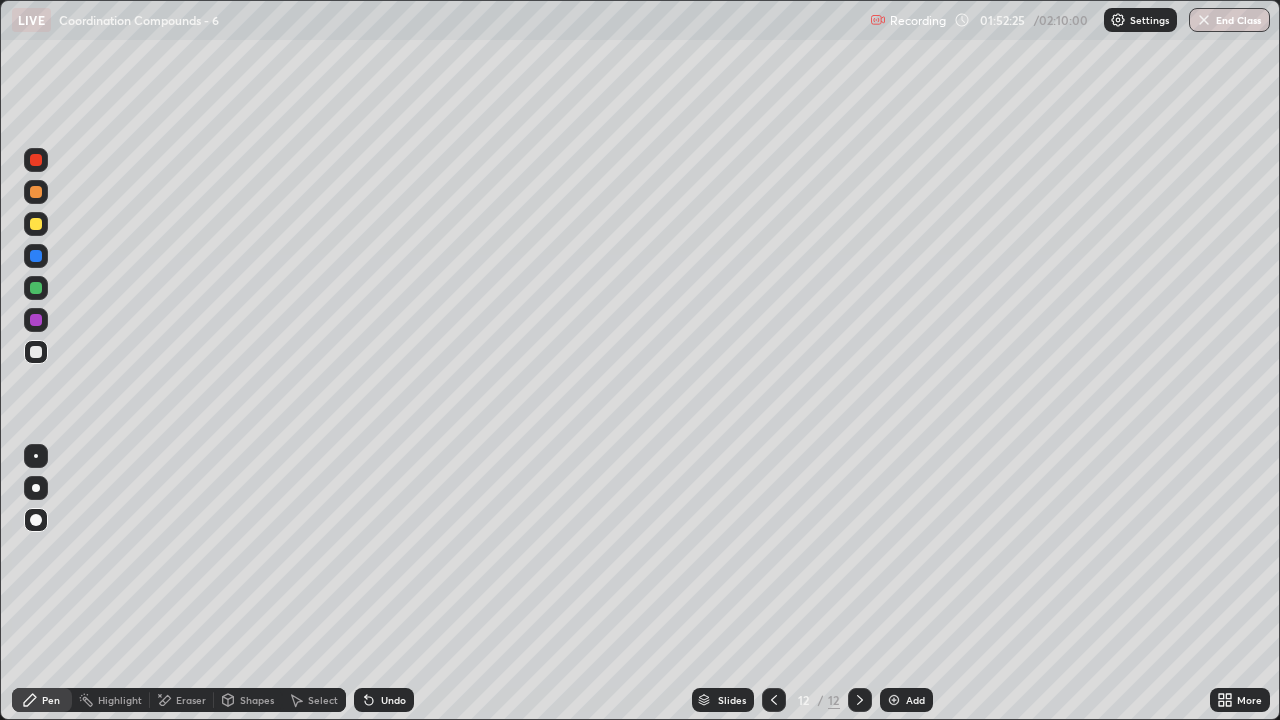 click at bounding box center [36, 320] 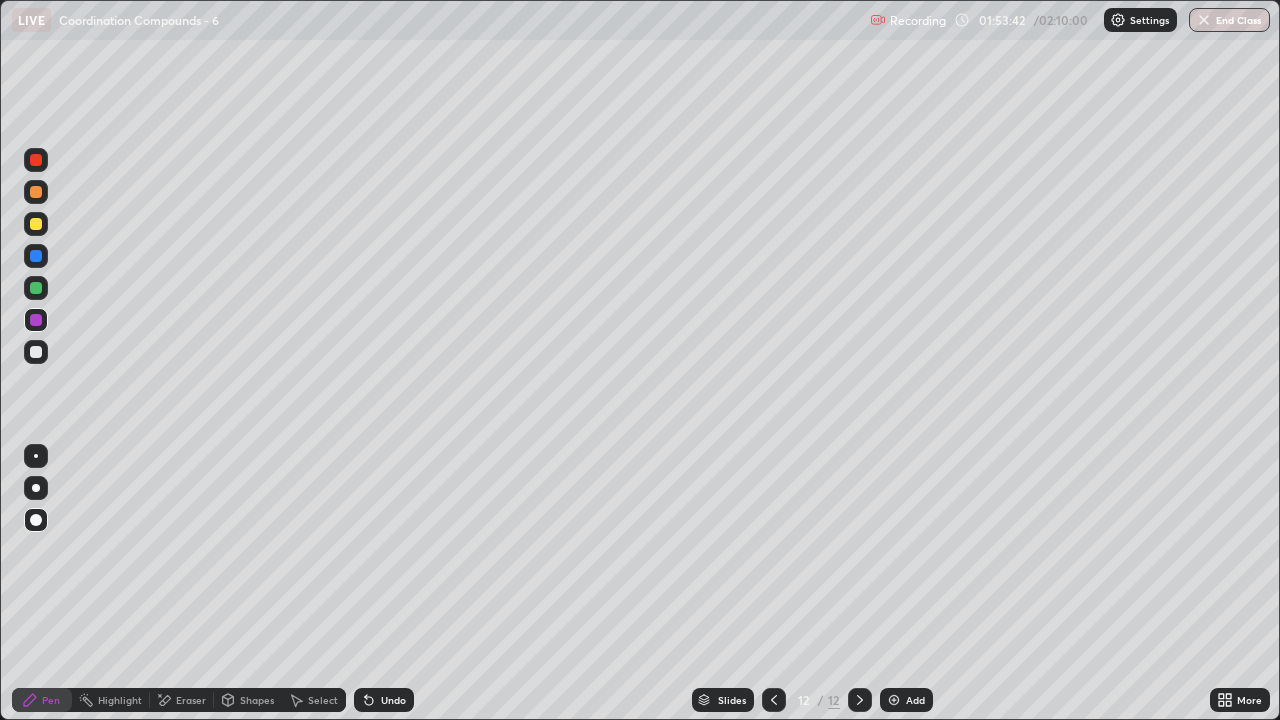 click at bounding box center [894, 700] 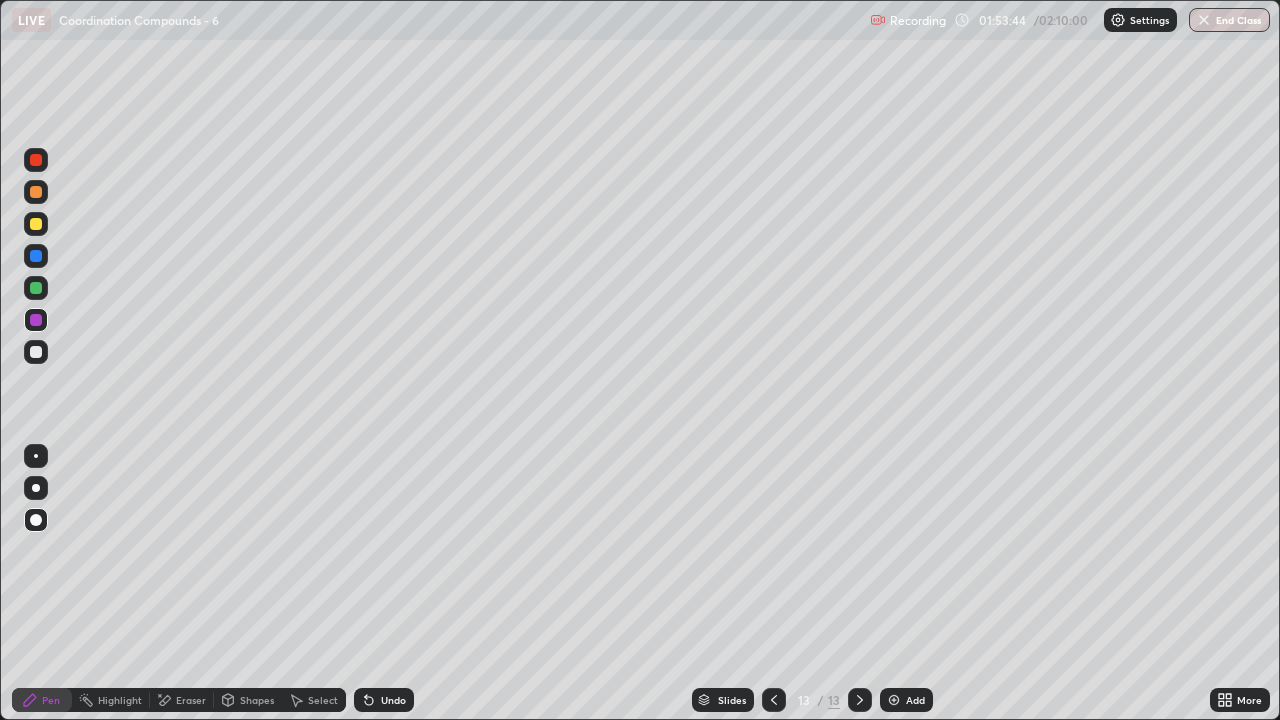 click at bounding box center [36, 352] 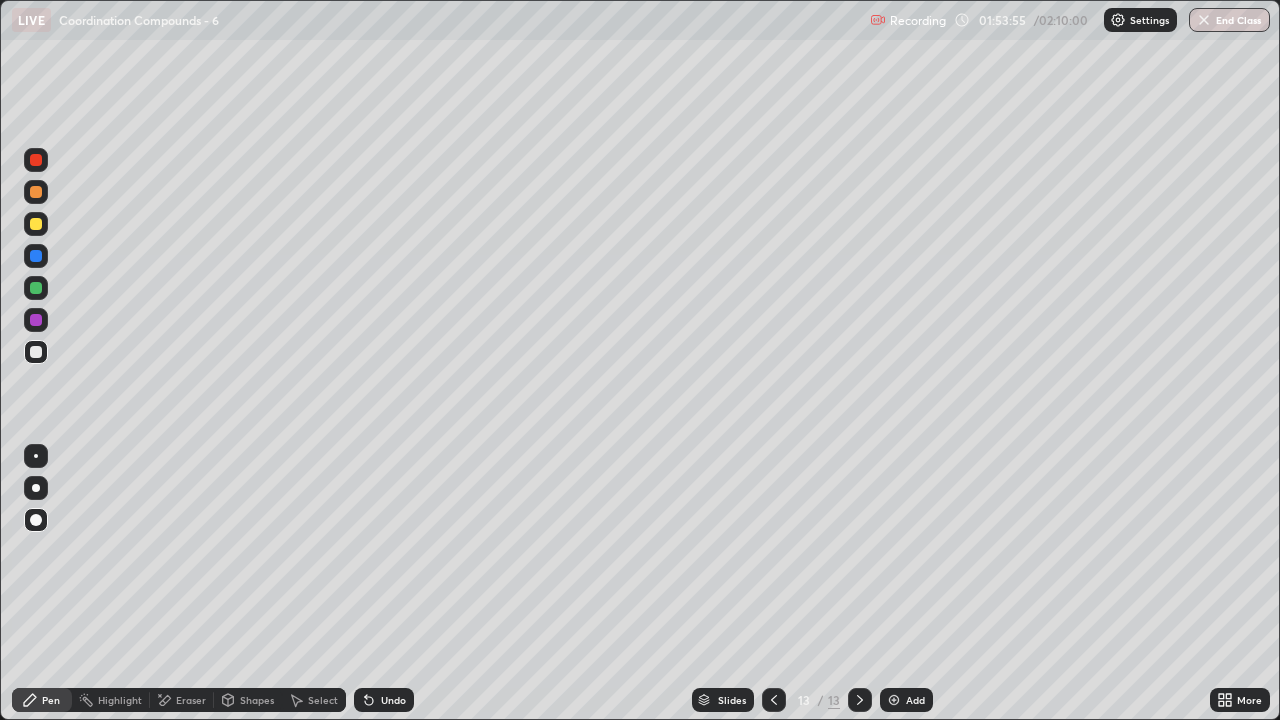 click at bounding box center (36, 288) 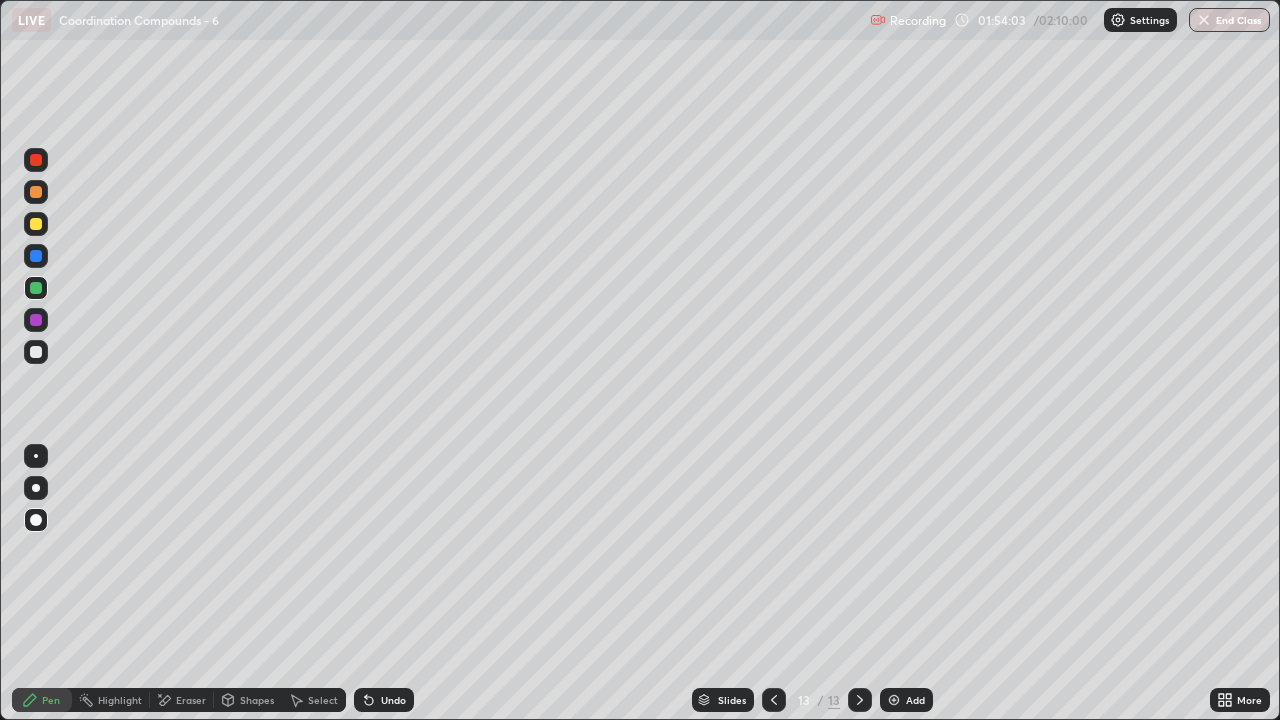 click at bounding box center (36, 224) 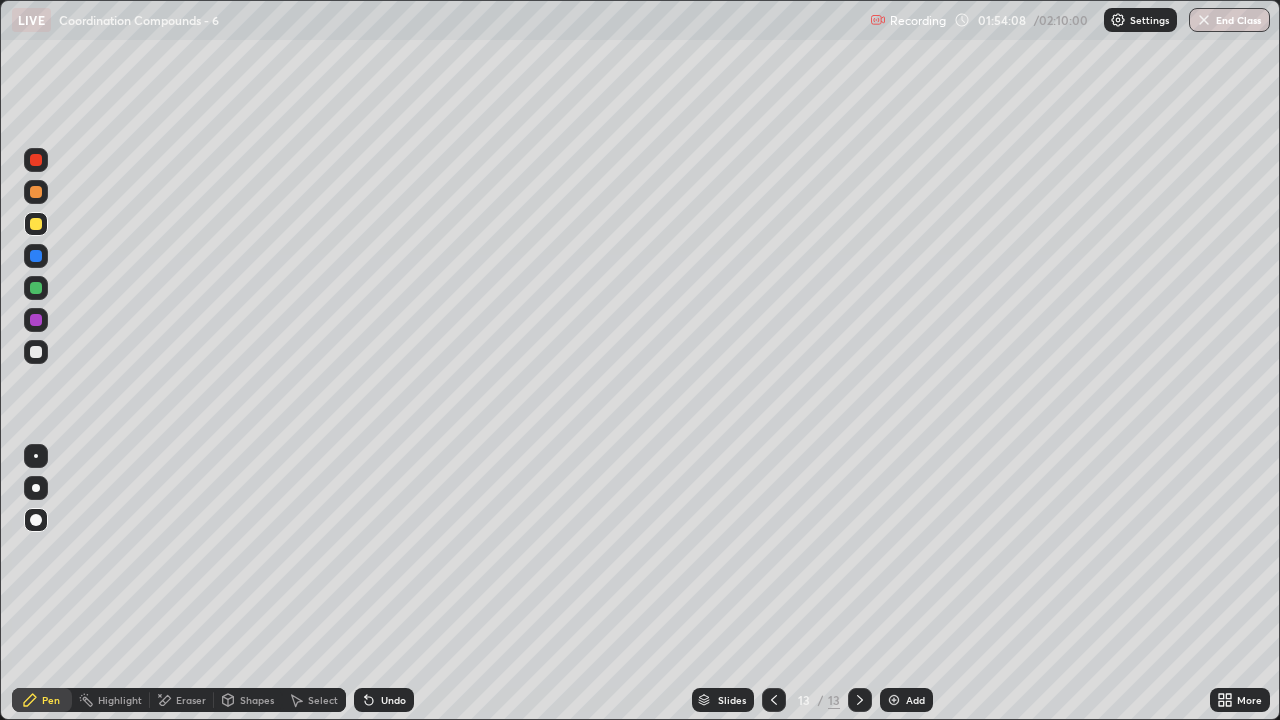 click at bounding box center [36, 224] 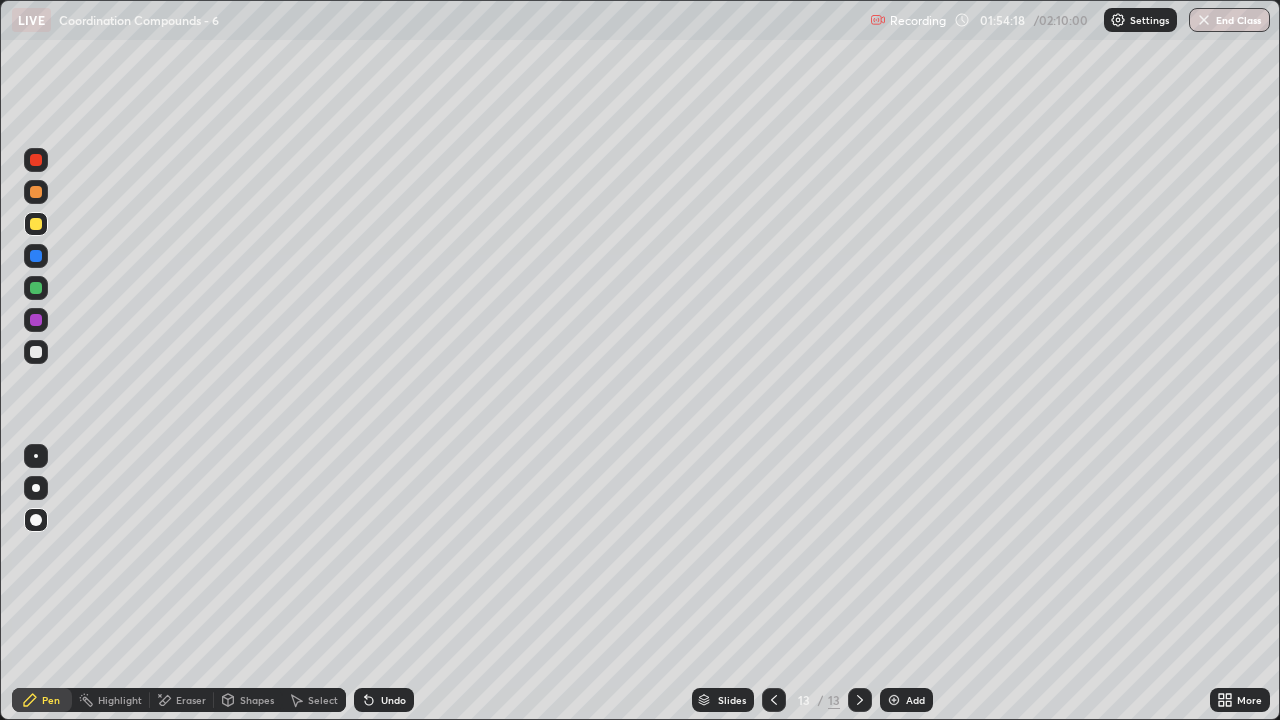 click at bounding box center (36, 352) 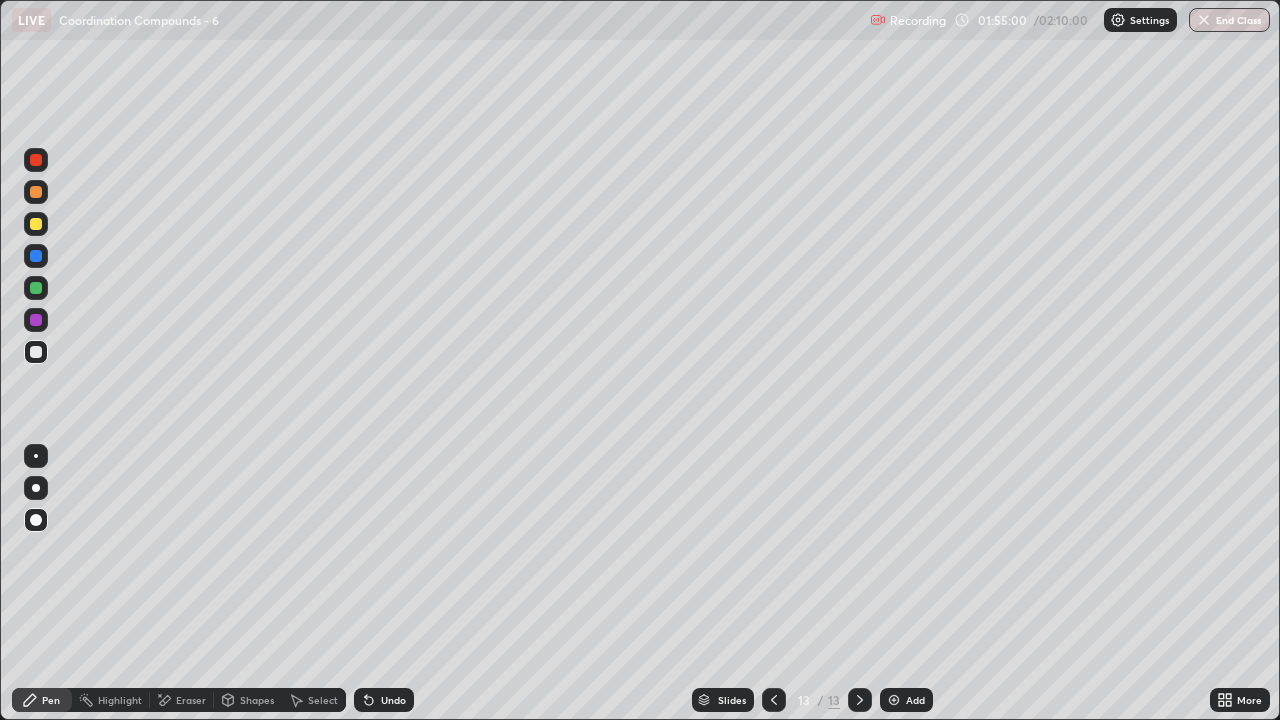 click at bounding box center [36, 288] 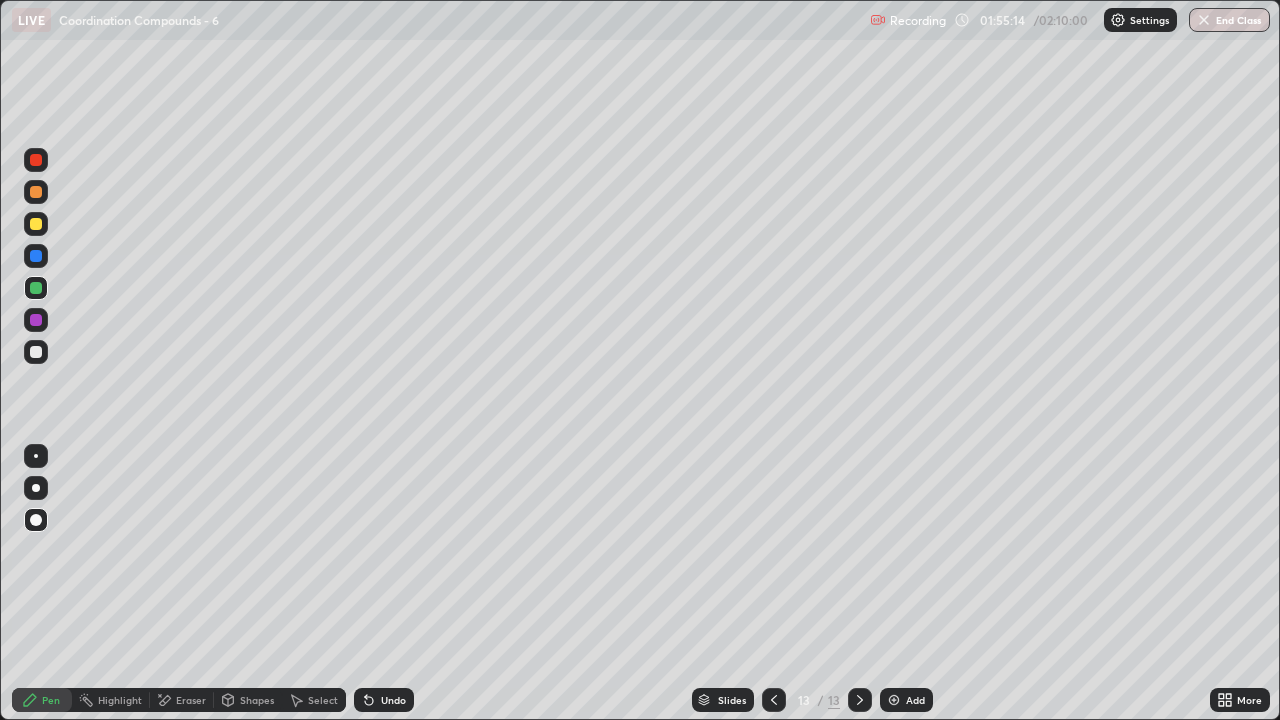 click on "Undo" at bounding box center [393, 700] 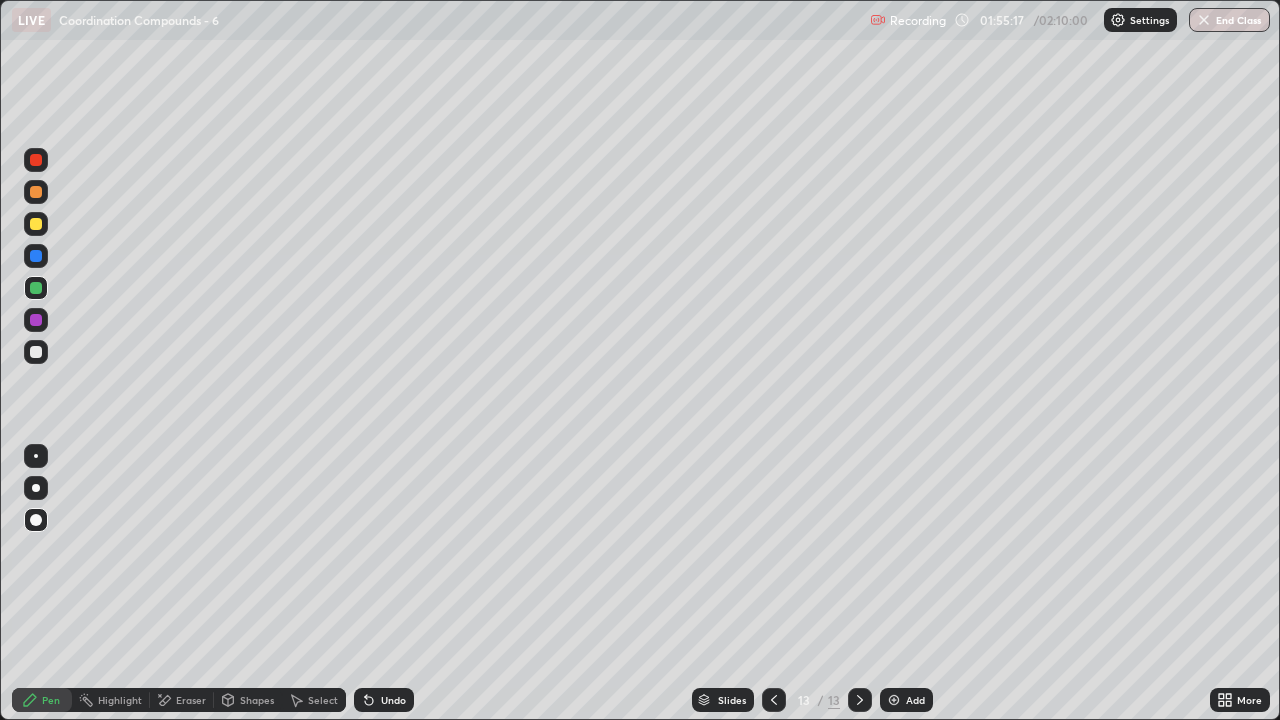click at bounding box center [36, 224] 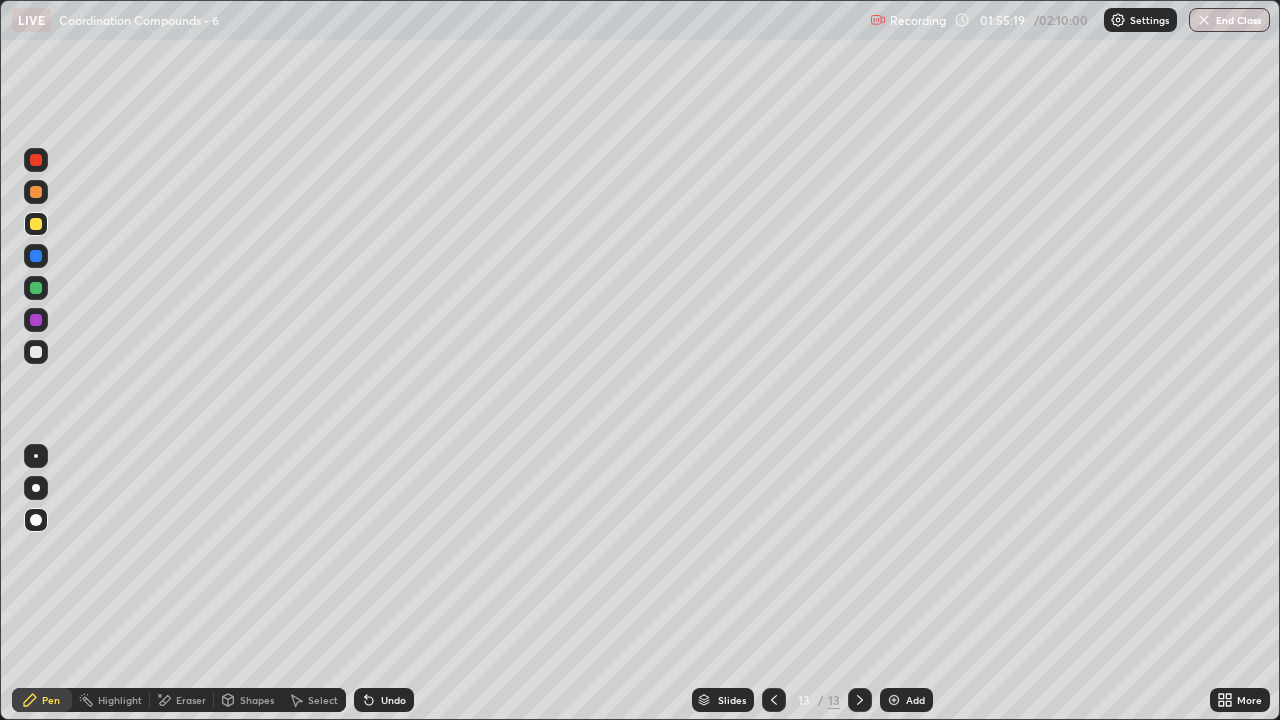 click at bounding box center (36, 352) 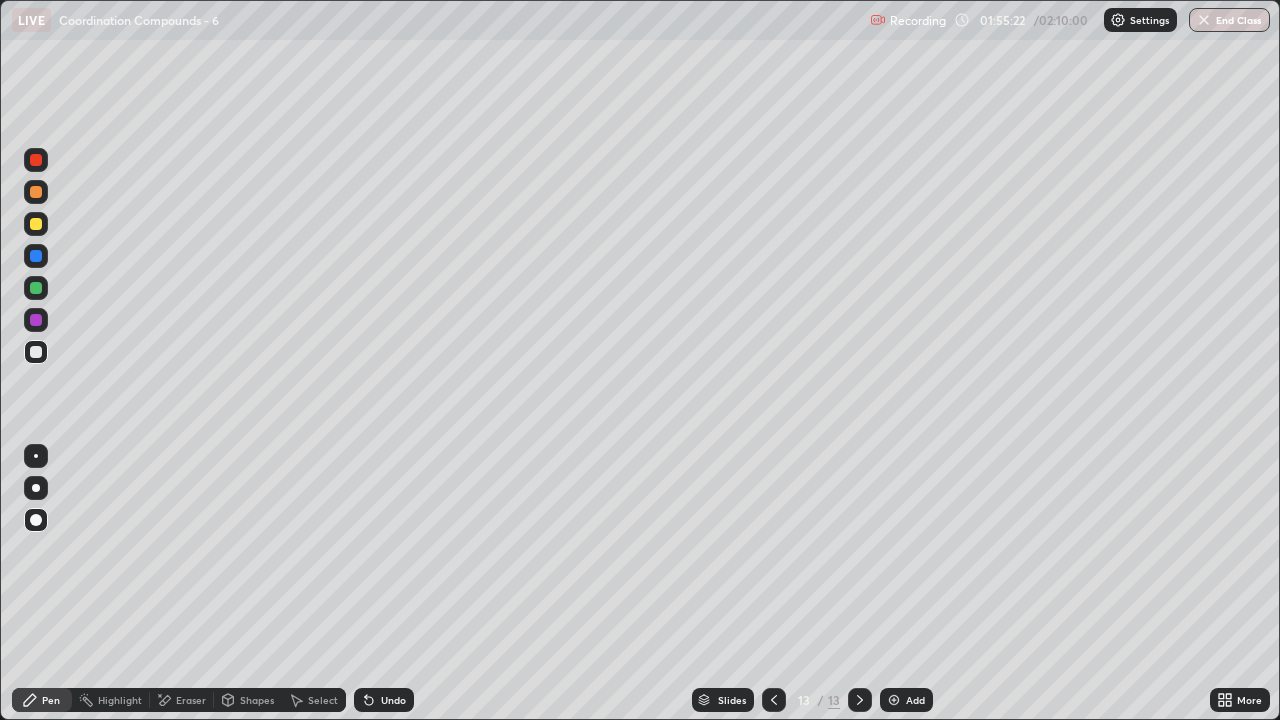 click at bounding box center [36, 352] 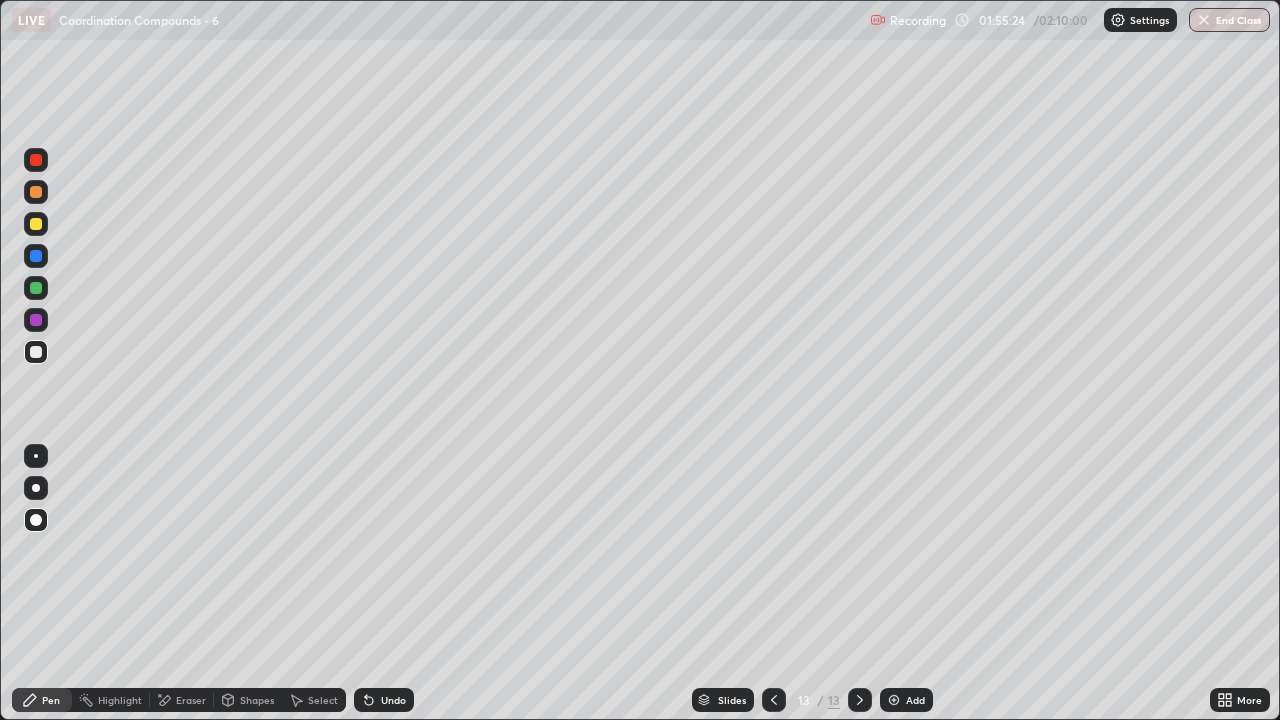 click at bounding box center [36, 288] 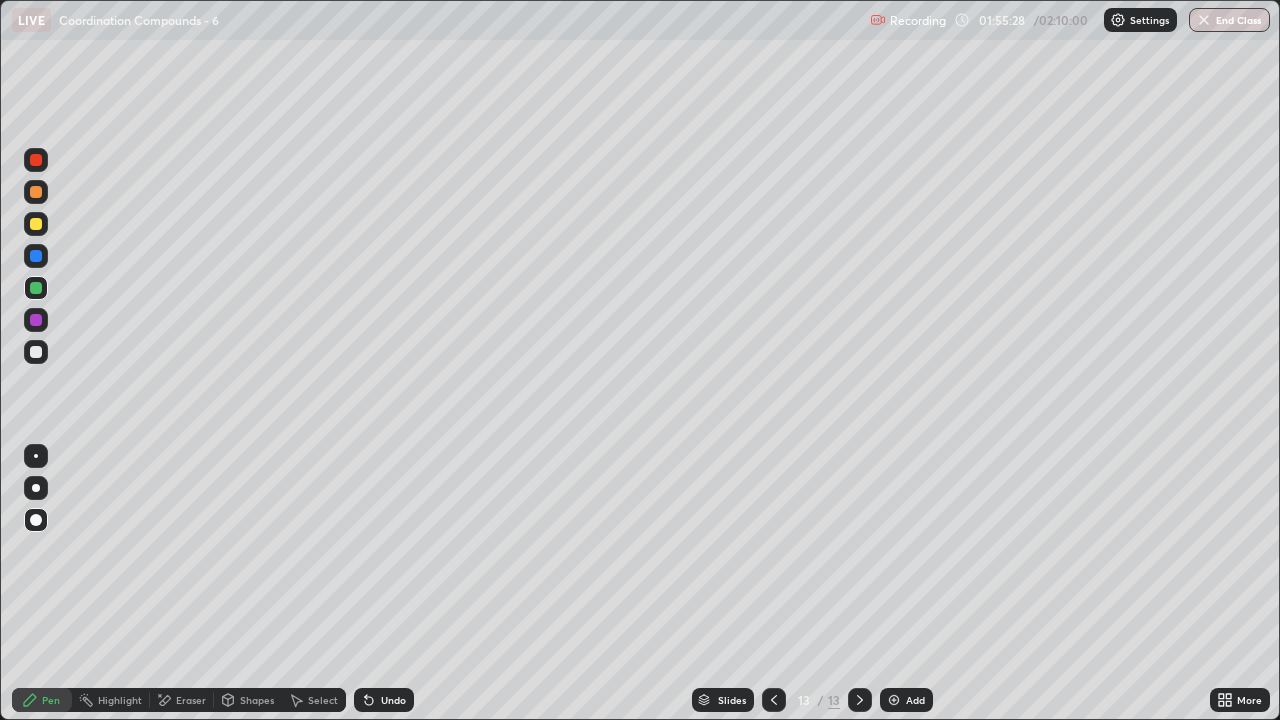 click at bounding box center [36, 352] 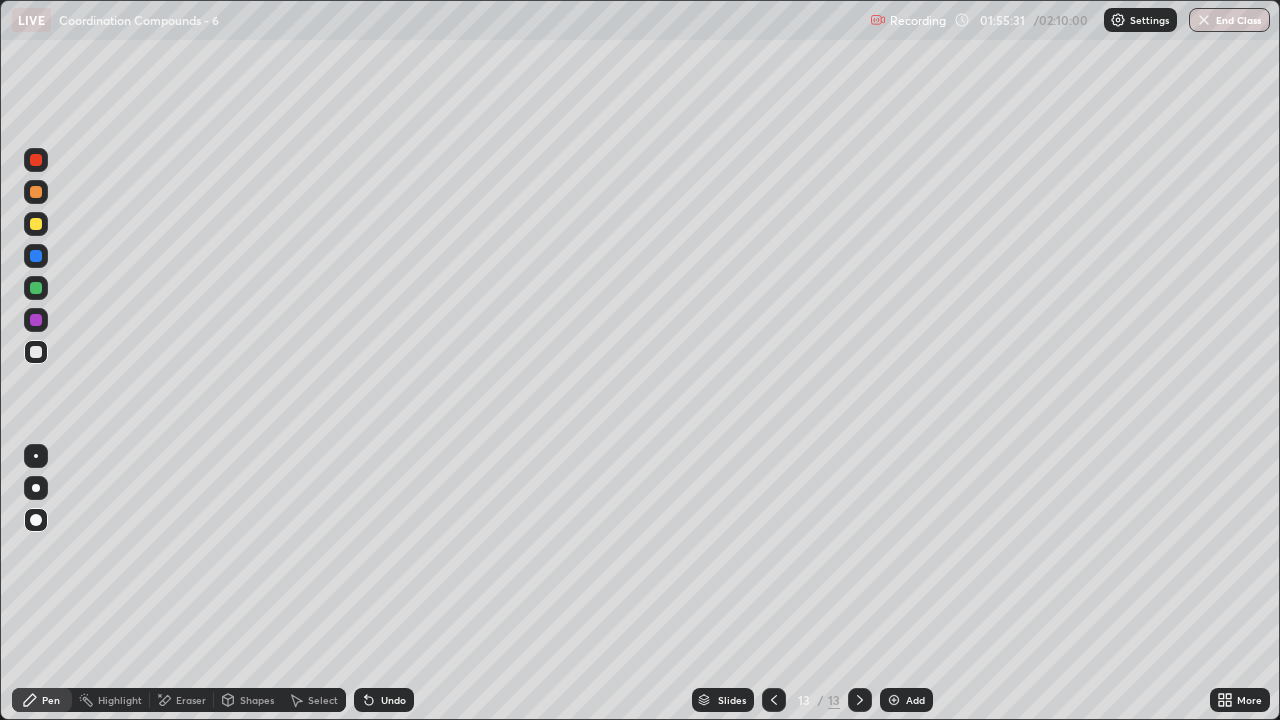click at bounding box center (36, 224) 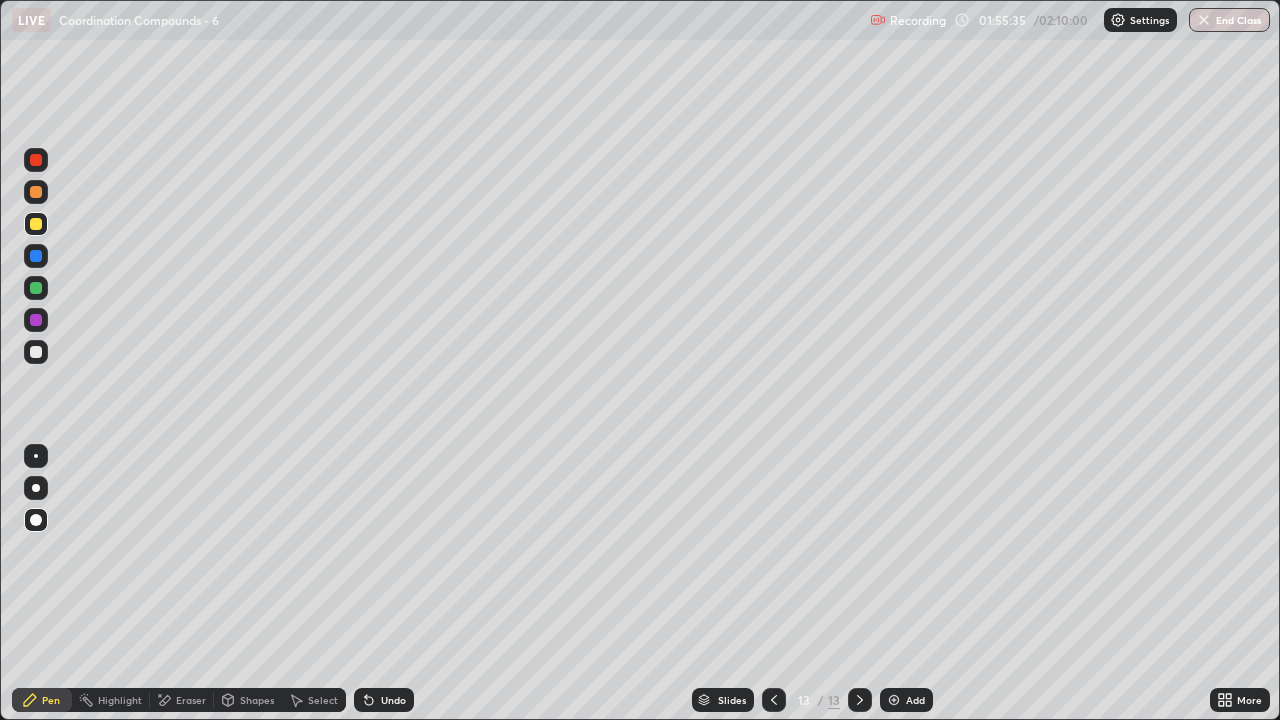 click at bounding box center [36, 352] 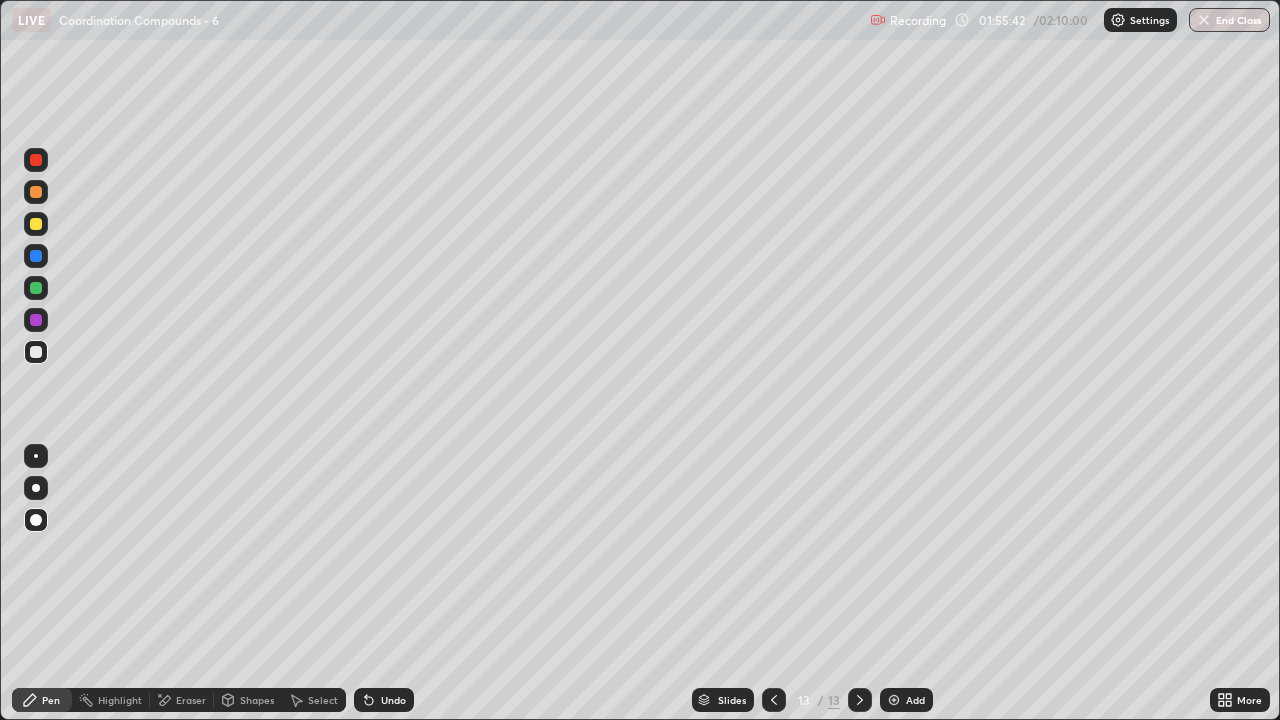 click at bounding box center [36, 320] 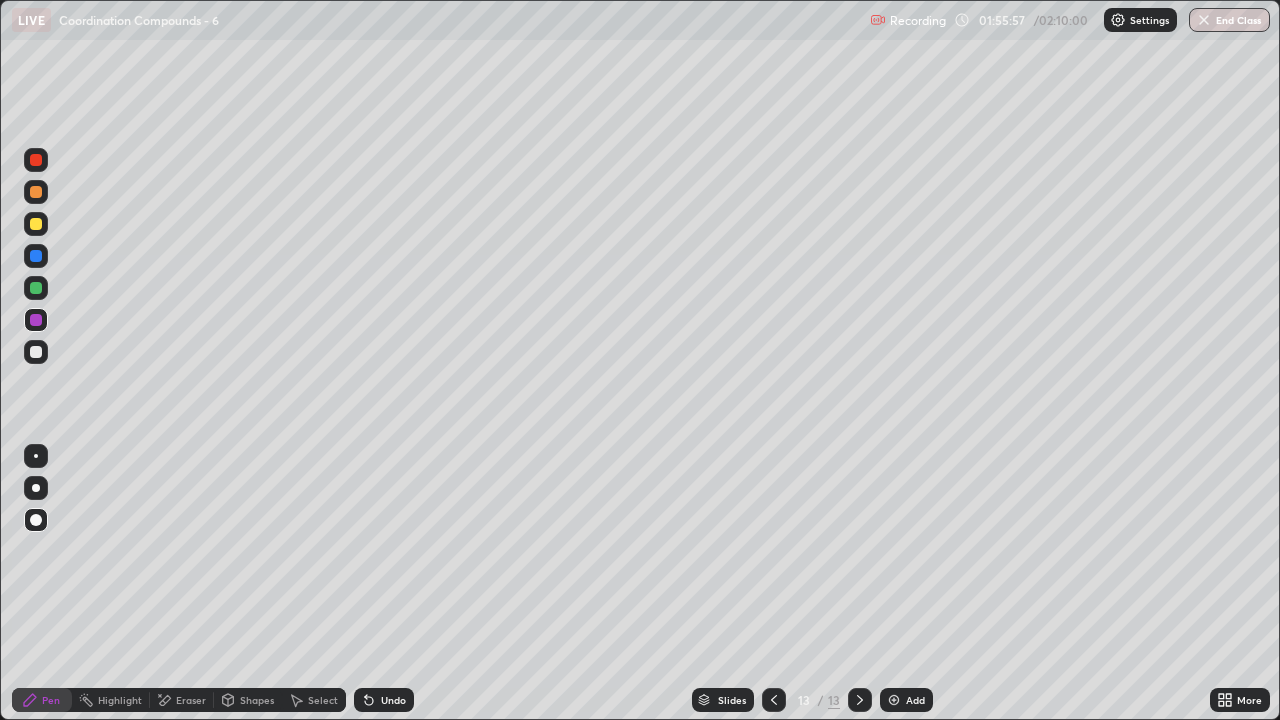 click on "Add" at bounding box center (915, 700) 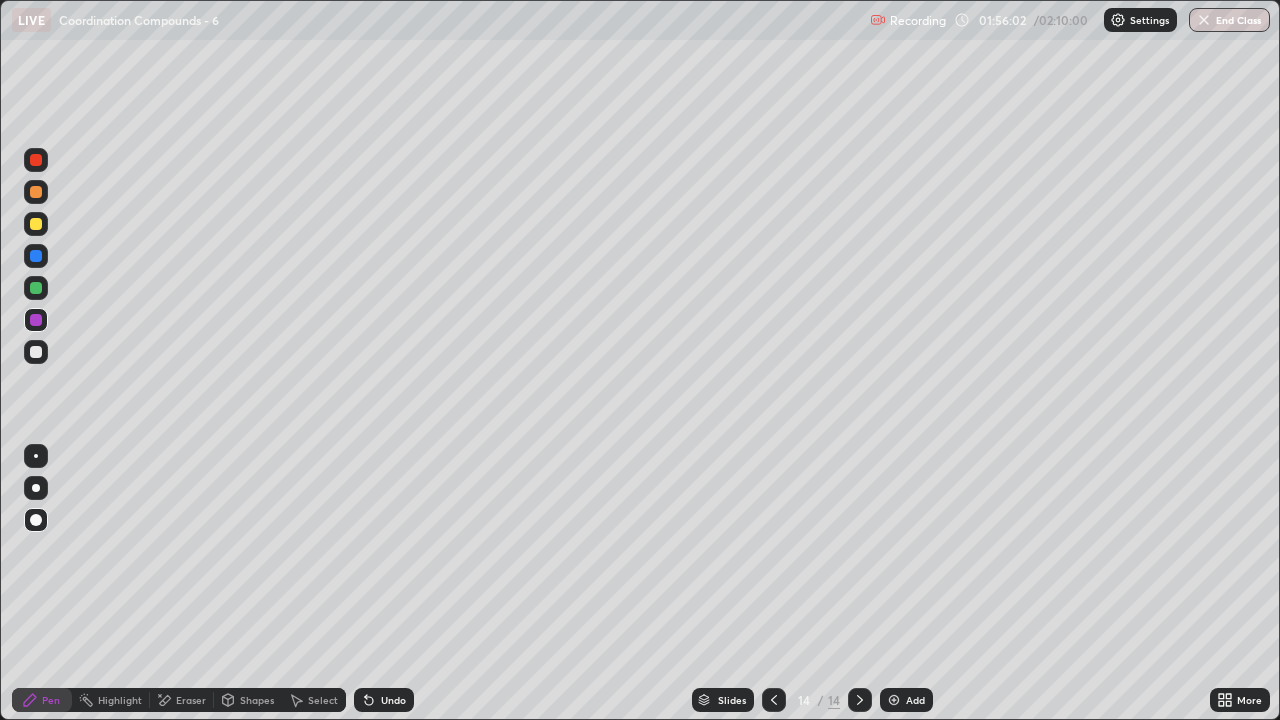 click at bounding box center [36, 352] 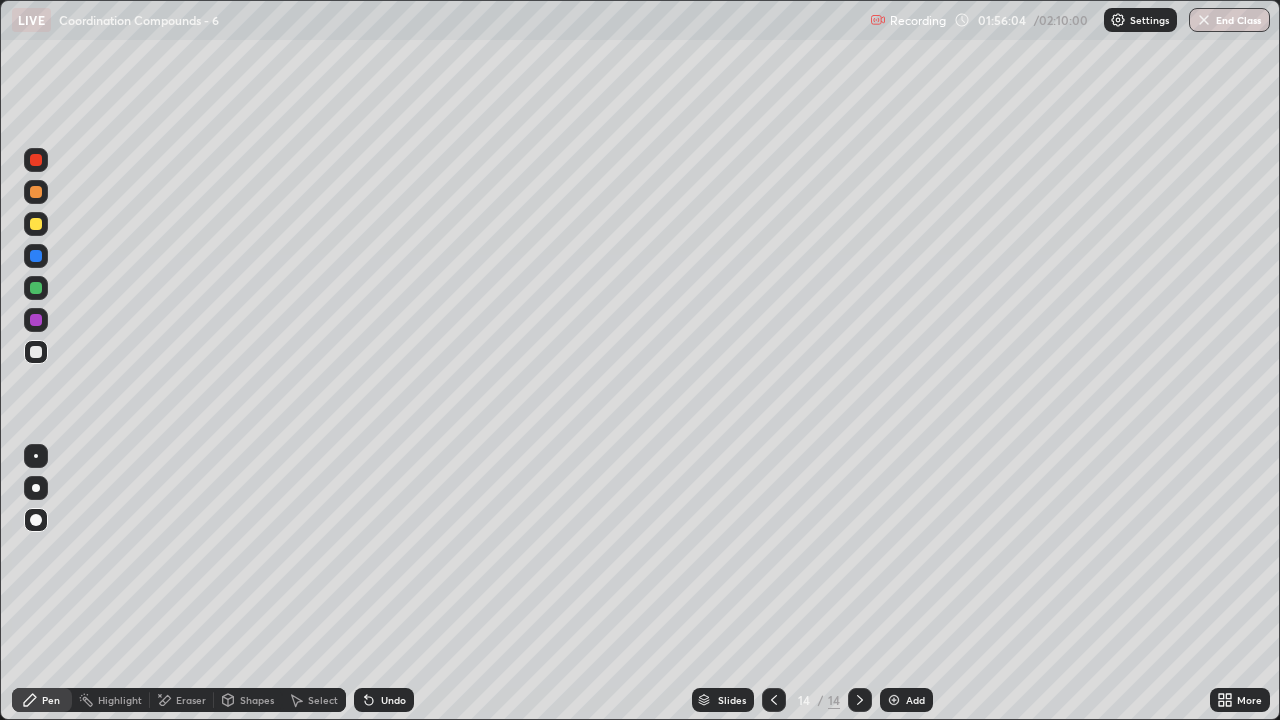 click 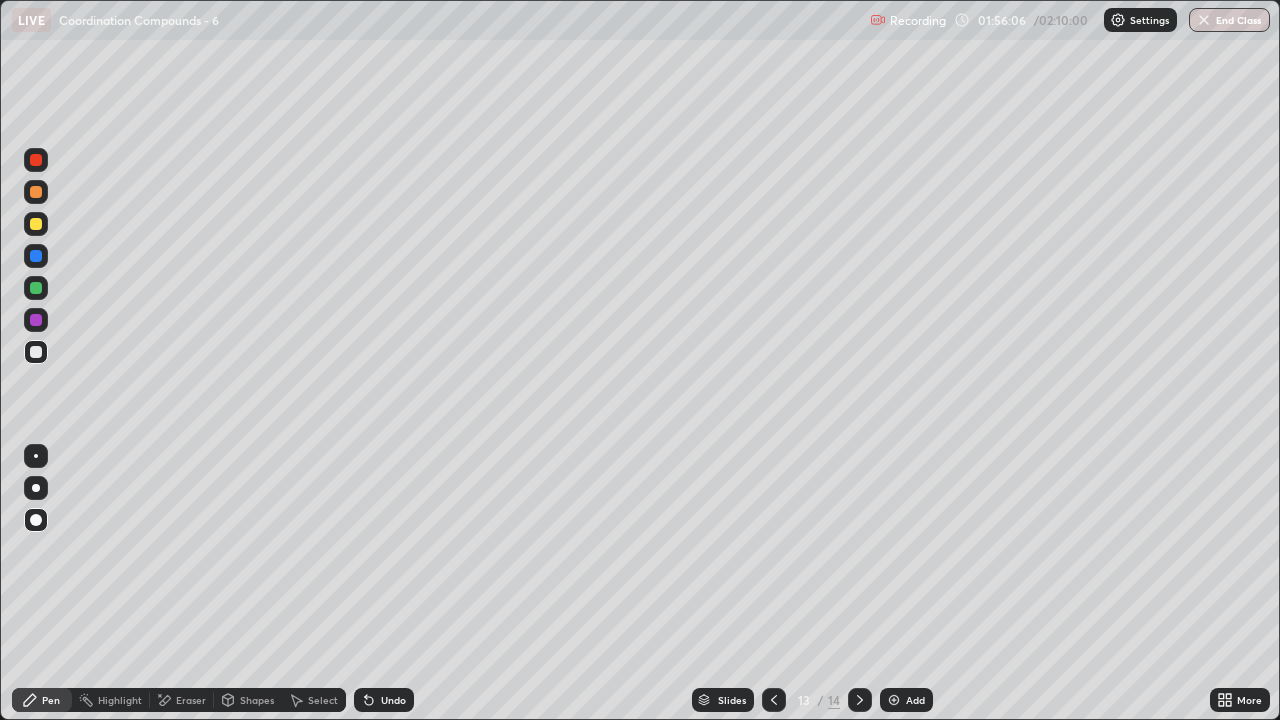 click at bounding box center (36, 288) 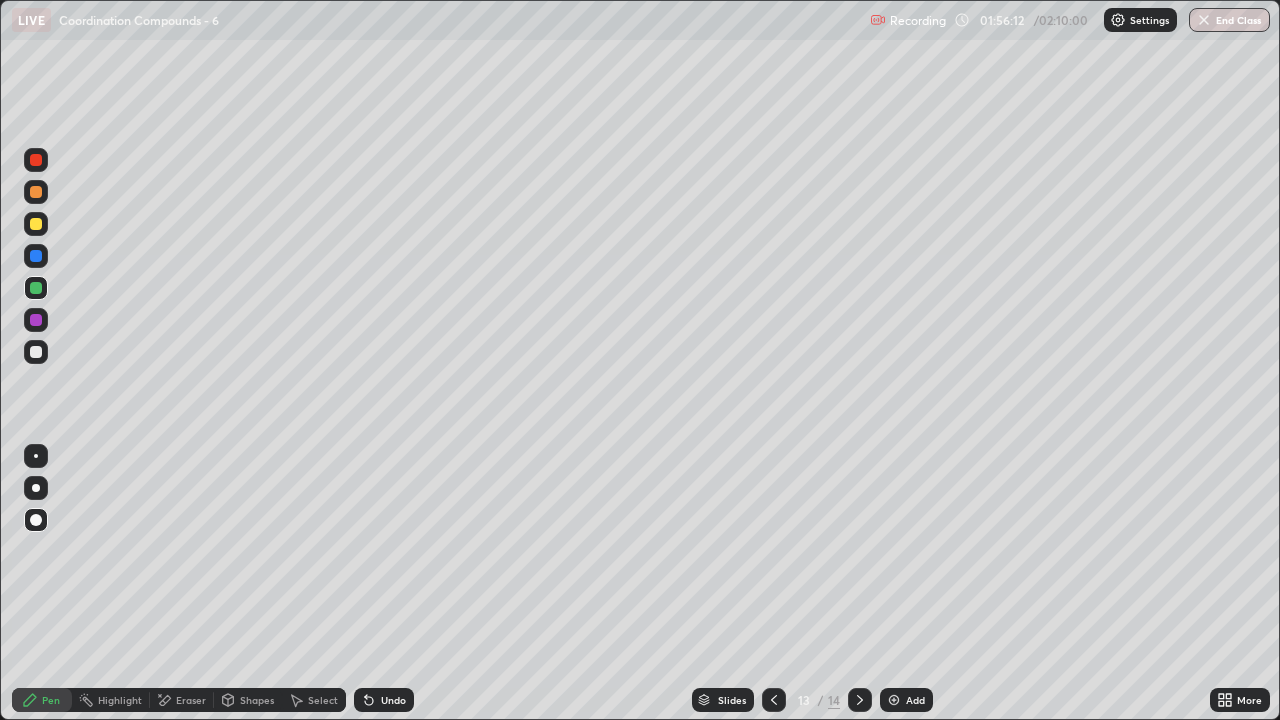 click at bounding box center (860, 700) 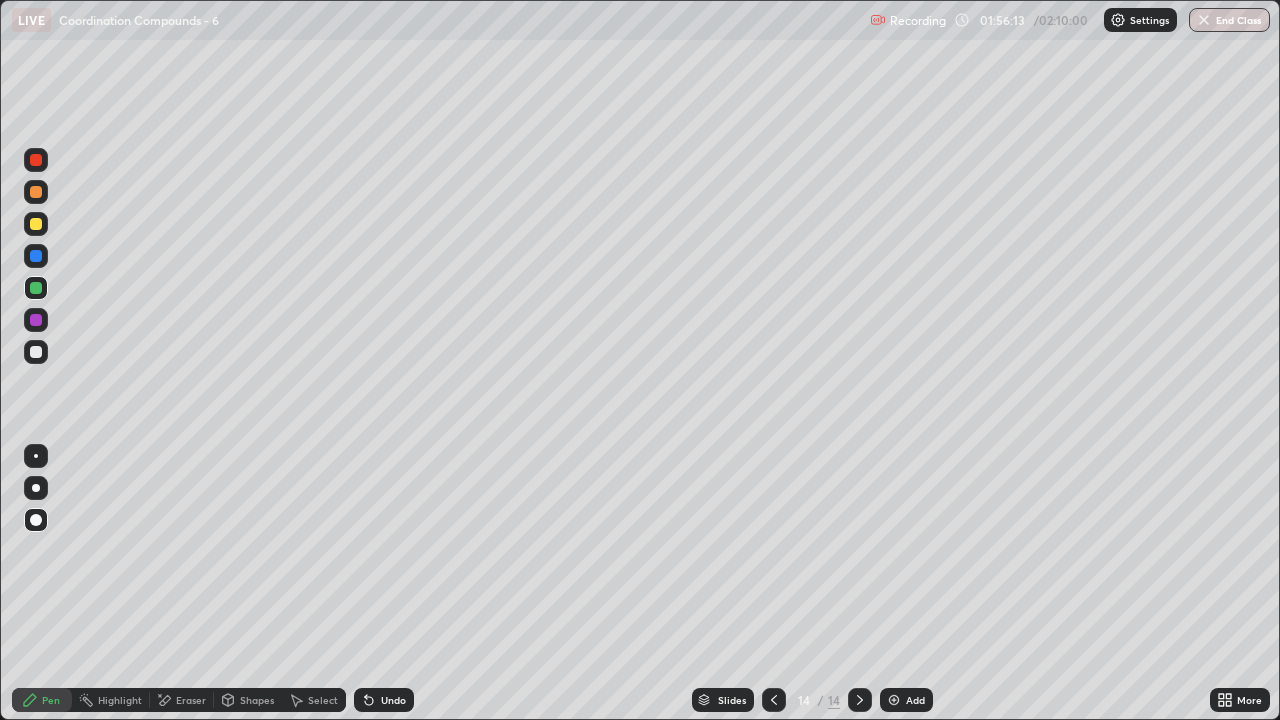 click at bounding box center [36, 352] 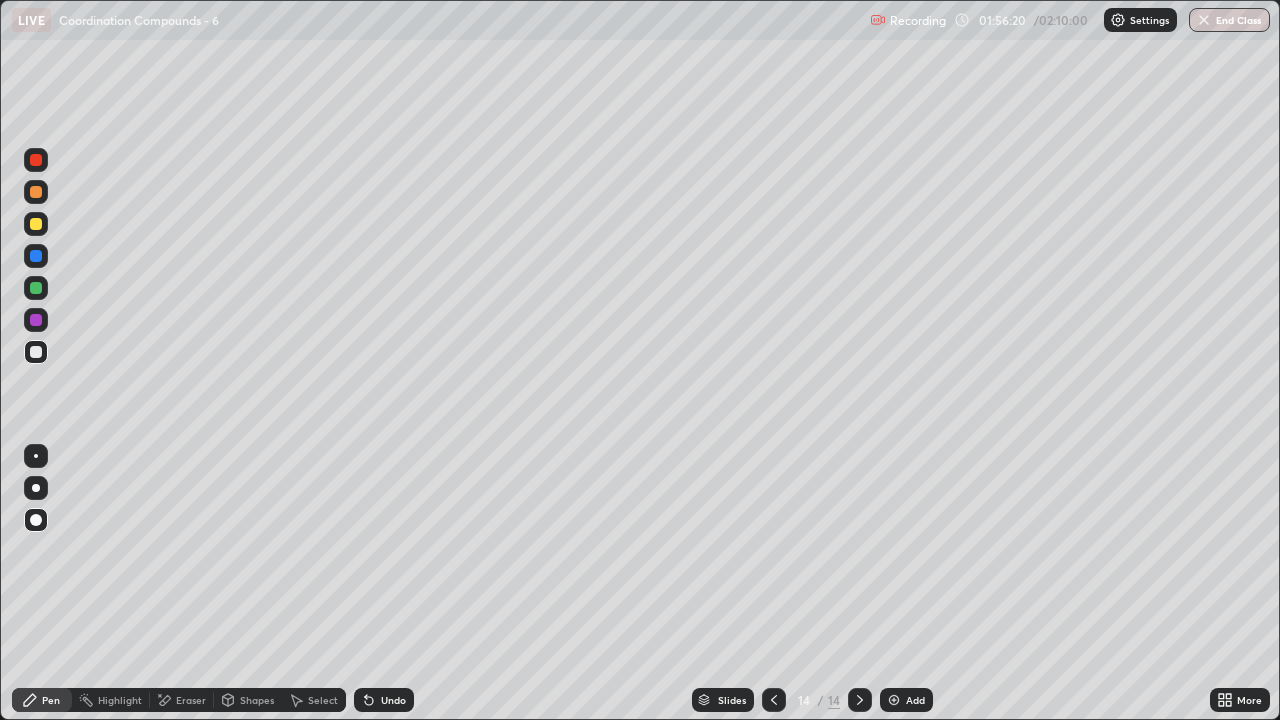 click at bounding box center (36, 288) 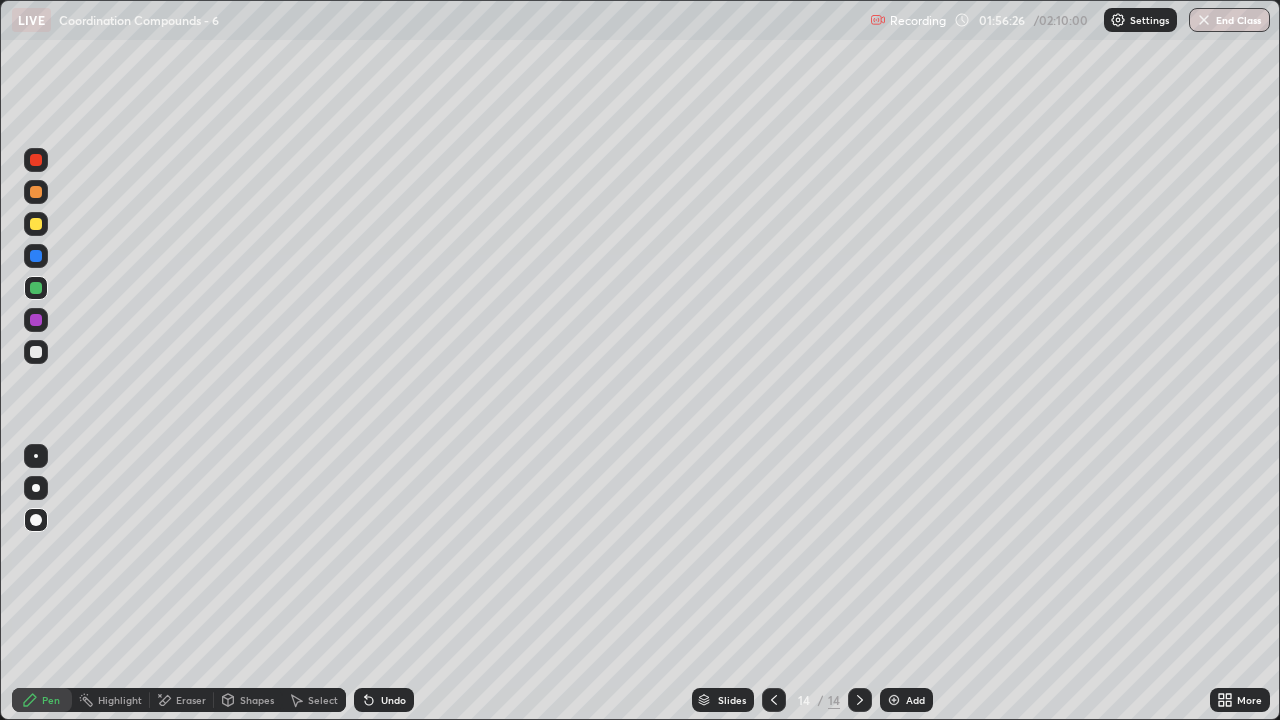 click at bounding box center [36, 224] 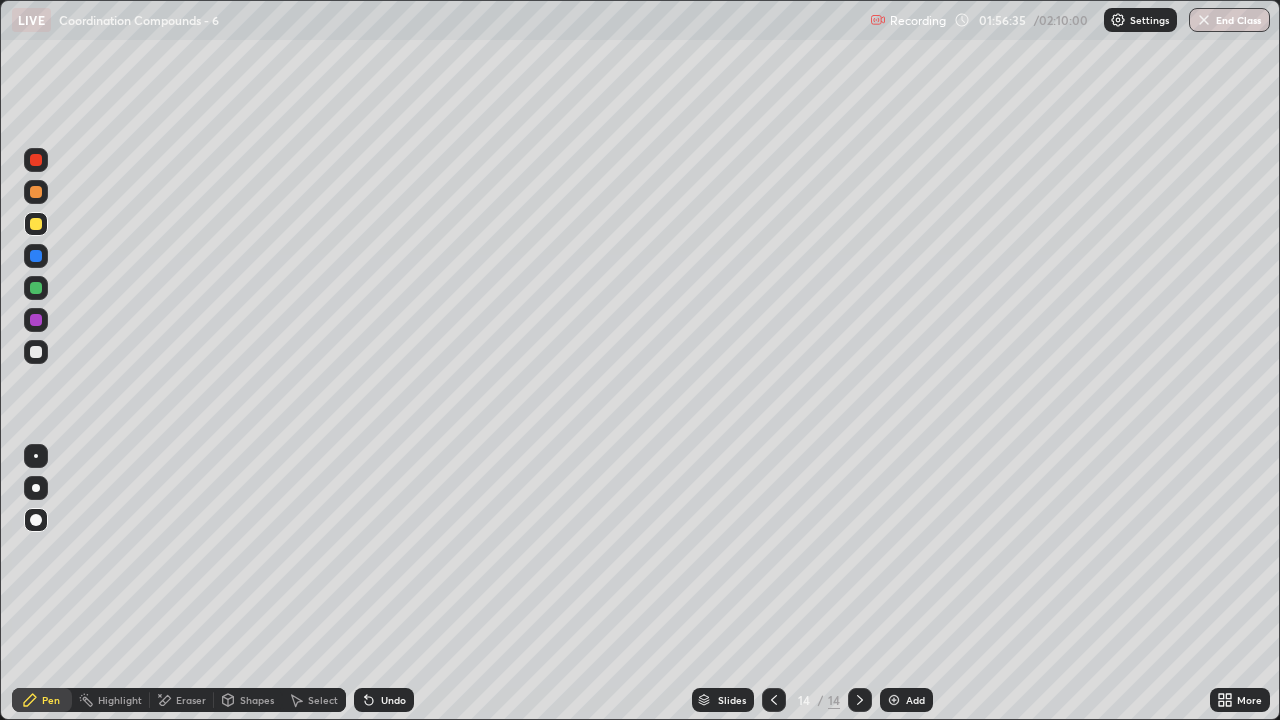 click at bounding box center [36, 288] 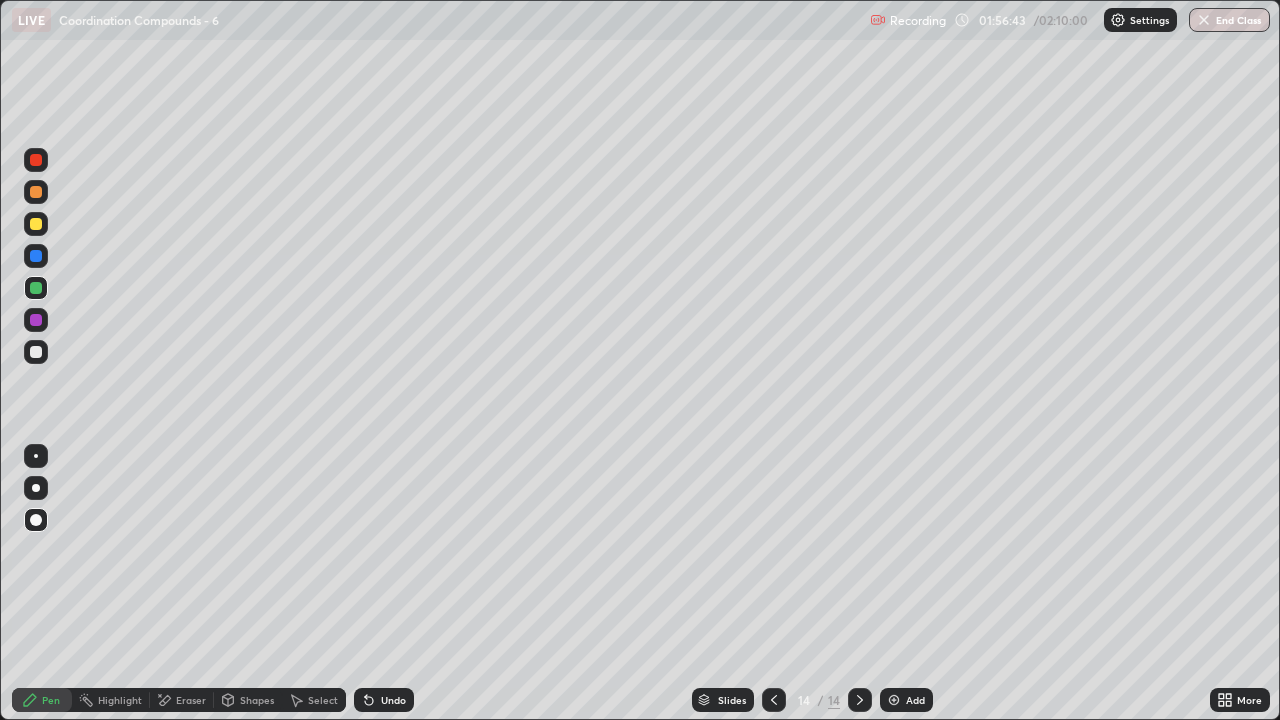 click at bounding box center [36, 320] 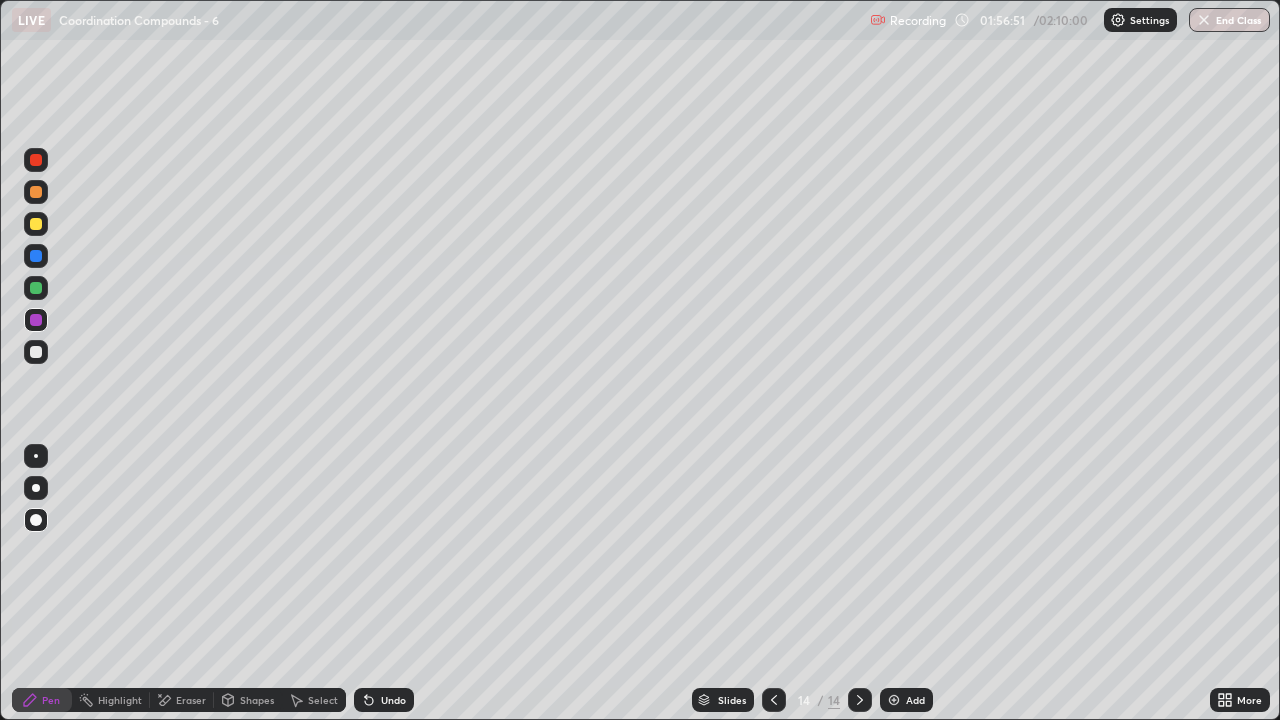 click at bounding box center [36, 224] 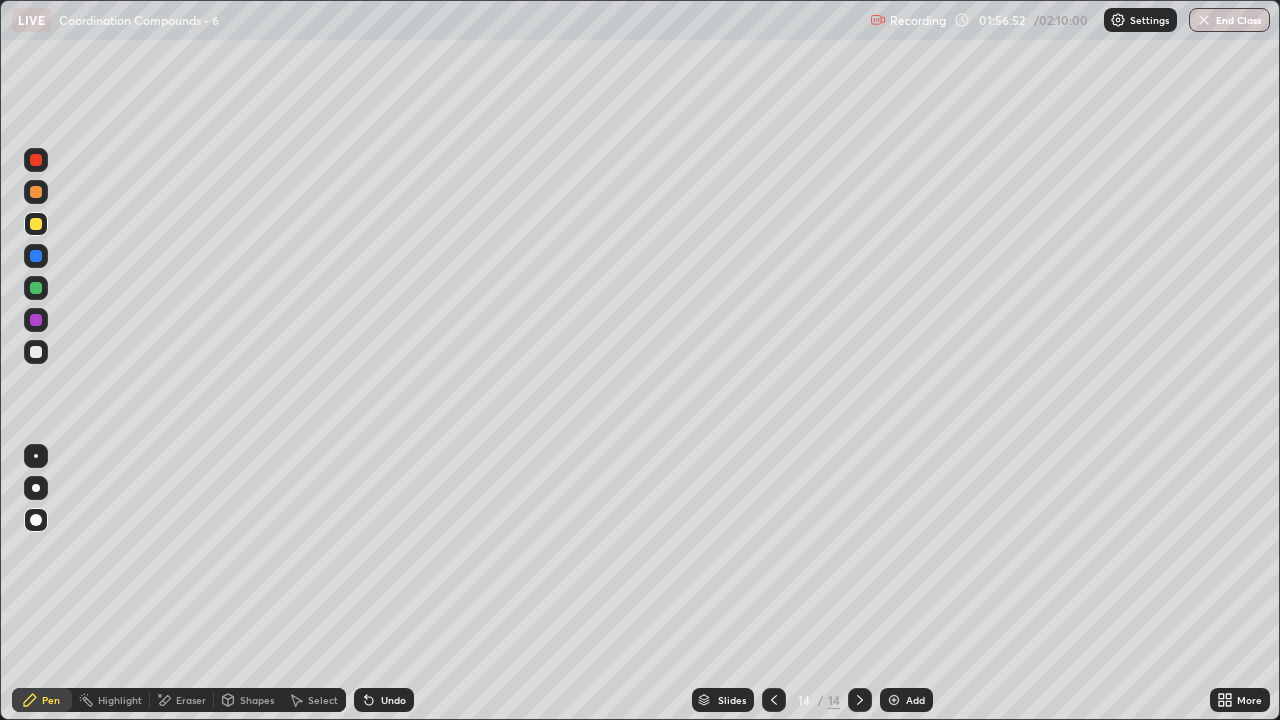 click at bounding box center (36, 192) 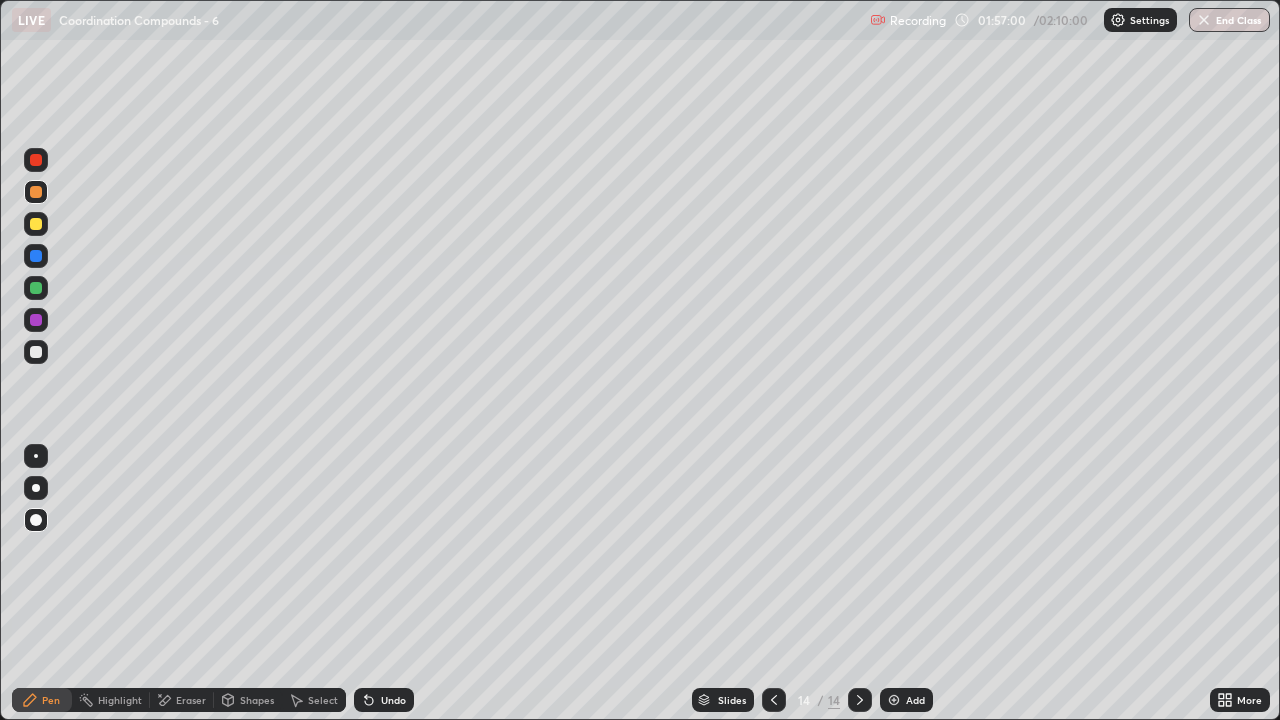 click at bounding box center (36, 352) 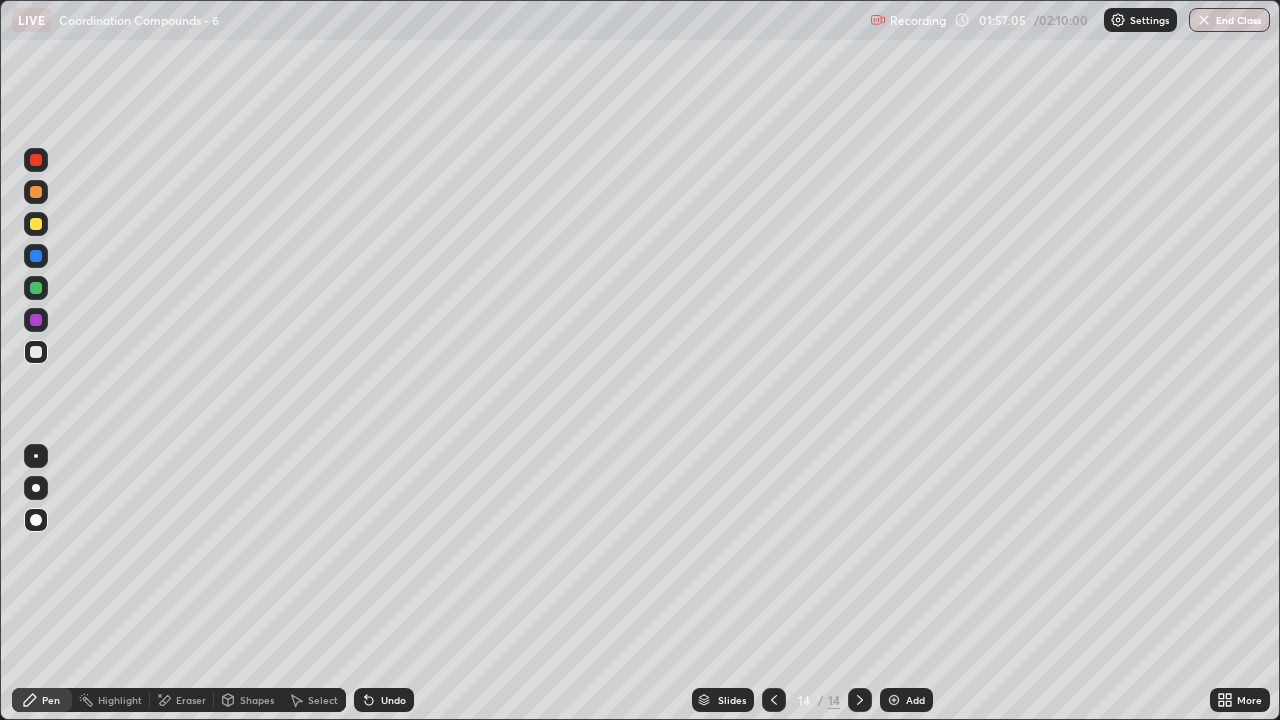 click 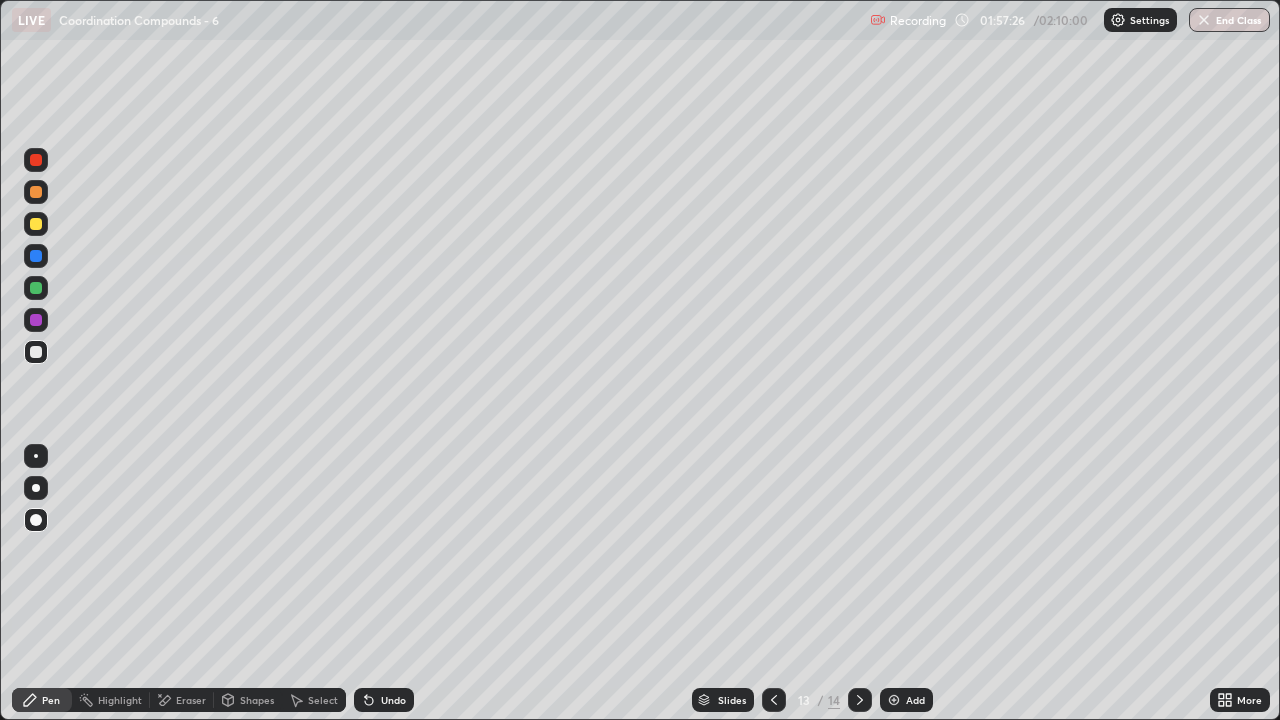 click 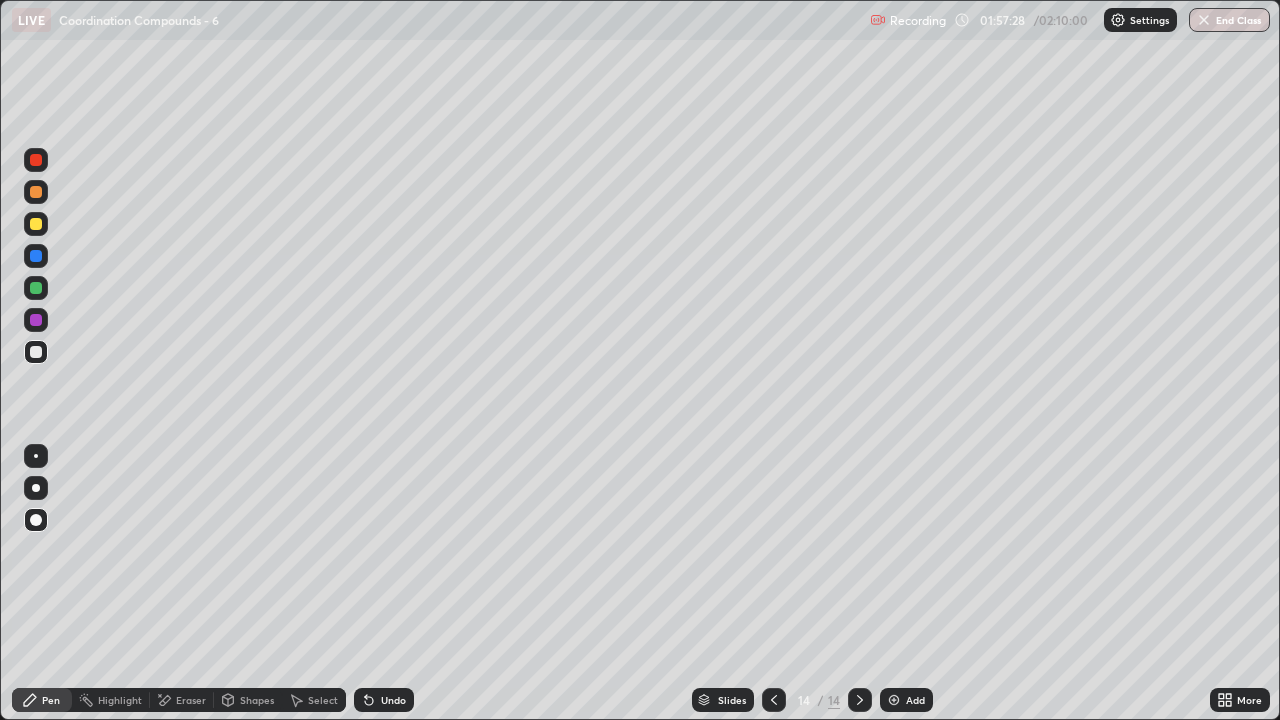 click at bounding box center [36, 352] 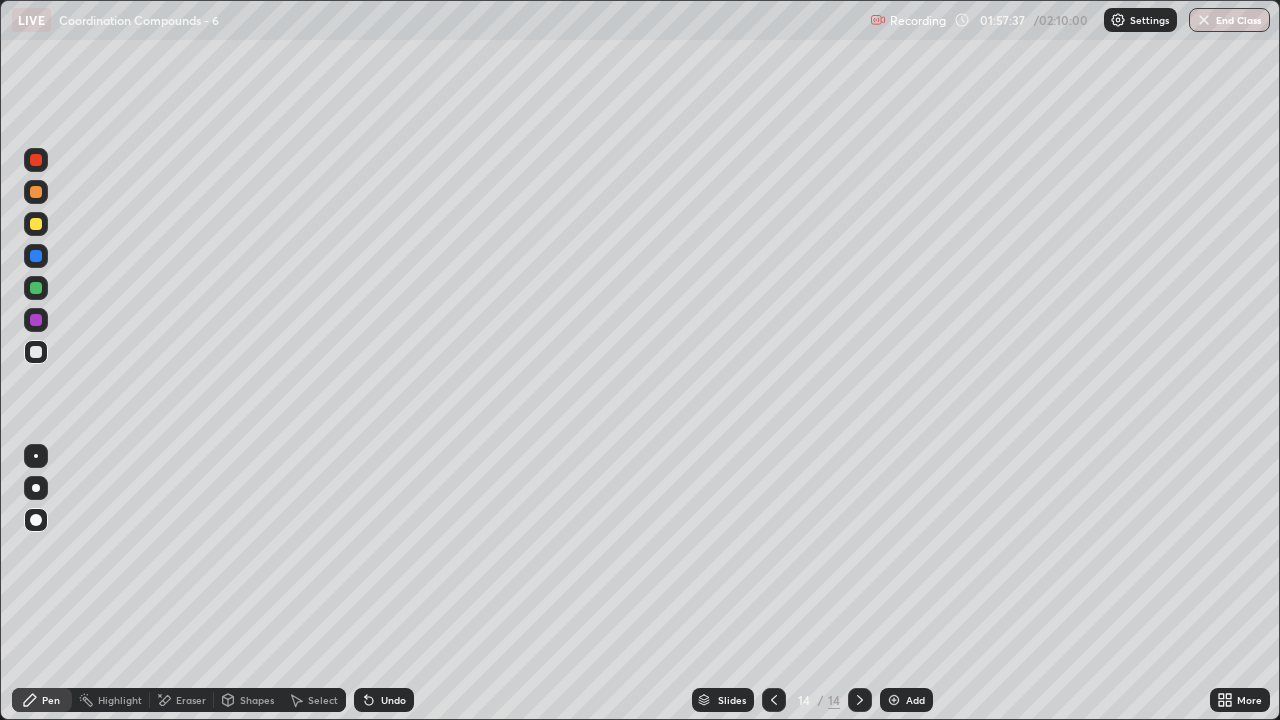 click at bounding box center (36, 320) 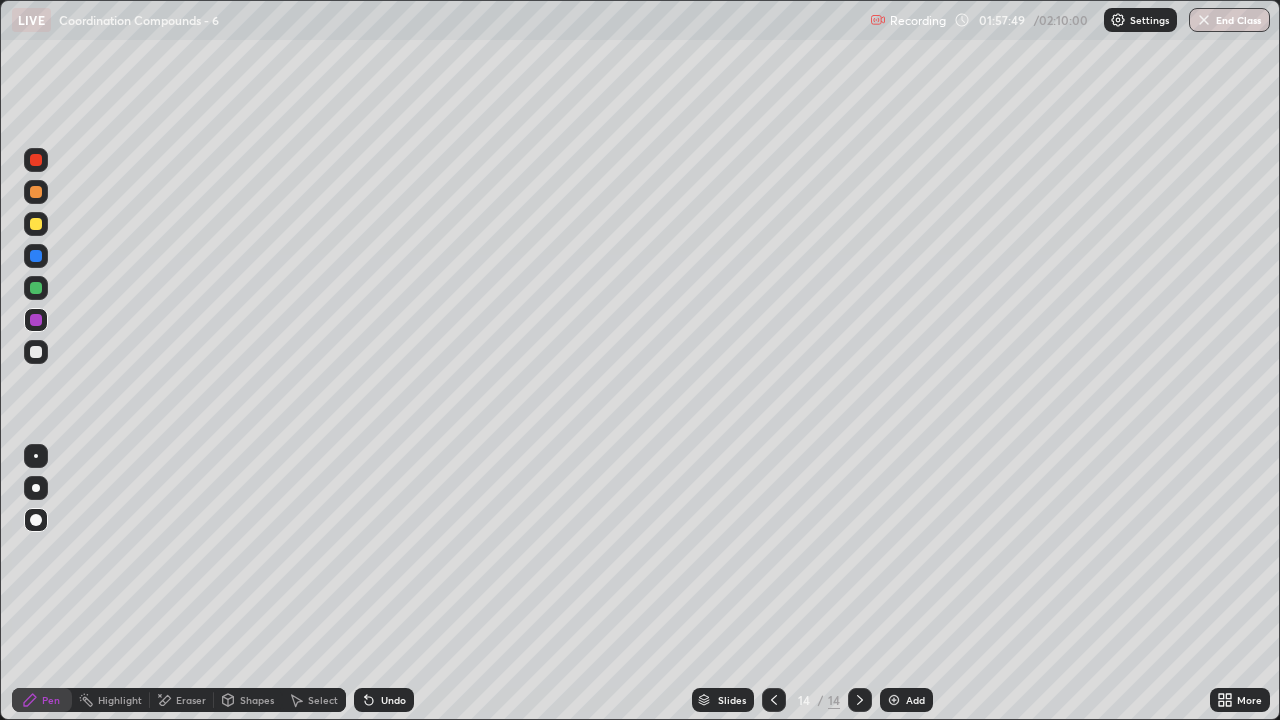 click at bounding box center [36, 352] 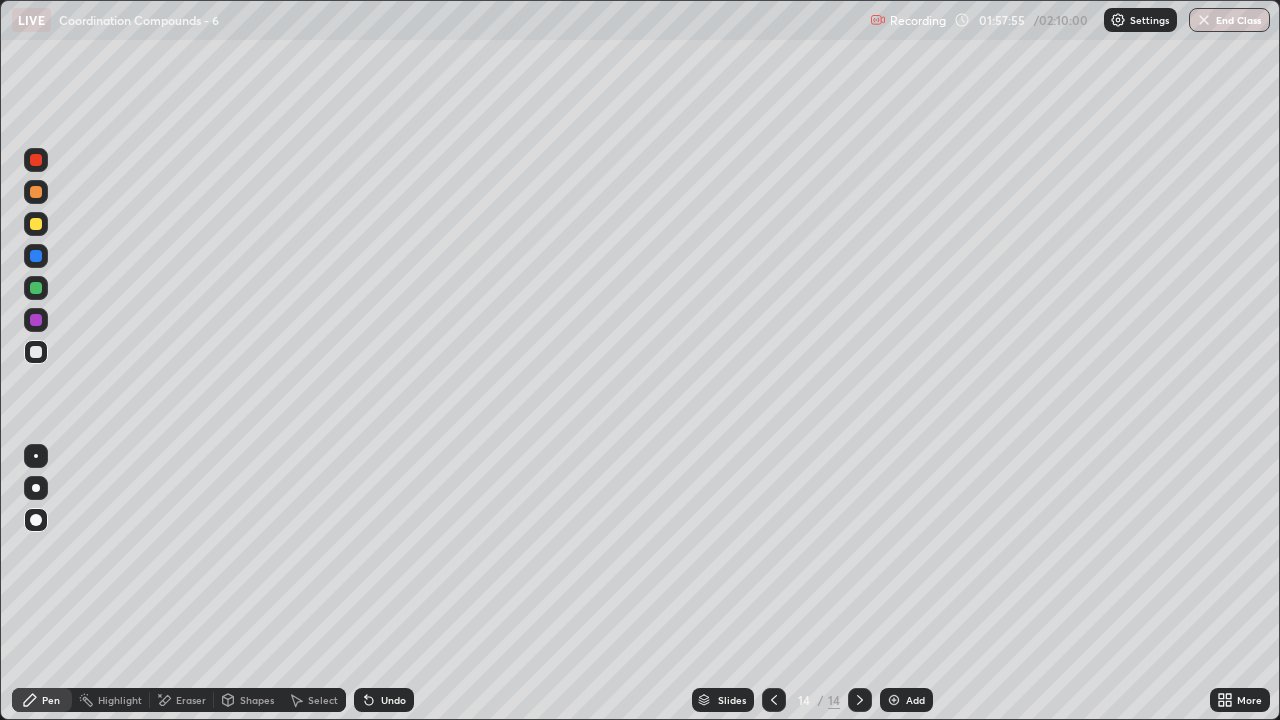 click at bounding box center (36, 288) 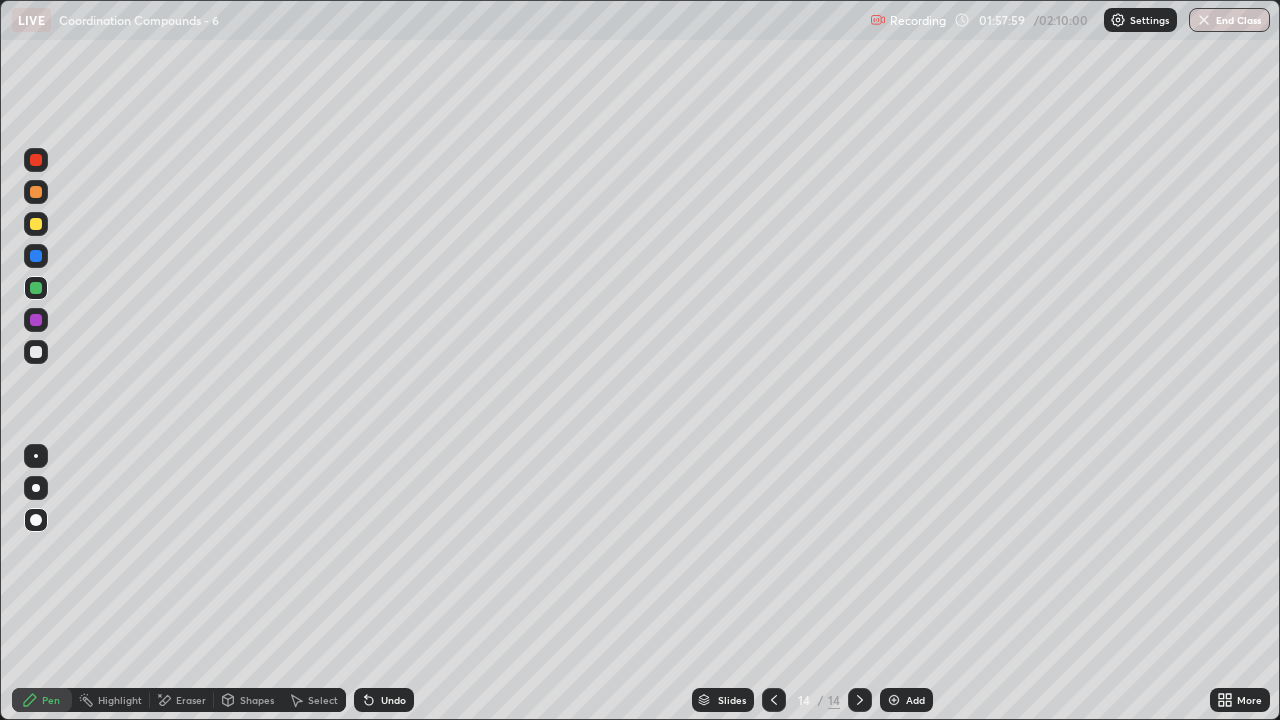 click at bounding box center (36, 320) 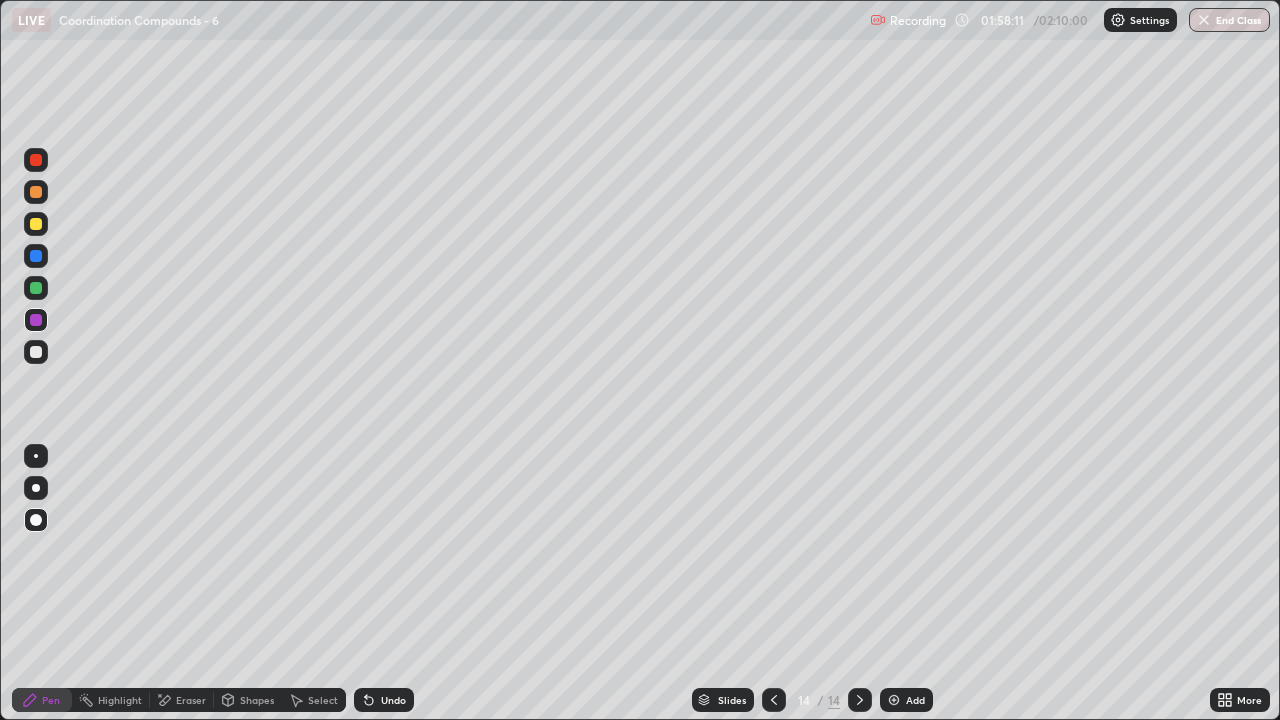 click on "Add" at bounding box center [906, 700] 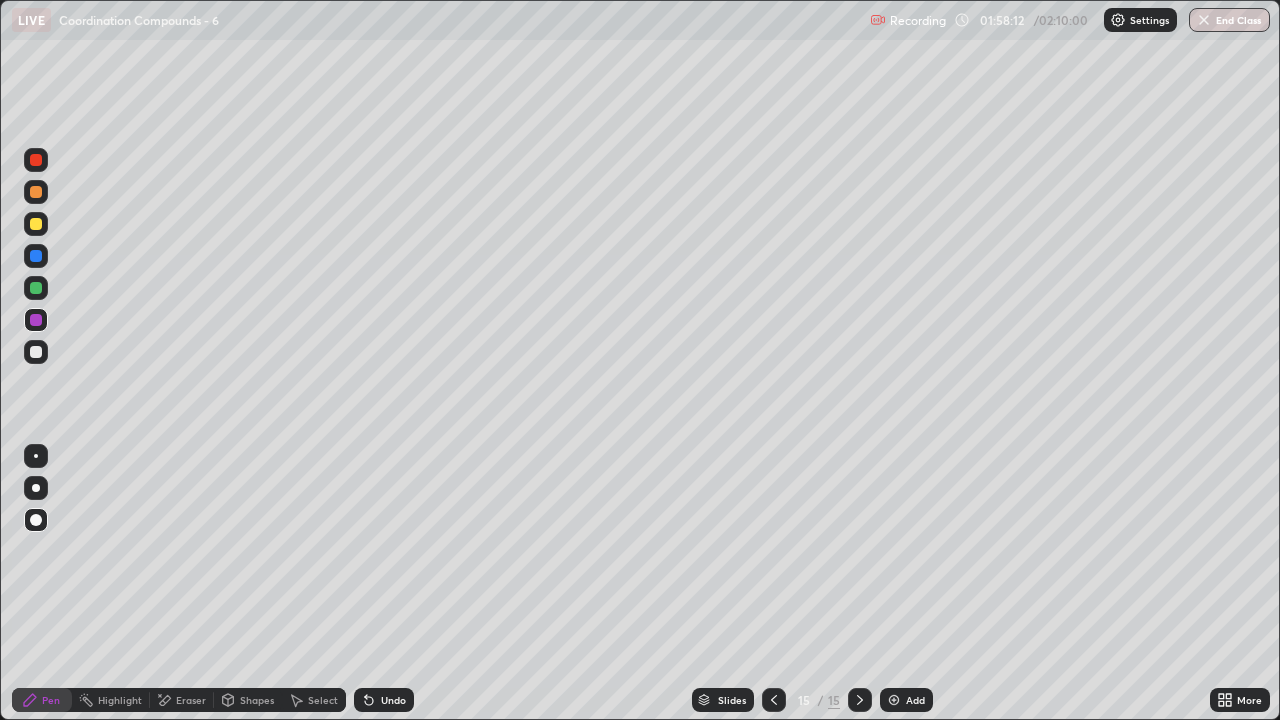 click at bounding box center (36, 352) 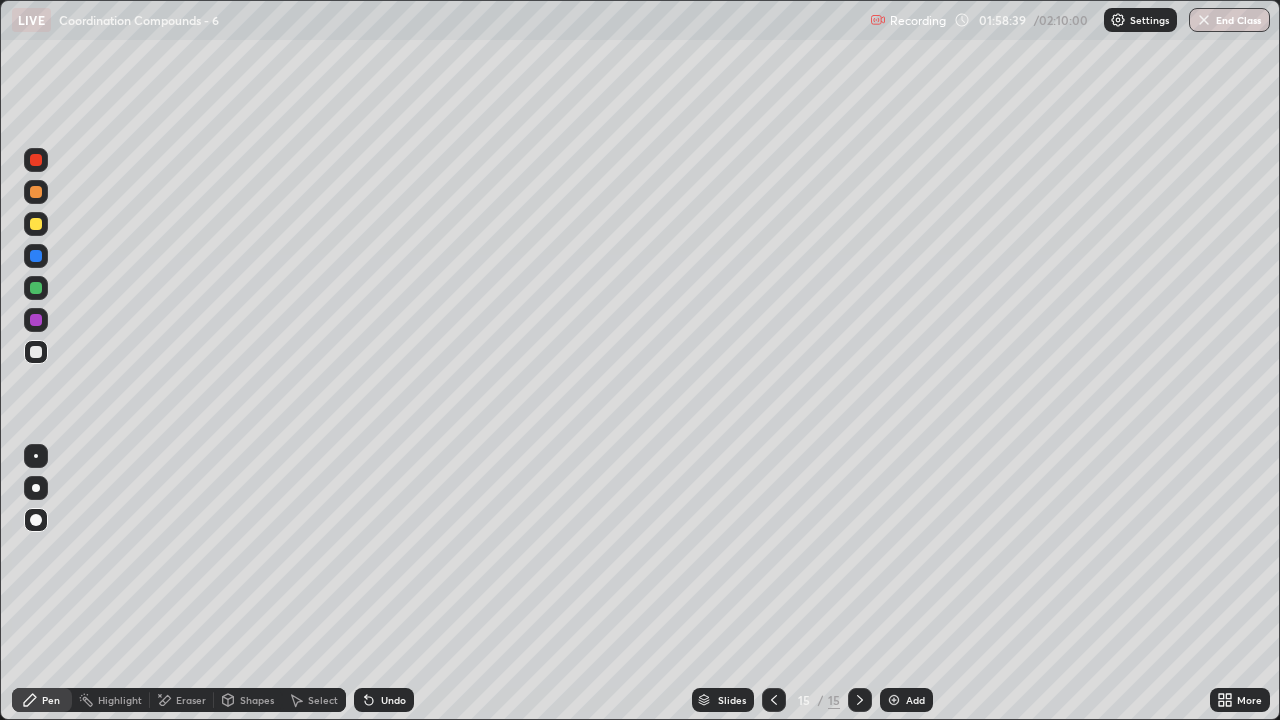 click 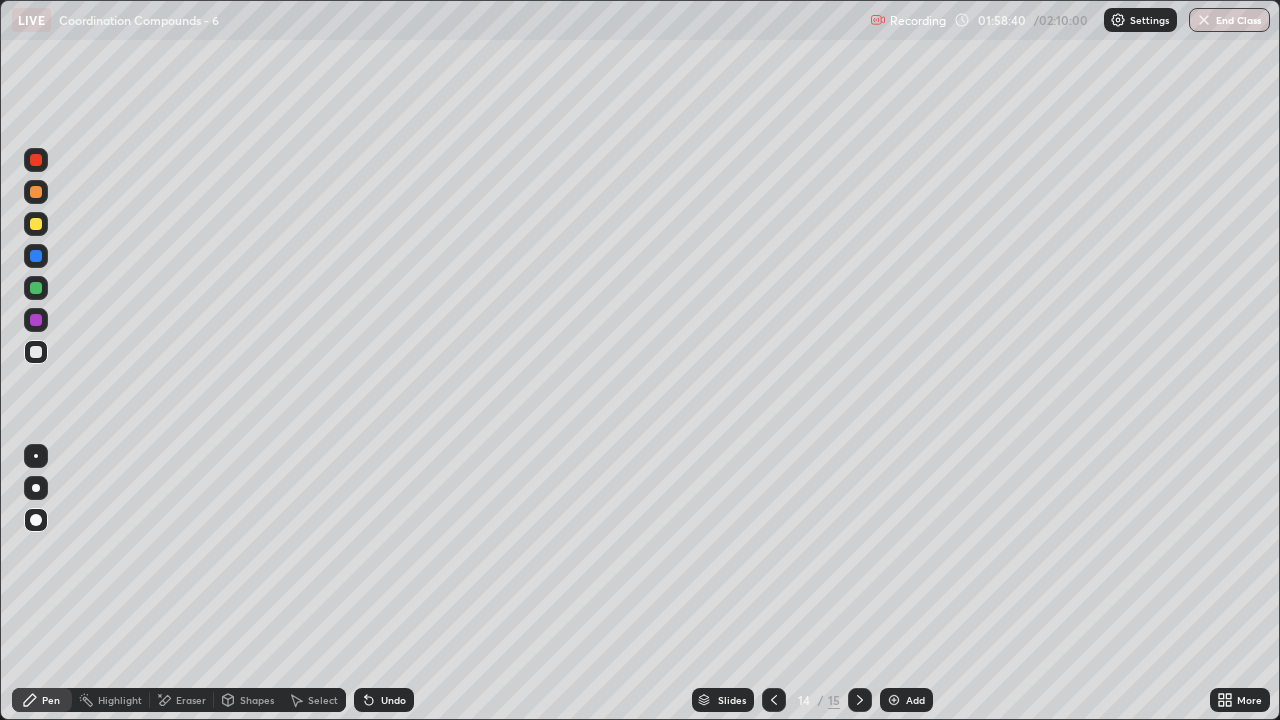 click at bounding box center [774, 700] 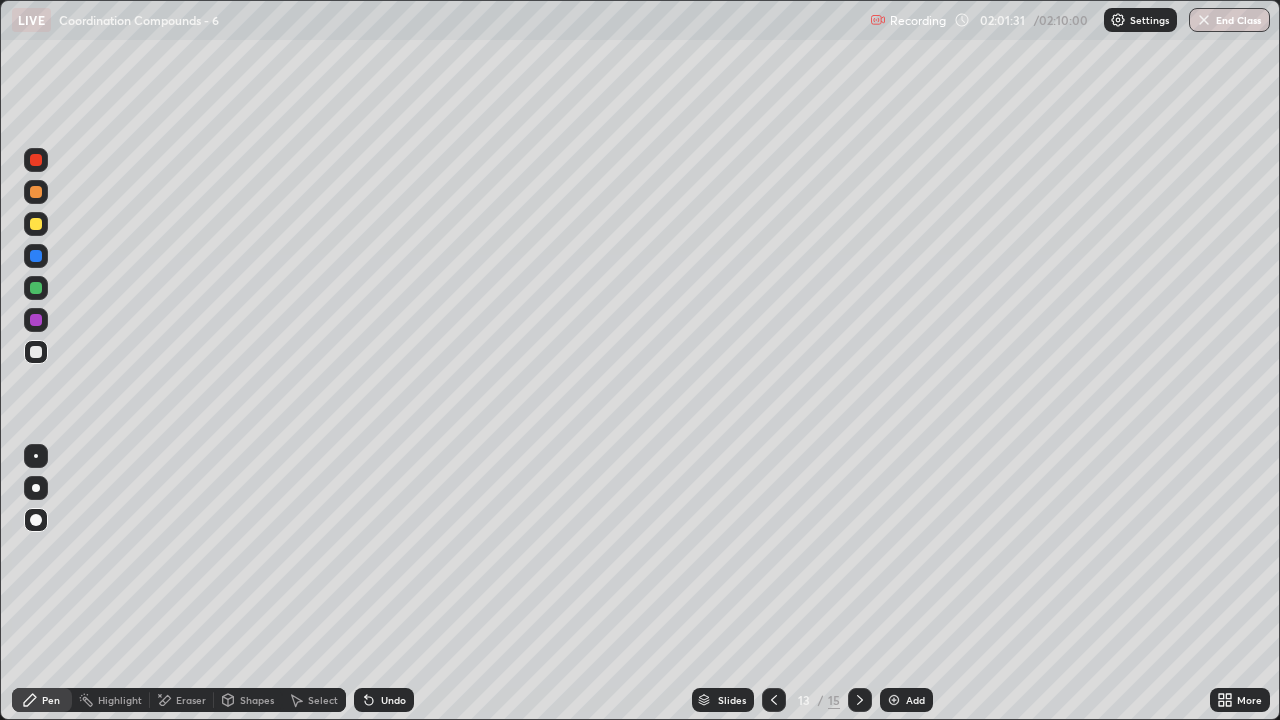 click at bounding box center (860, 700) 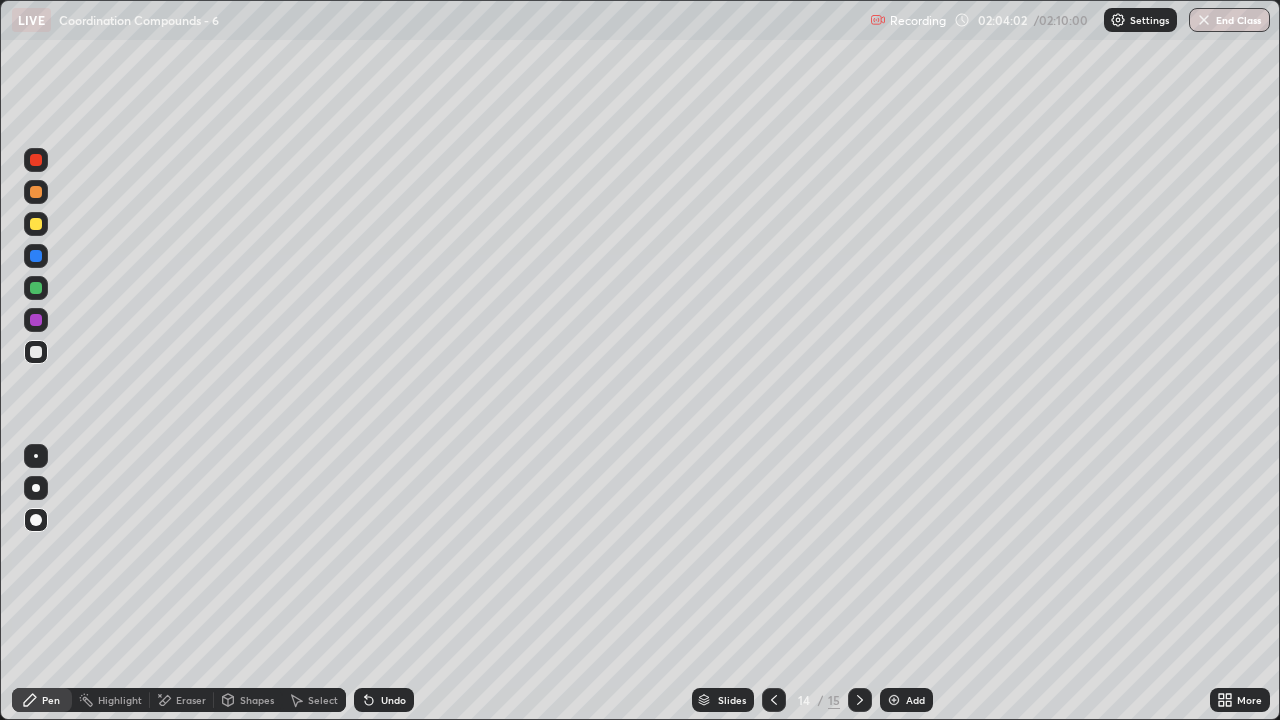 click 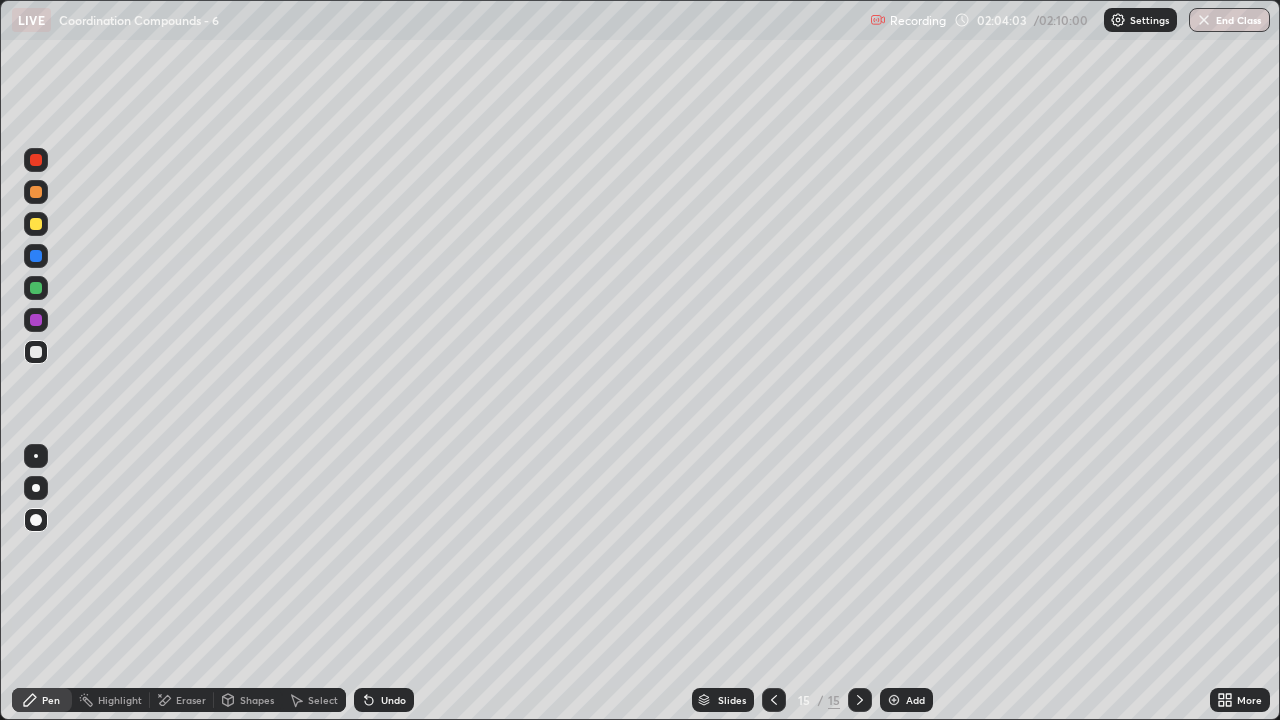 click 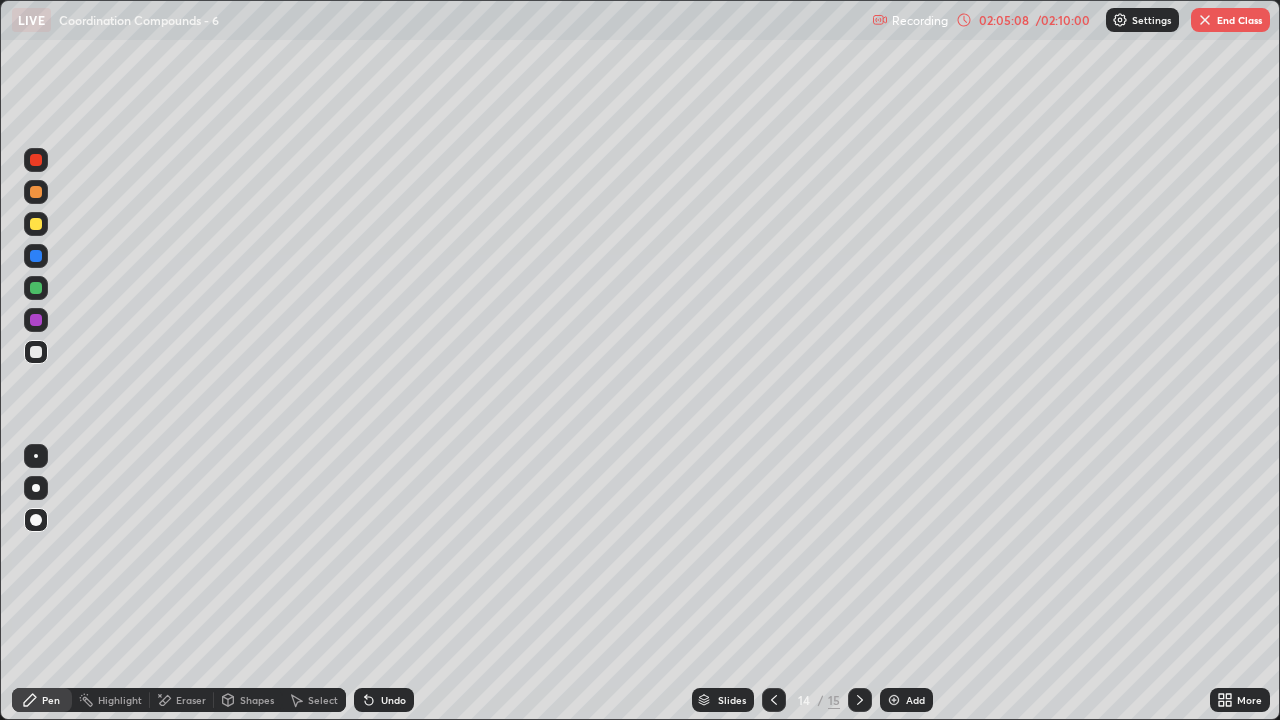 click on "End Class" at bounding box center (1230, 20) 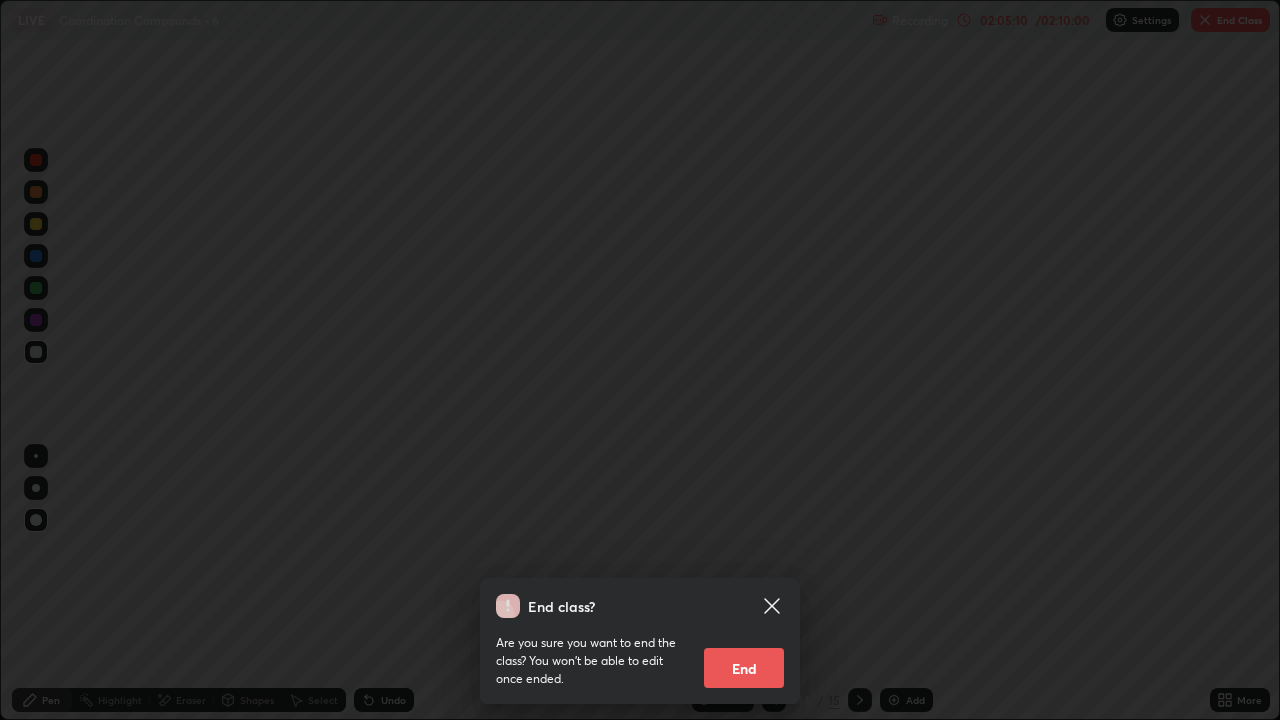 click on "End" at bounding box center (744, 668) 